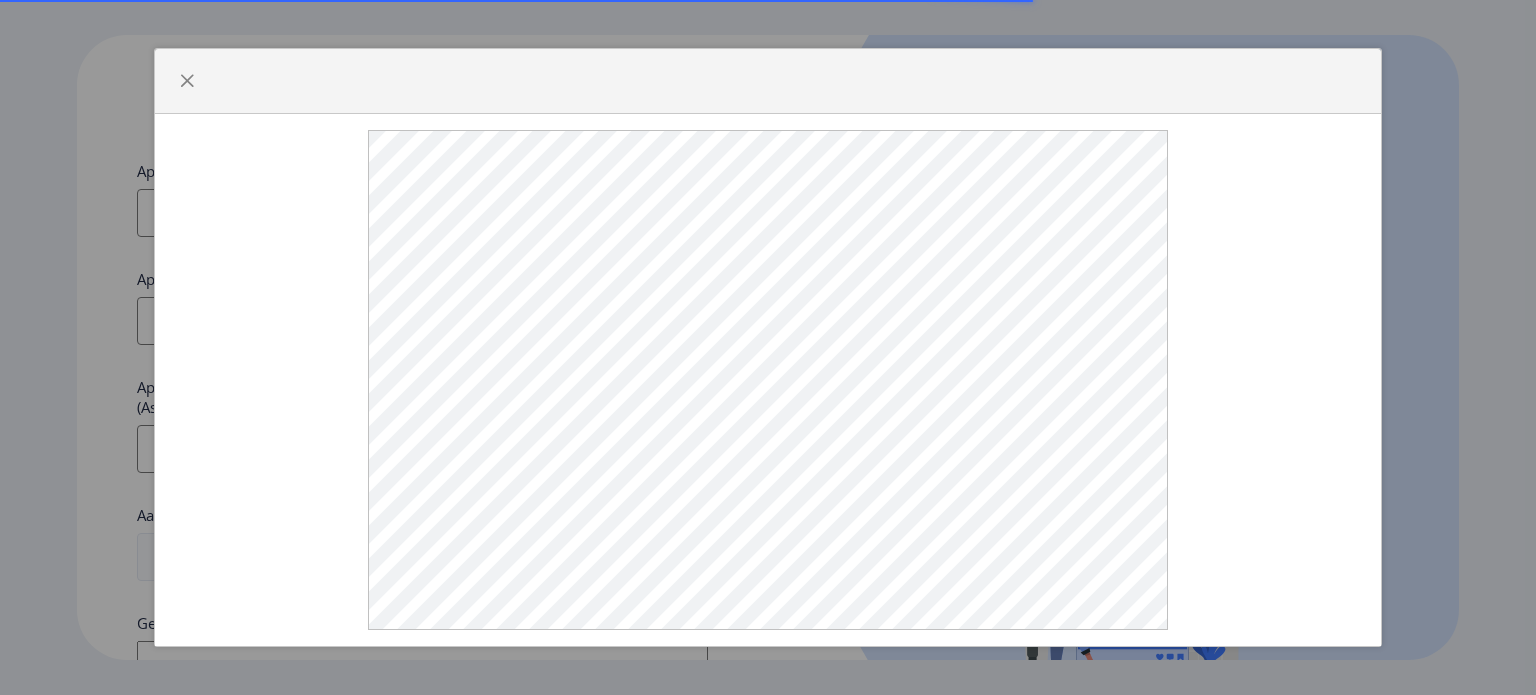 select 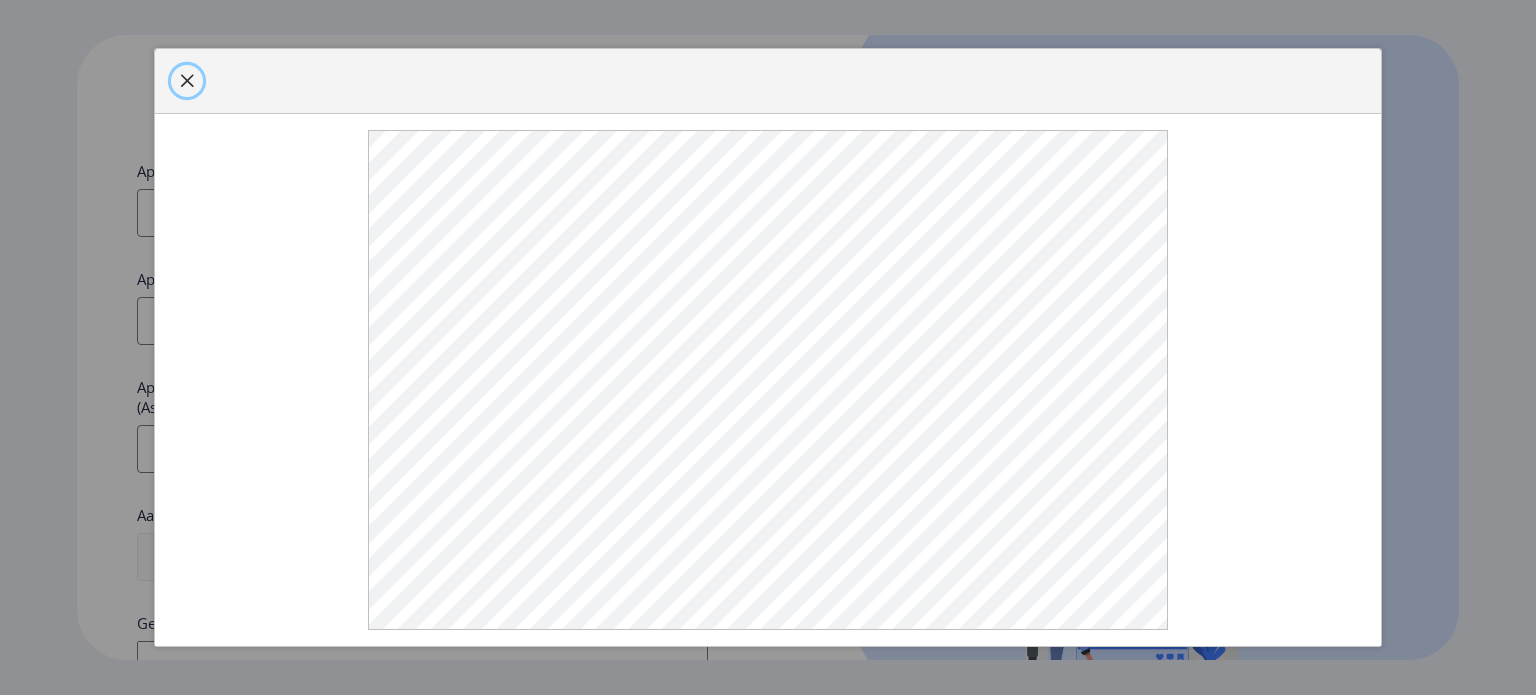 click 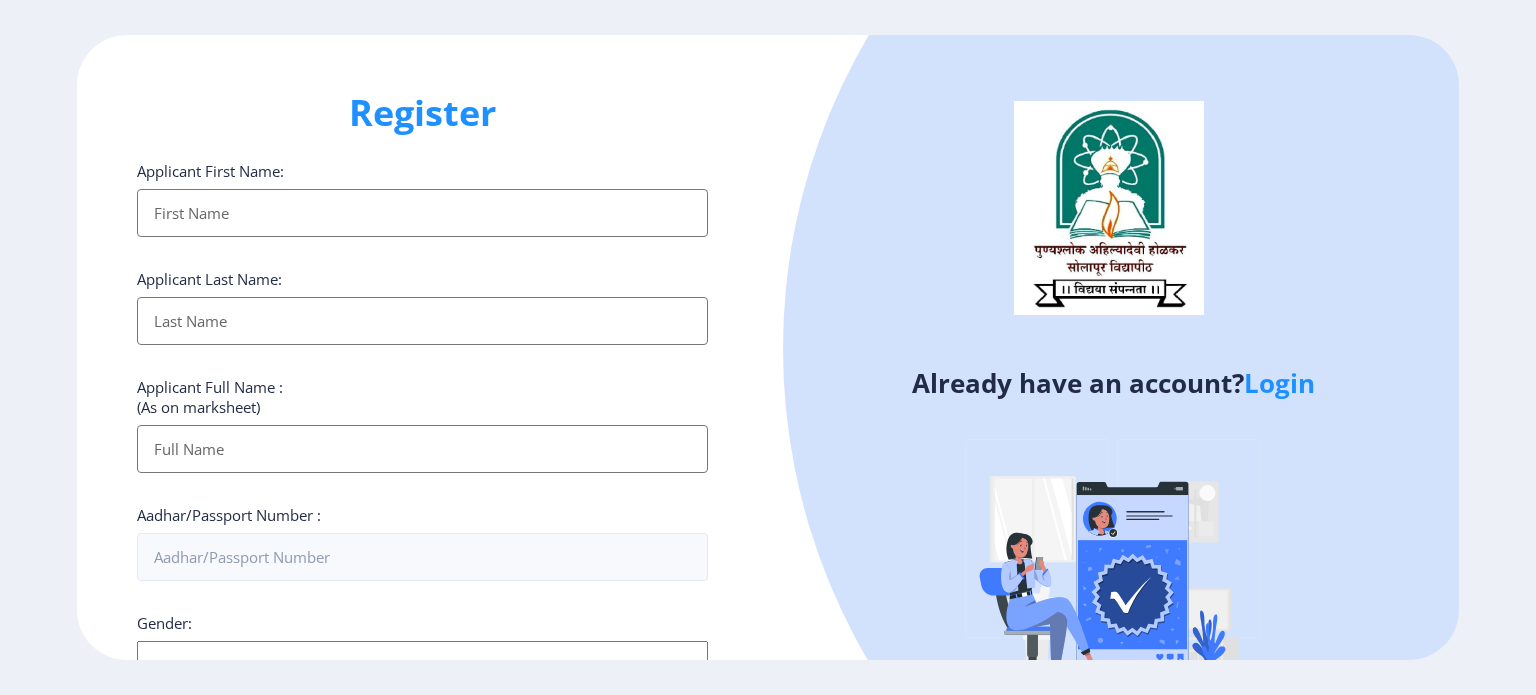 click on "Applicant First Name:" at bounding box center [422, 213] 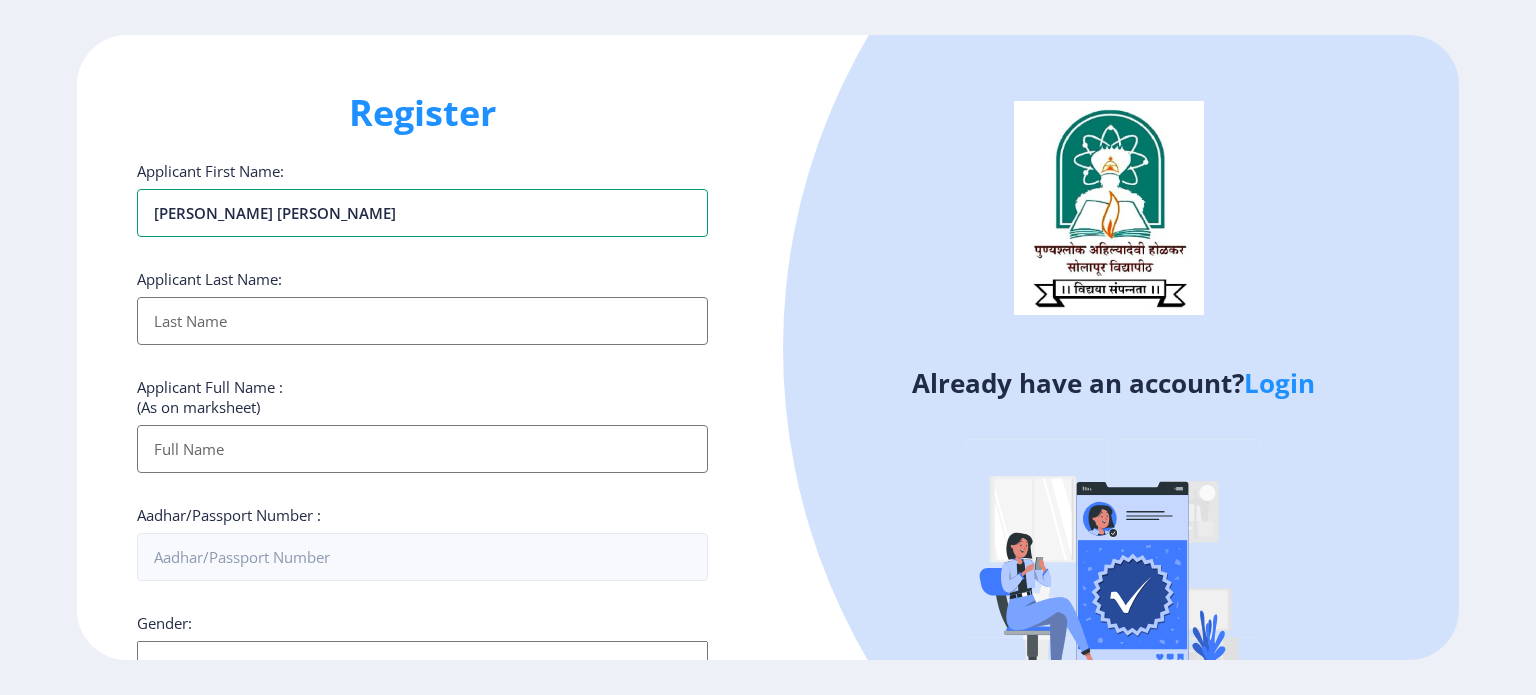 type on "[PERSON_NAME] [PERSON_NAME]" 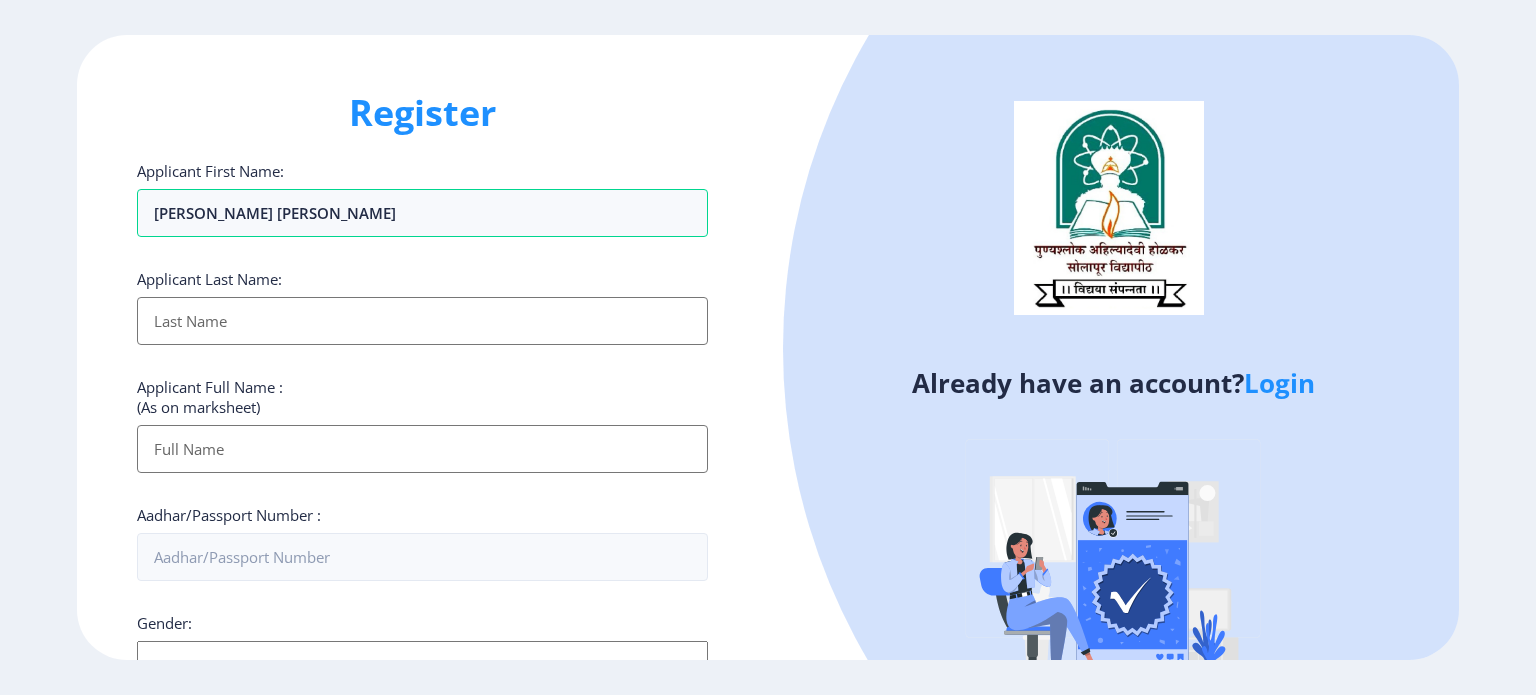 click on "Applicant First Name:" at bounding box center [422, 321] 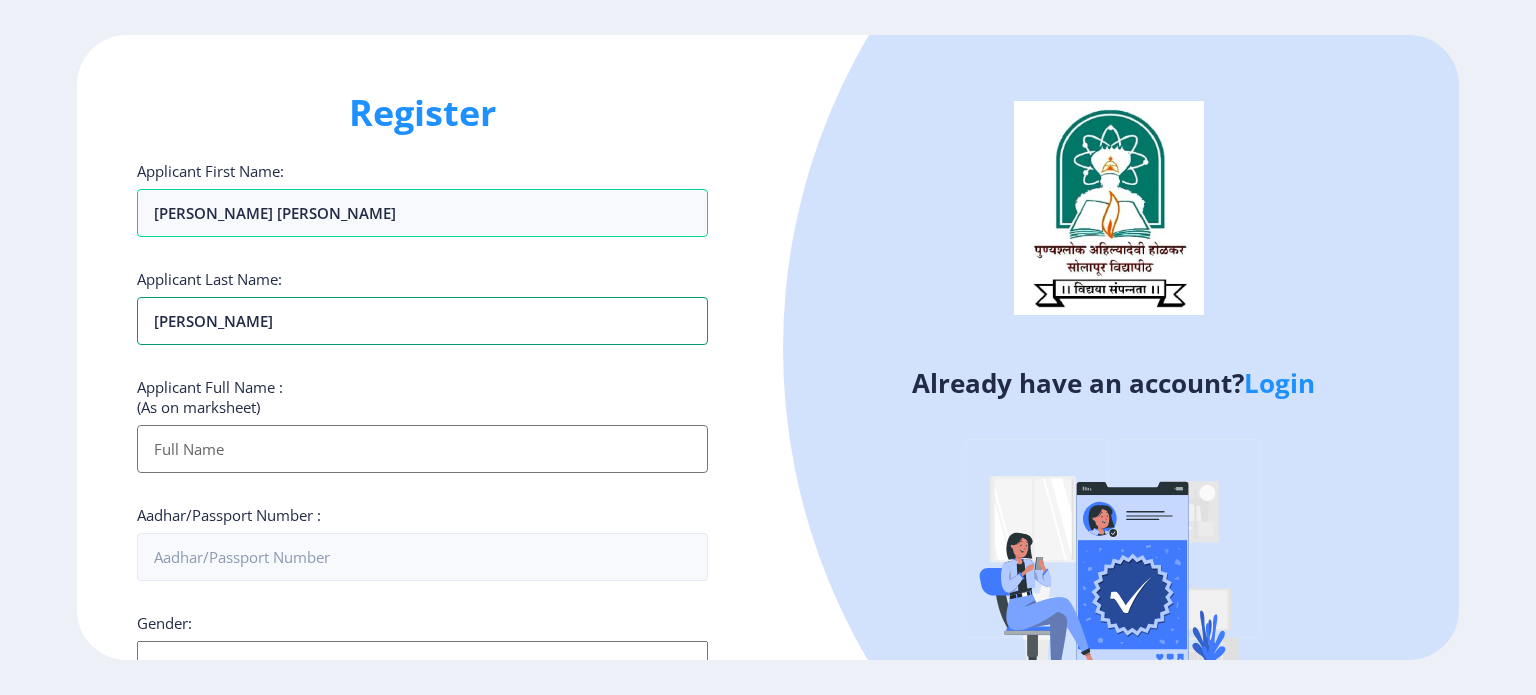 type on "BALASAHEB" 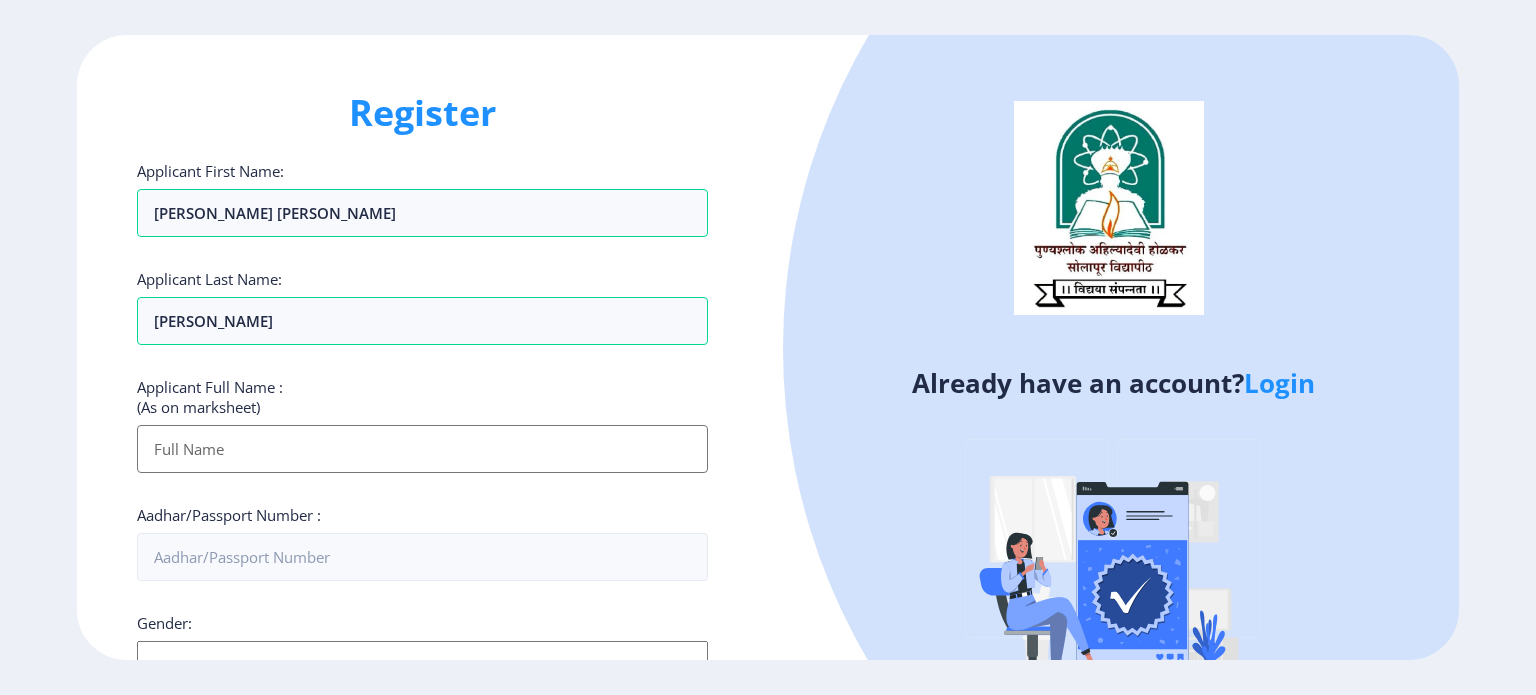 click on "Applicant First Name:" at bounding box center [422, 449] 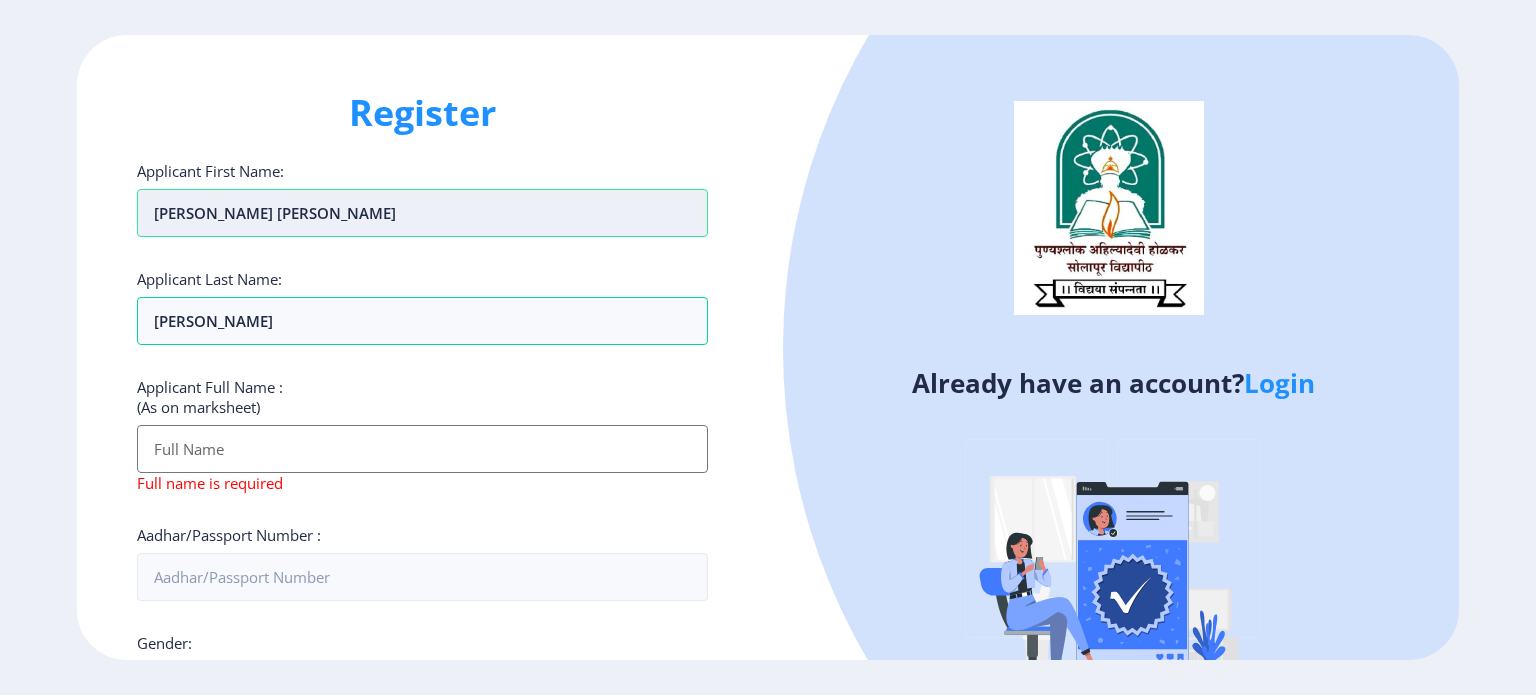 click on "[PERSON_NAME] [PERSON_NAME]" at bounding box center [422, 213] 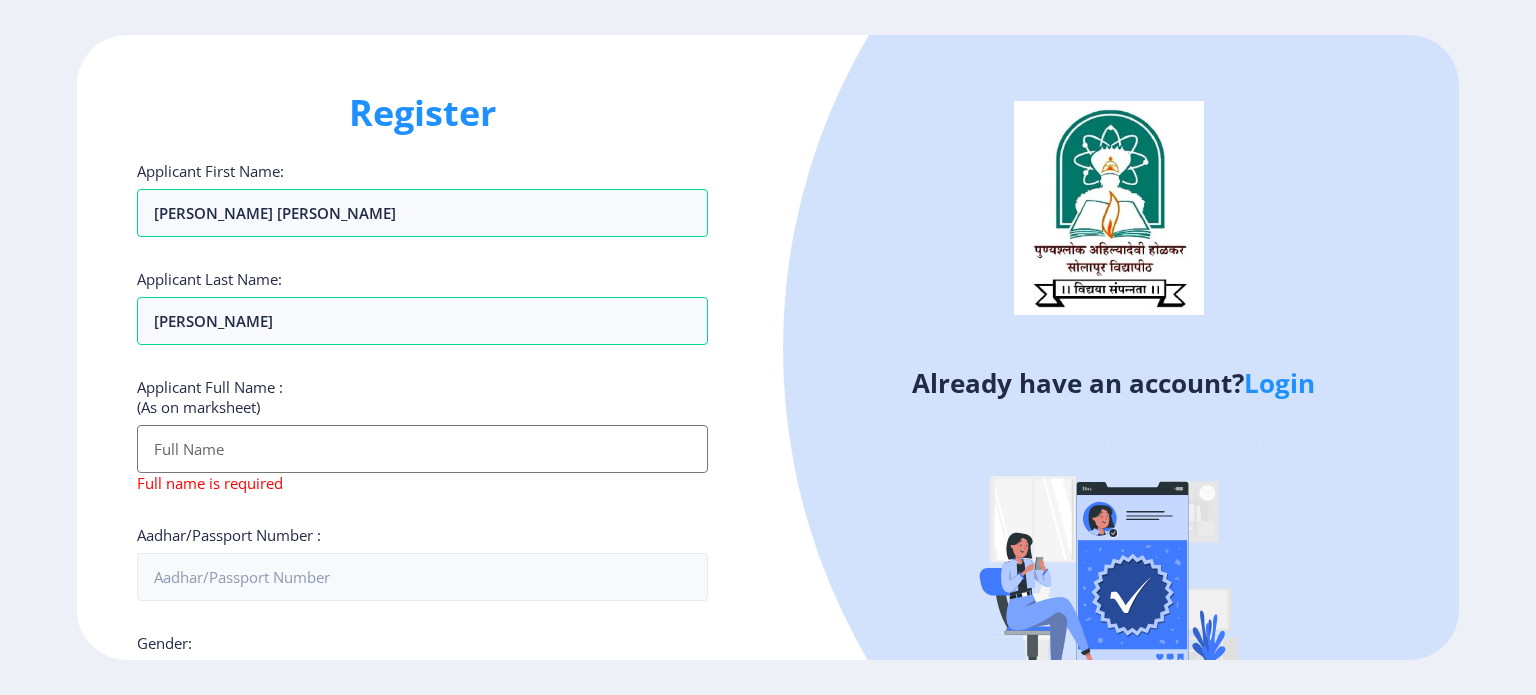 click on "Applicant First Name:" at bounding box center [422, 449] 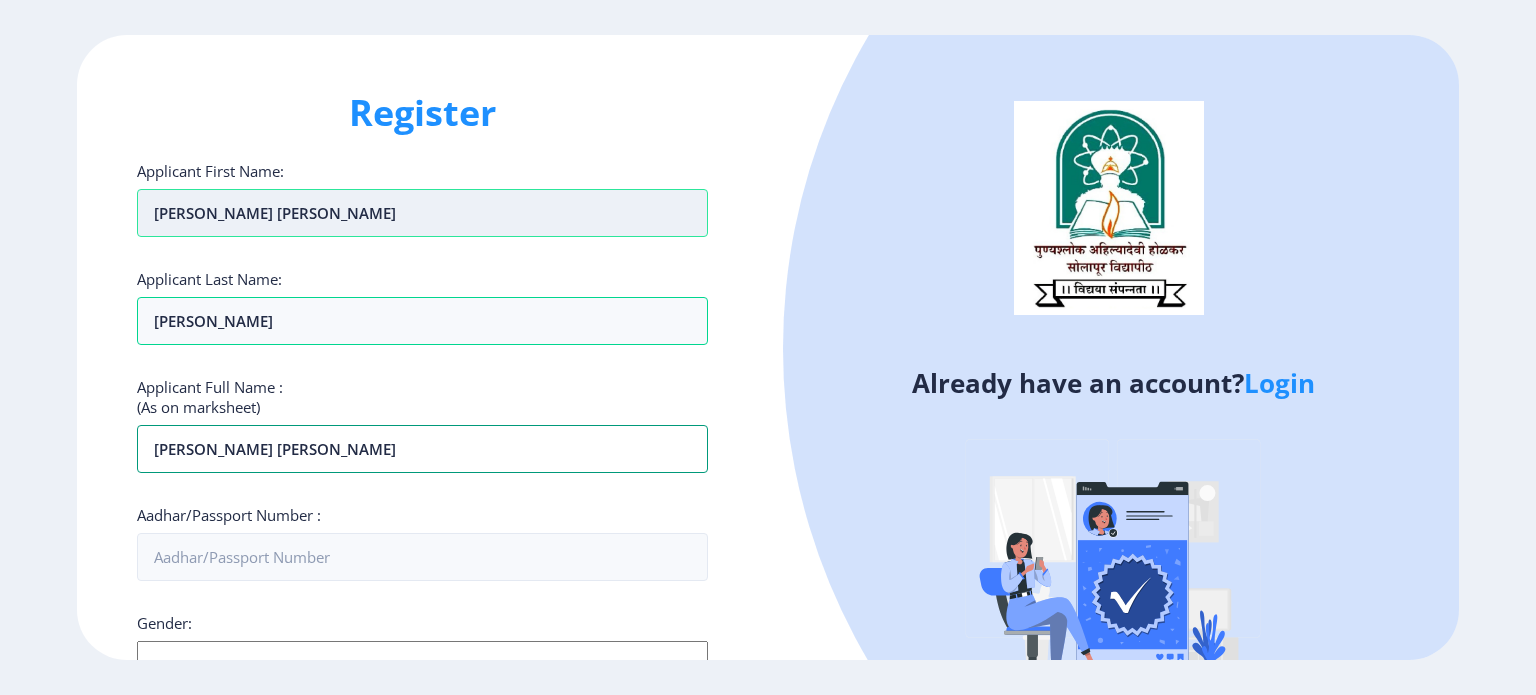 type on "[PERSON_NAME] [PERSON_NAME]" 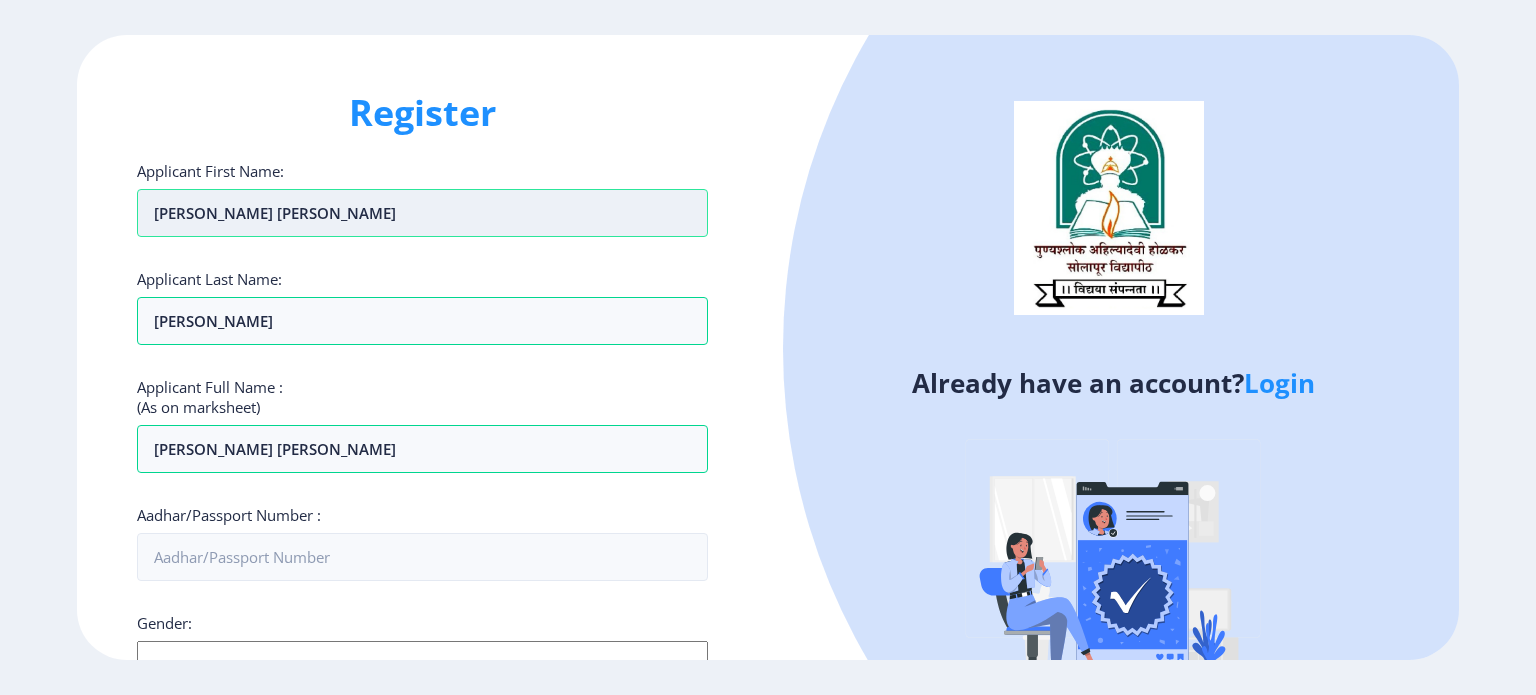 click on "[PERSON_NAME] [PERSON_NAME]" at bounding box center (422, 213) 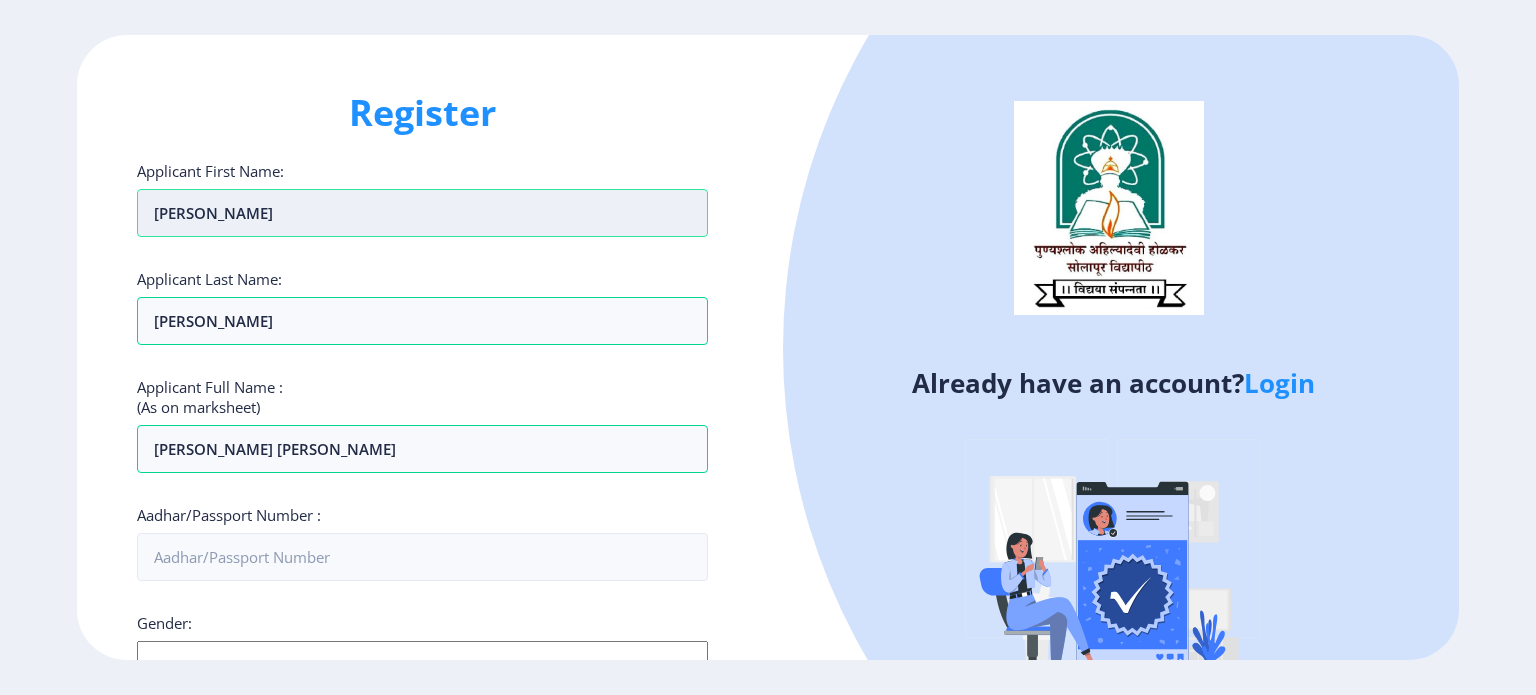 click on "YOGESH BALASAHEB" at bounding box center [422, 213] 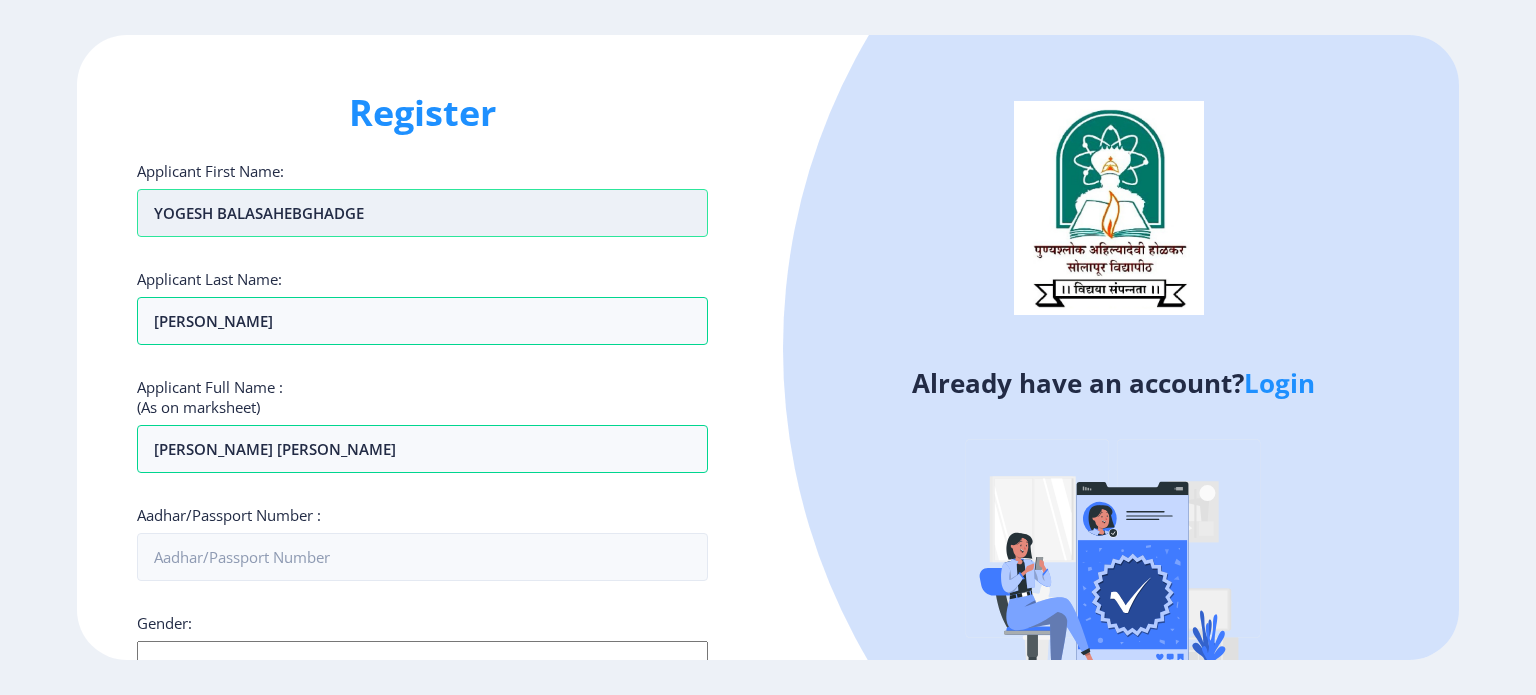 click on "YOGESH BALASAHEBGHADGE" at bounding box center [422, 213] 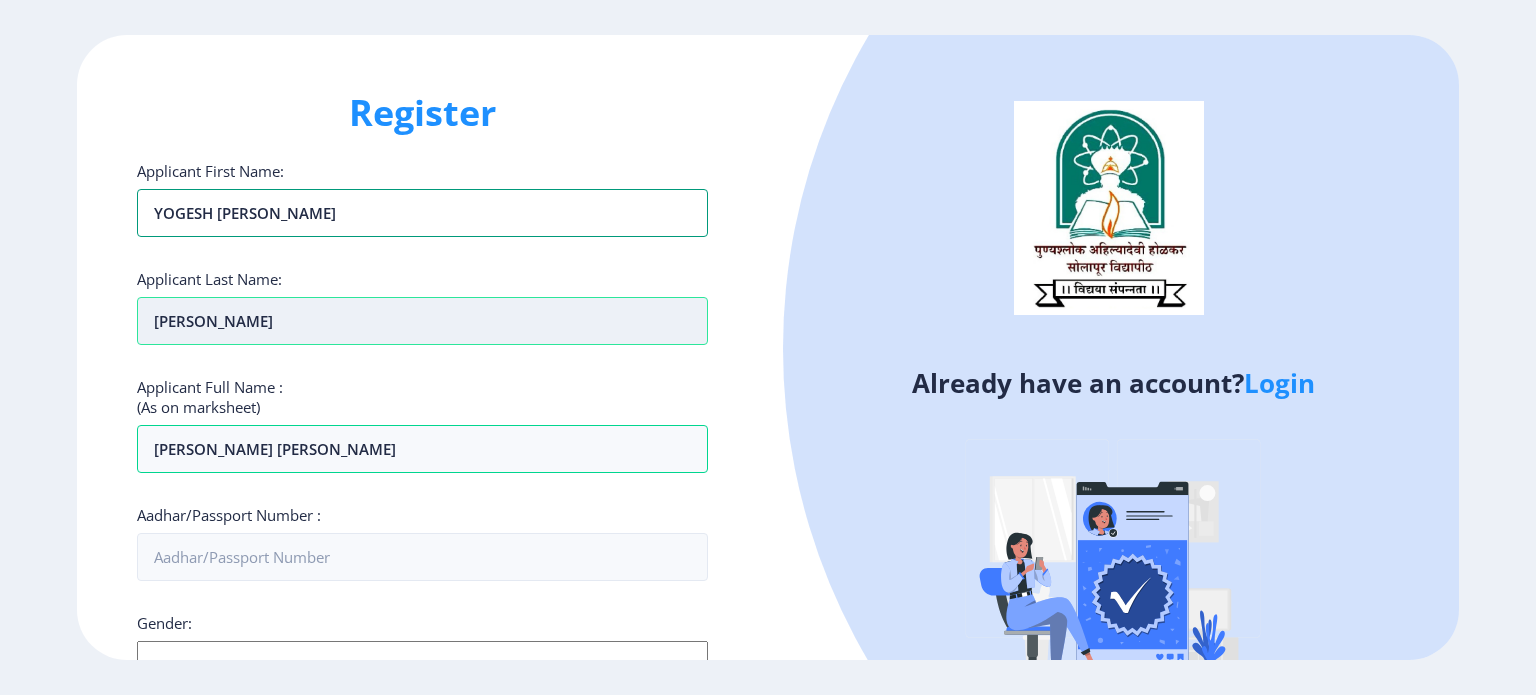 type on "YOGESH [PERSON_NAME]" 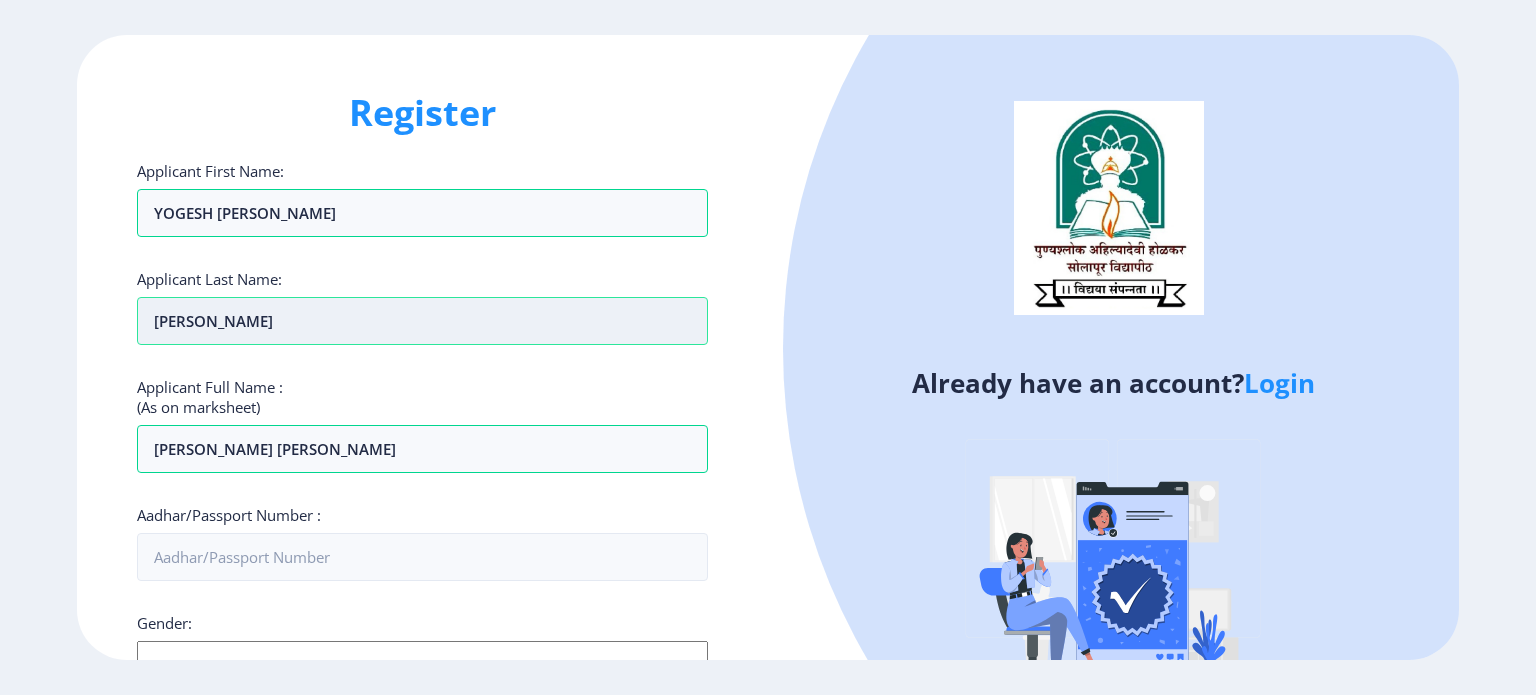 click on "BALASAHEB" at bounding box center (422, 213) 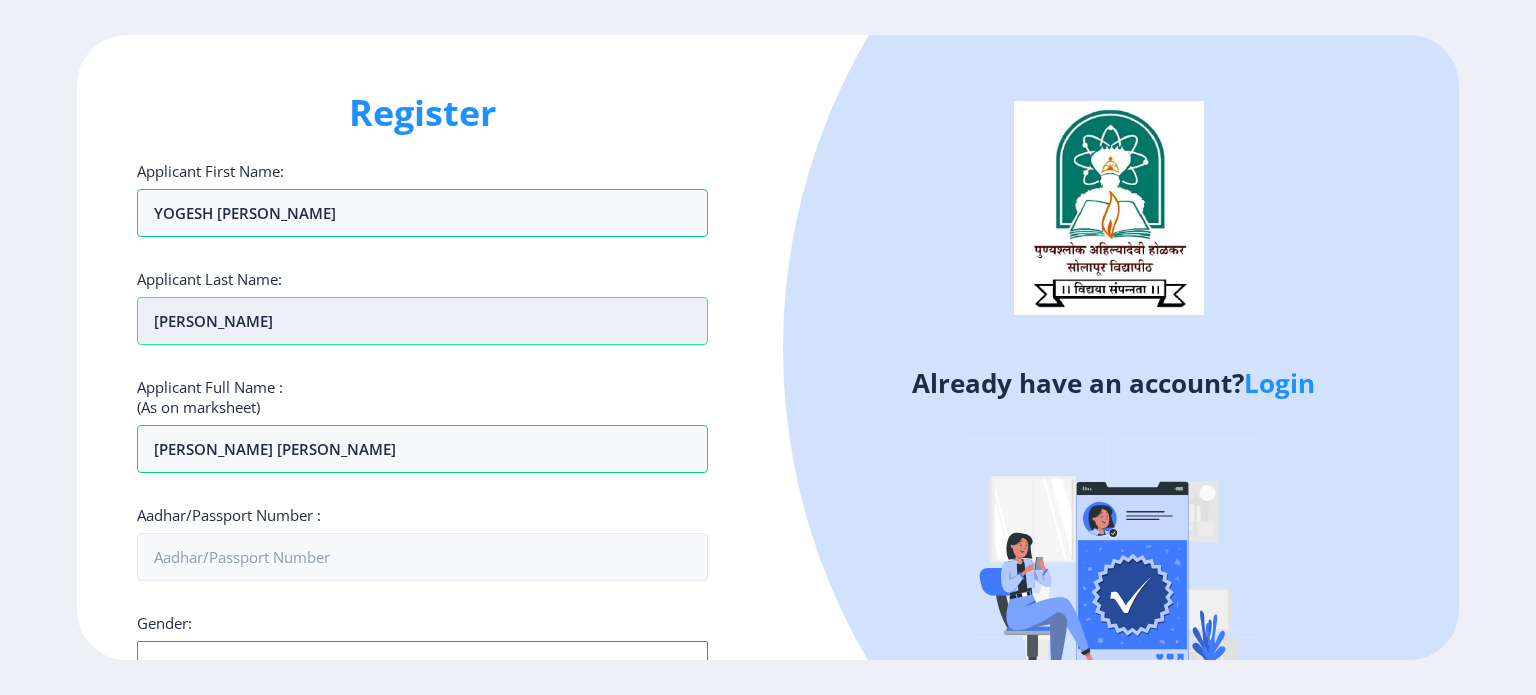 click on "BALASAHEB" at bounding box center (422, 321) 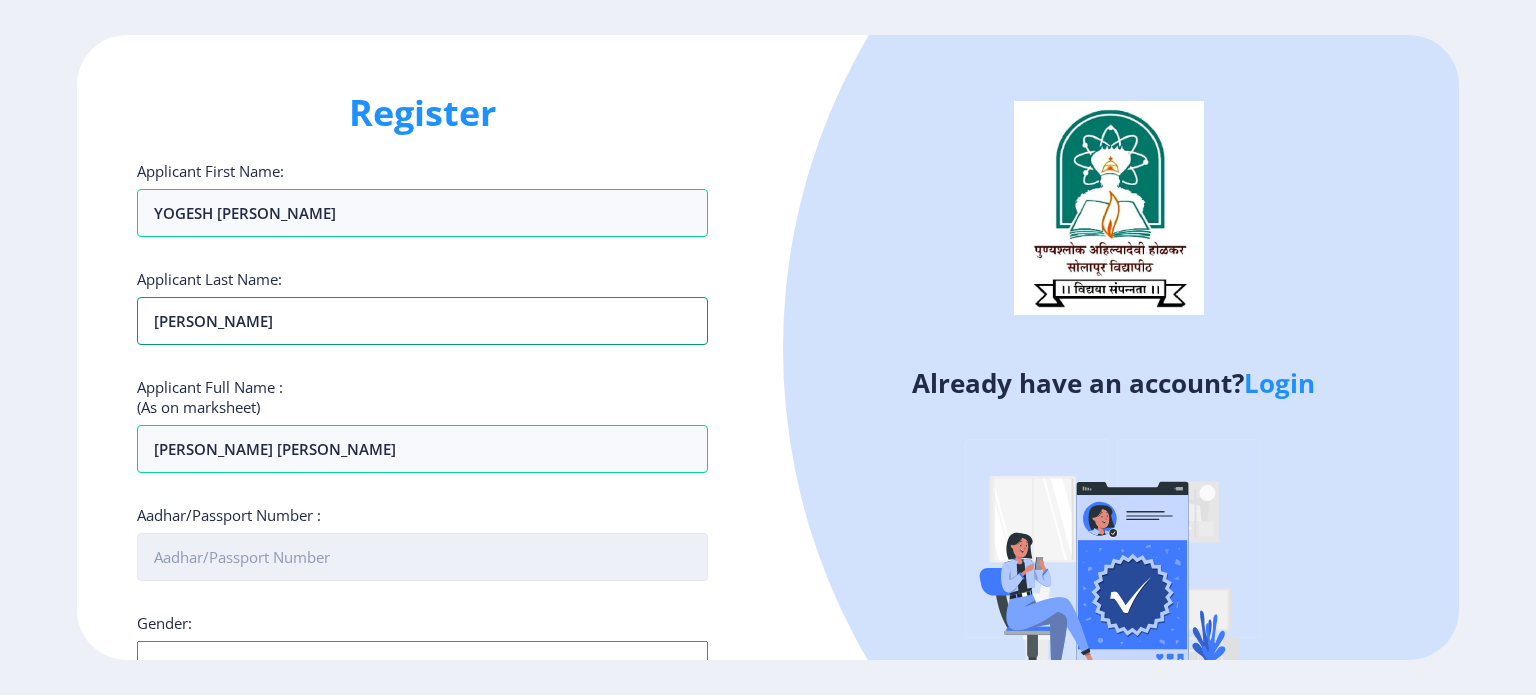 type on "[PERSON_NAME]" 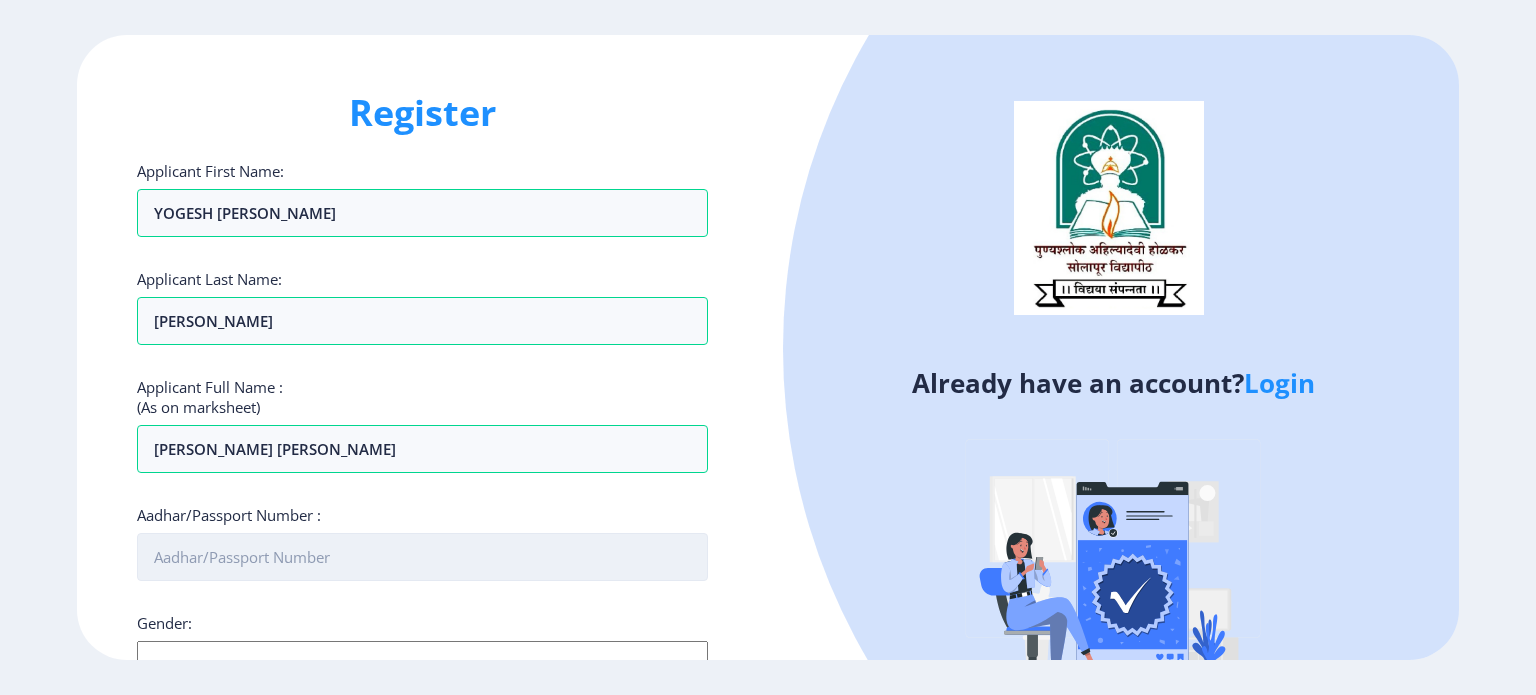 click on "Aadhar/Passport Number :" at bounding box center (422, 557) 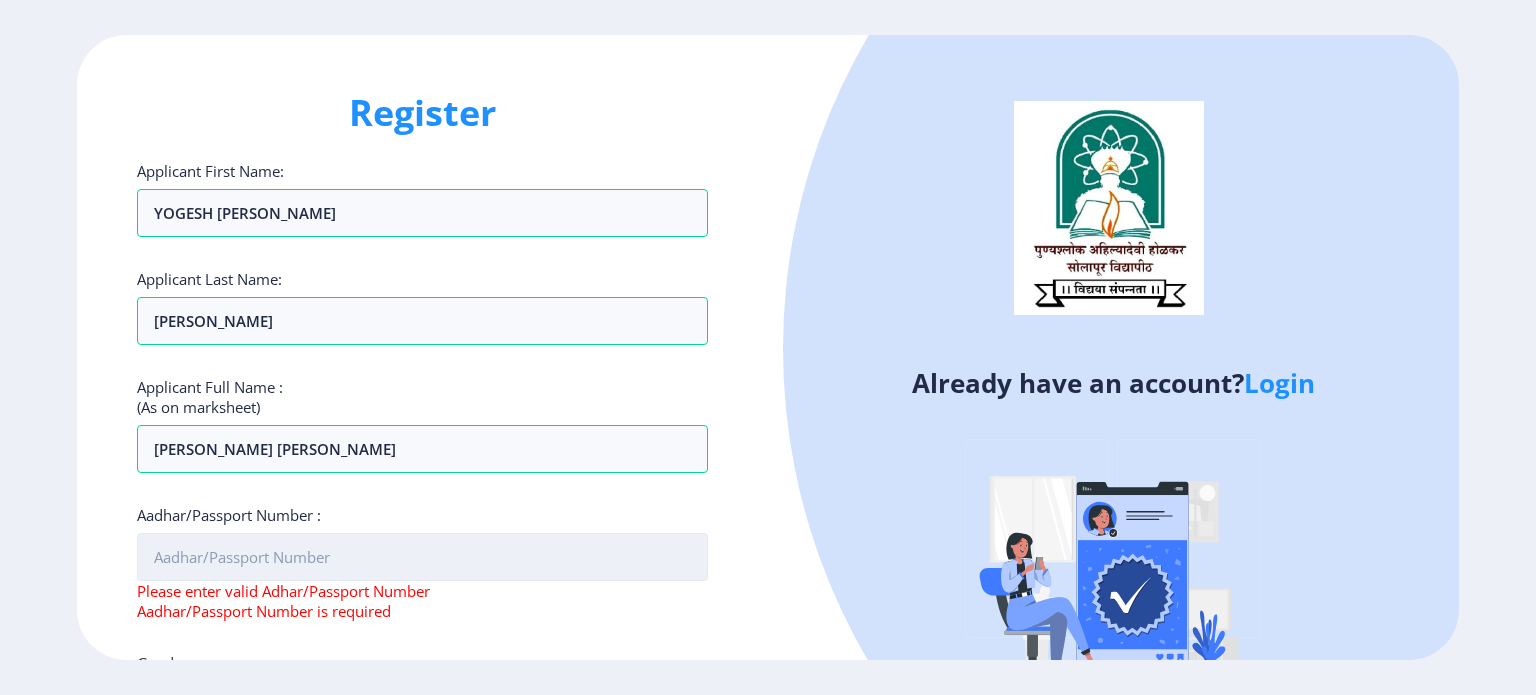 click on "Aadhar/Passport Number :" at bounding box center (422, 557) 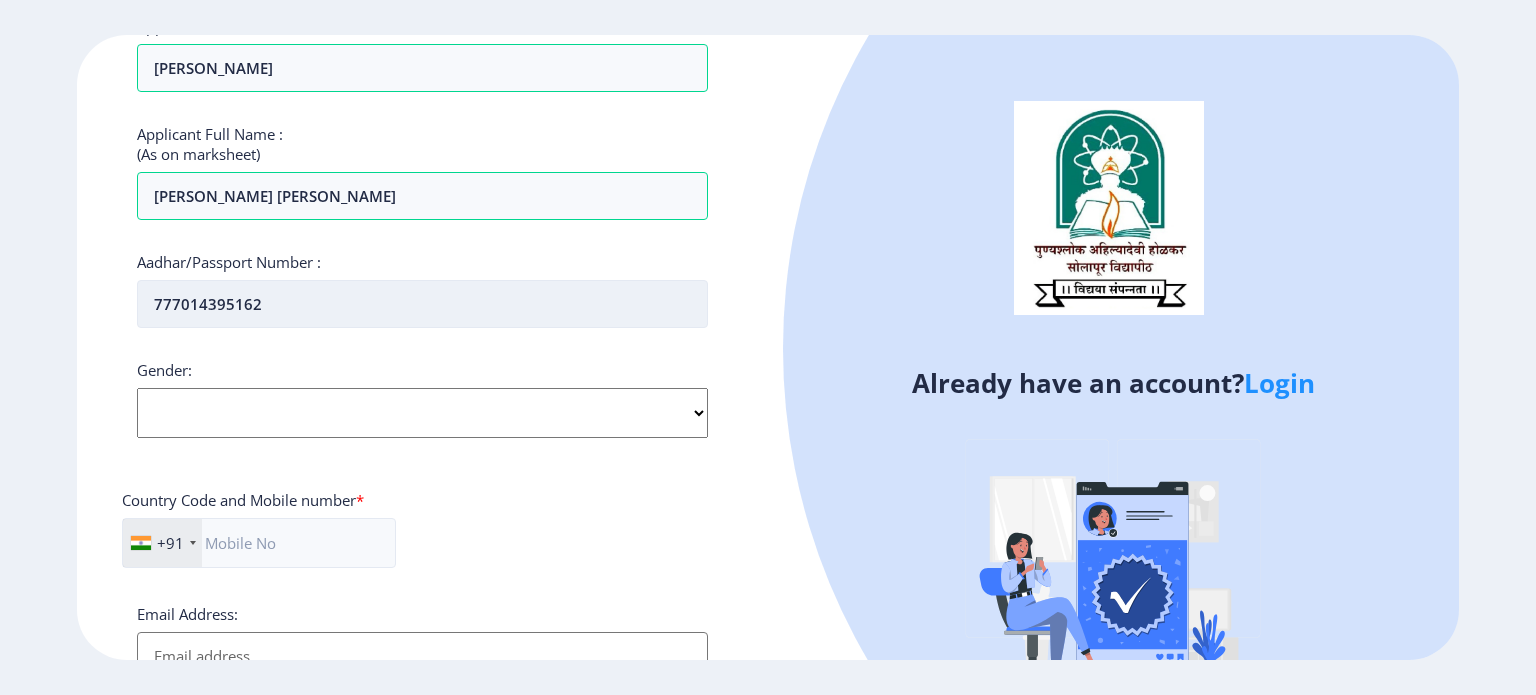scroll, scrollTop: 300, scrollLeft: 0, axis: vertical 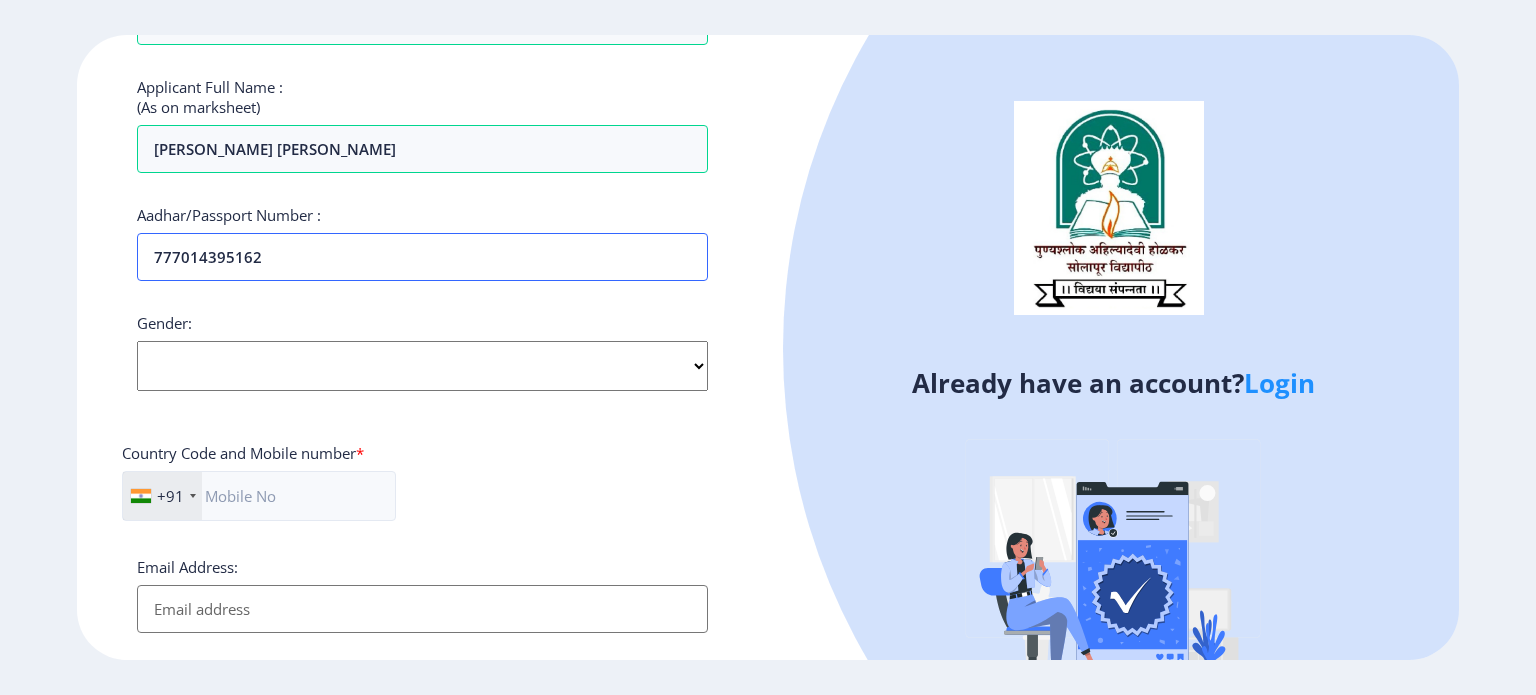 type on "777014395162" 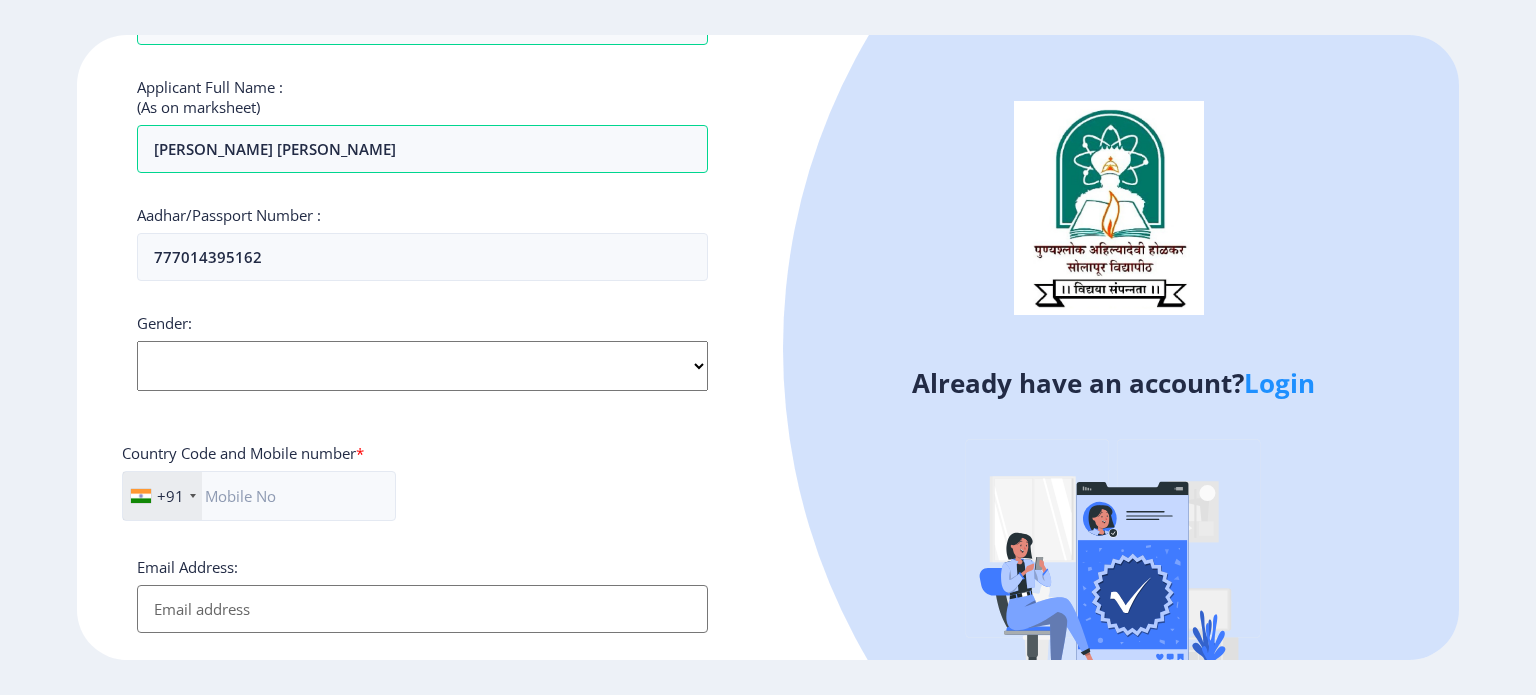 click on "Select Gender Male Female Other" 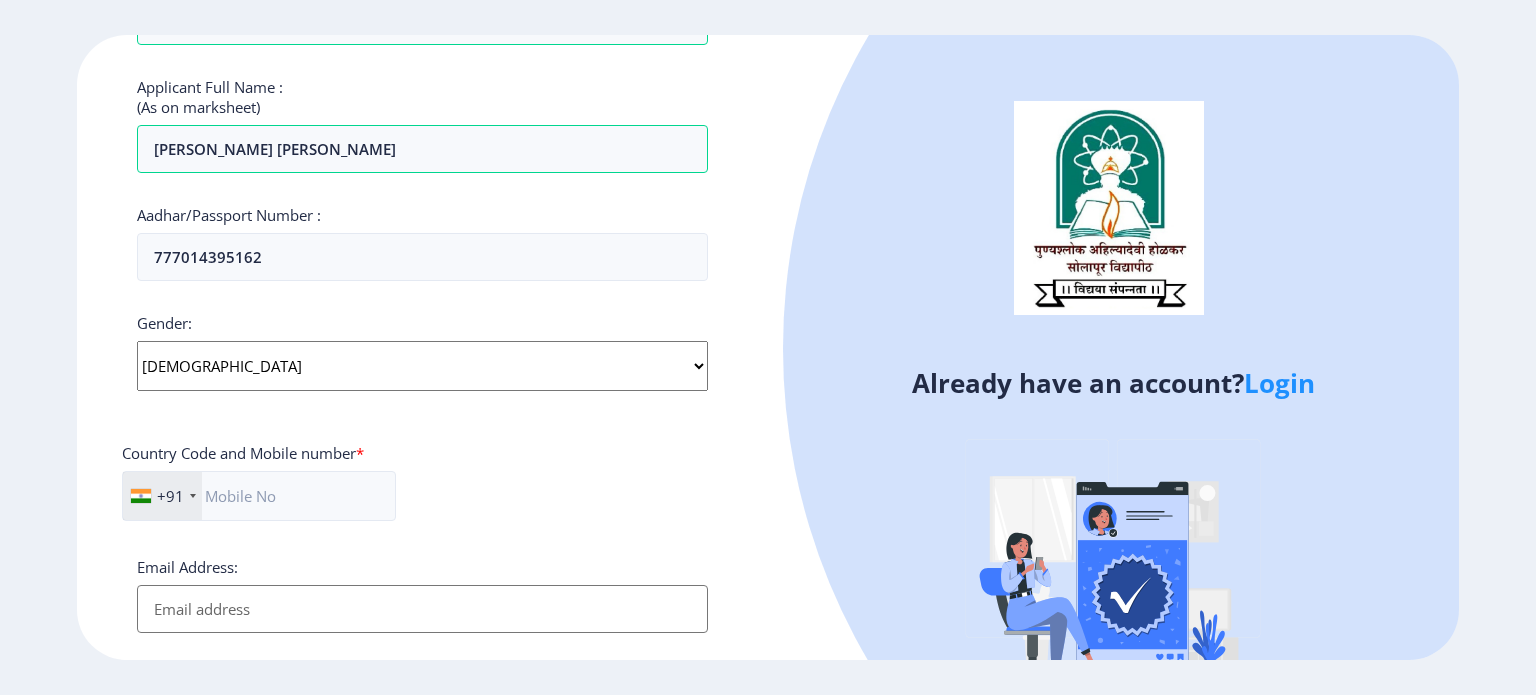 click on "Select Gender Male Female Other" 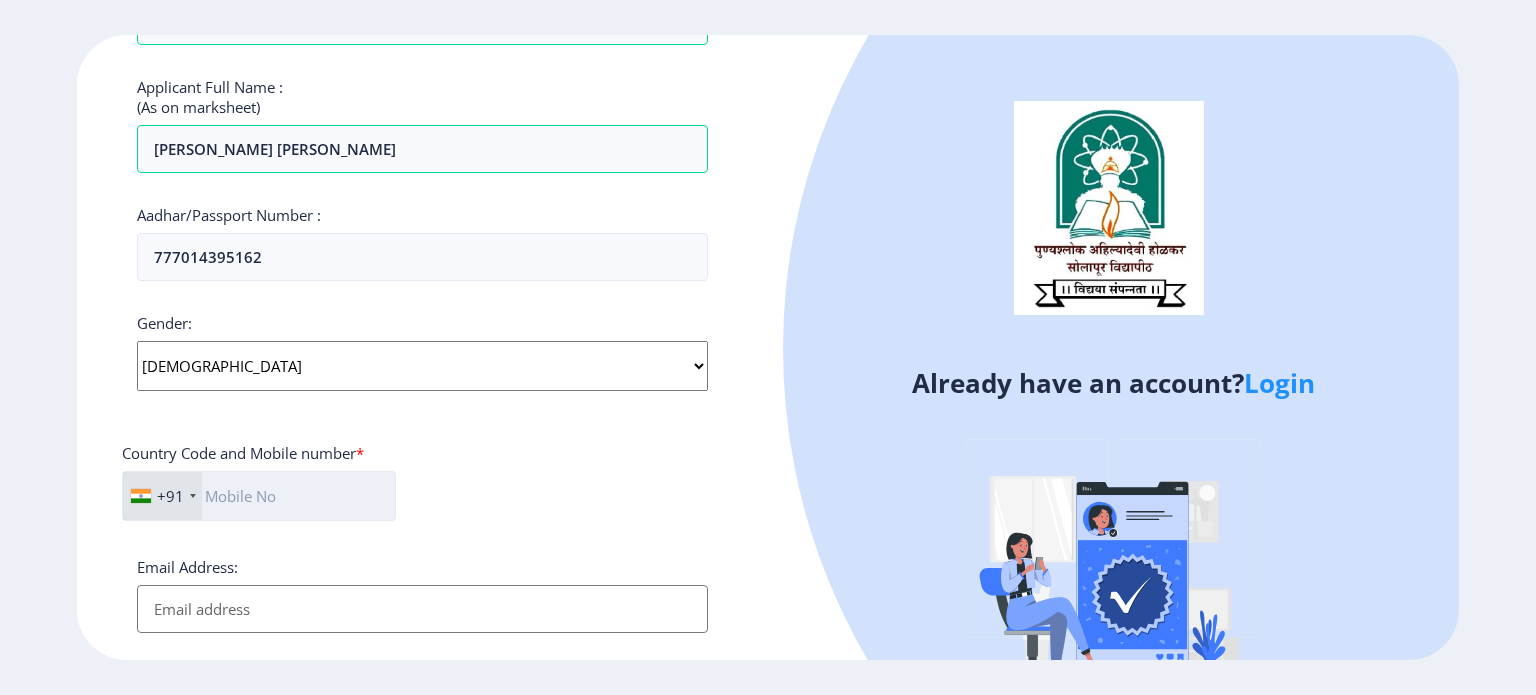 click 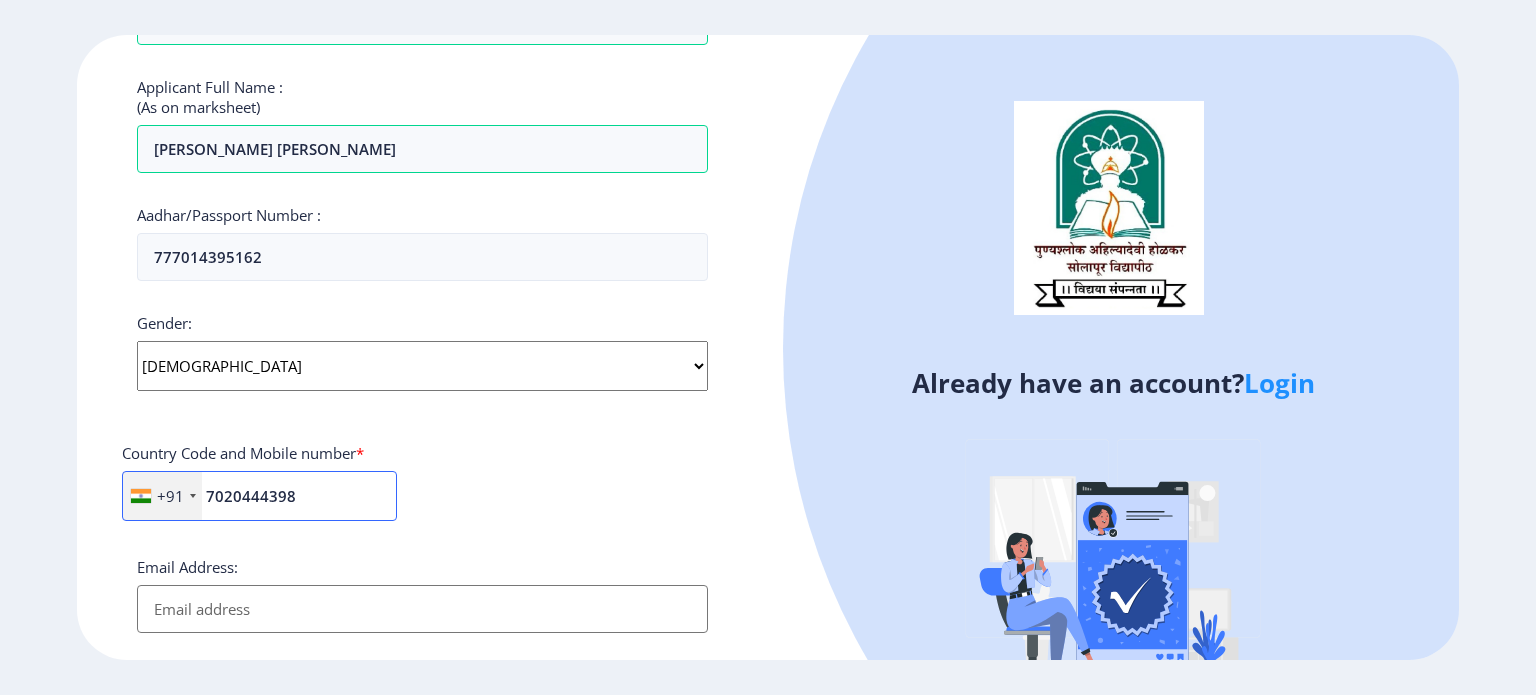type on "7020444398" 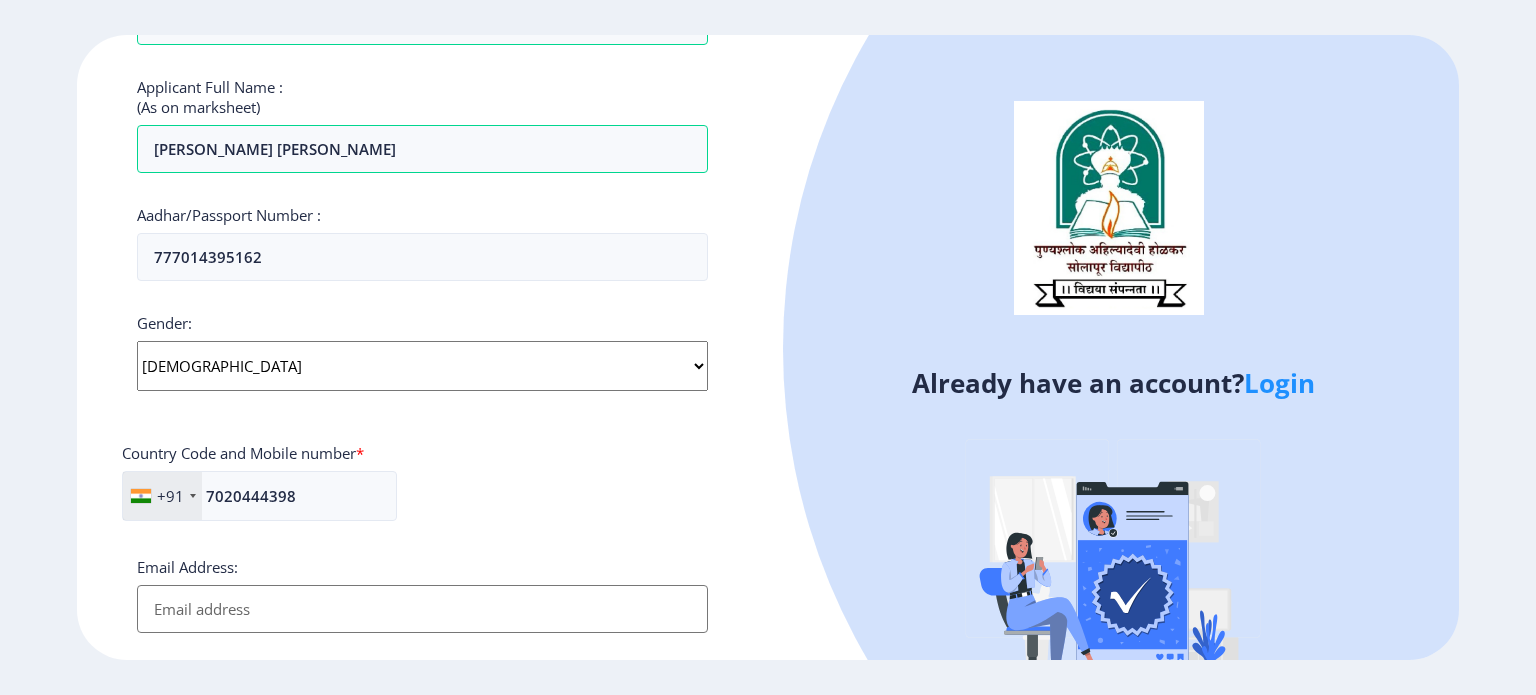 click on "Email Address:" at bounding box center [422, 609] 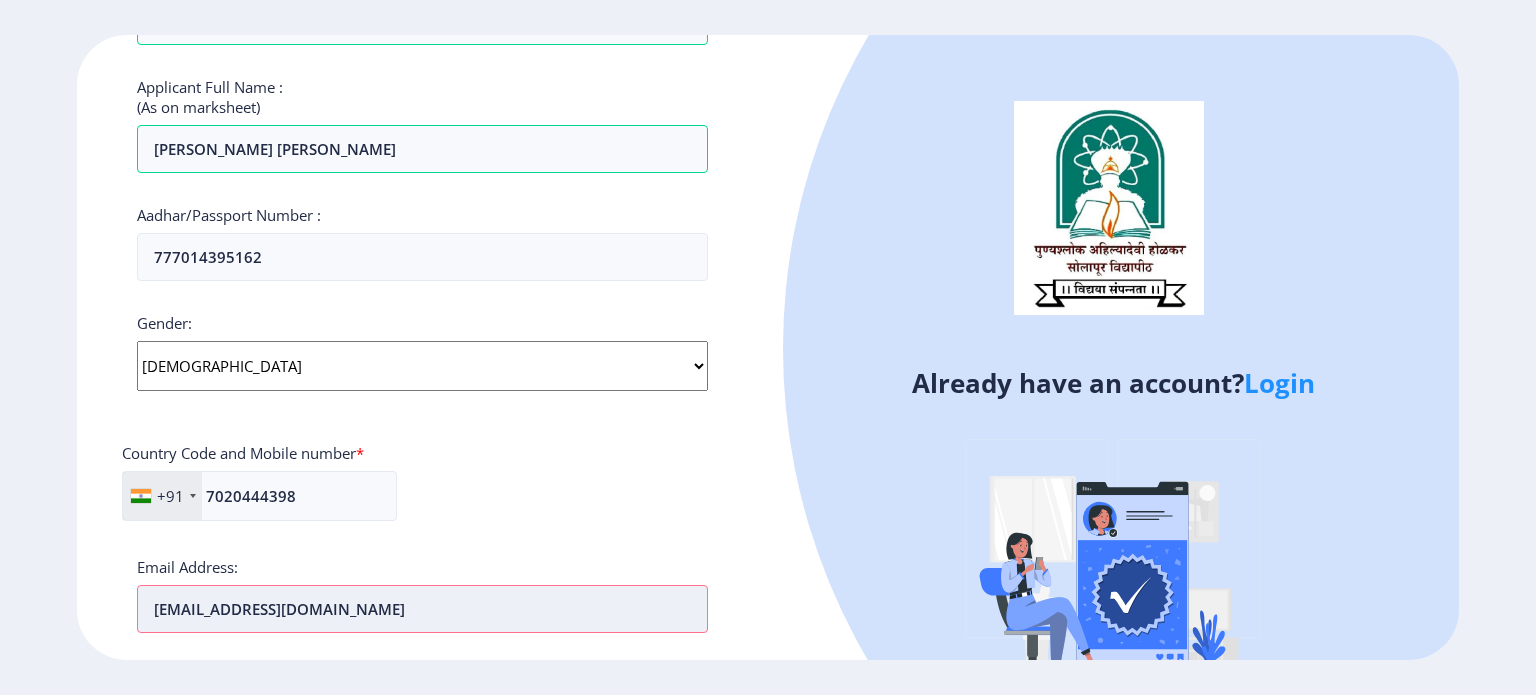 click on "[EMAIL_ADDRESS][DOMAIN_NAME]" at bounding box center [422, 609] 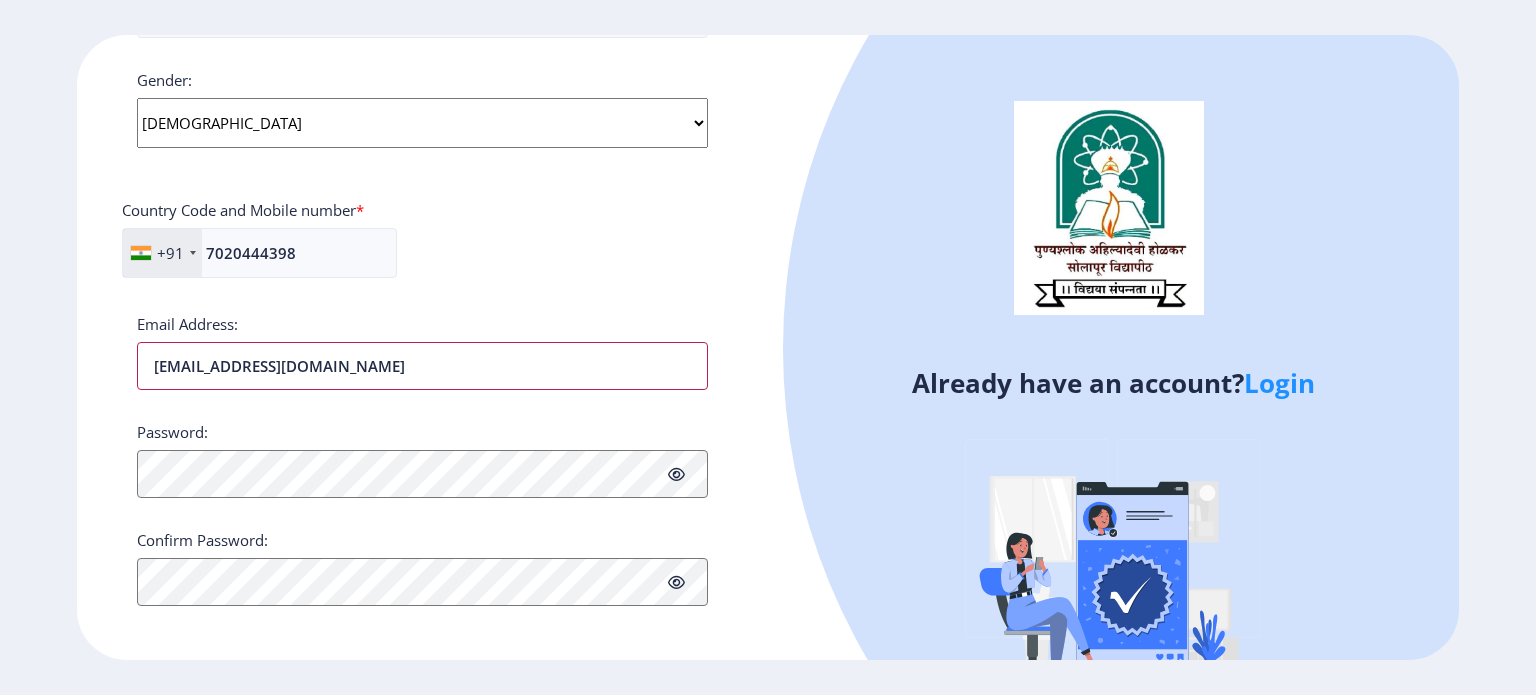 scroll, scrollTop: 548, scrollLeft: 0, axis: vertical 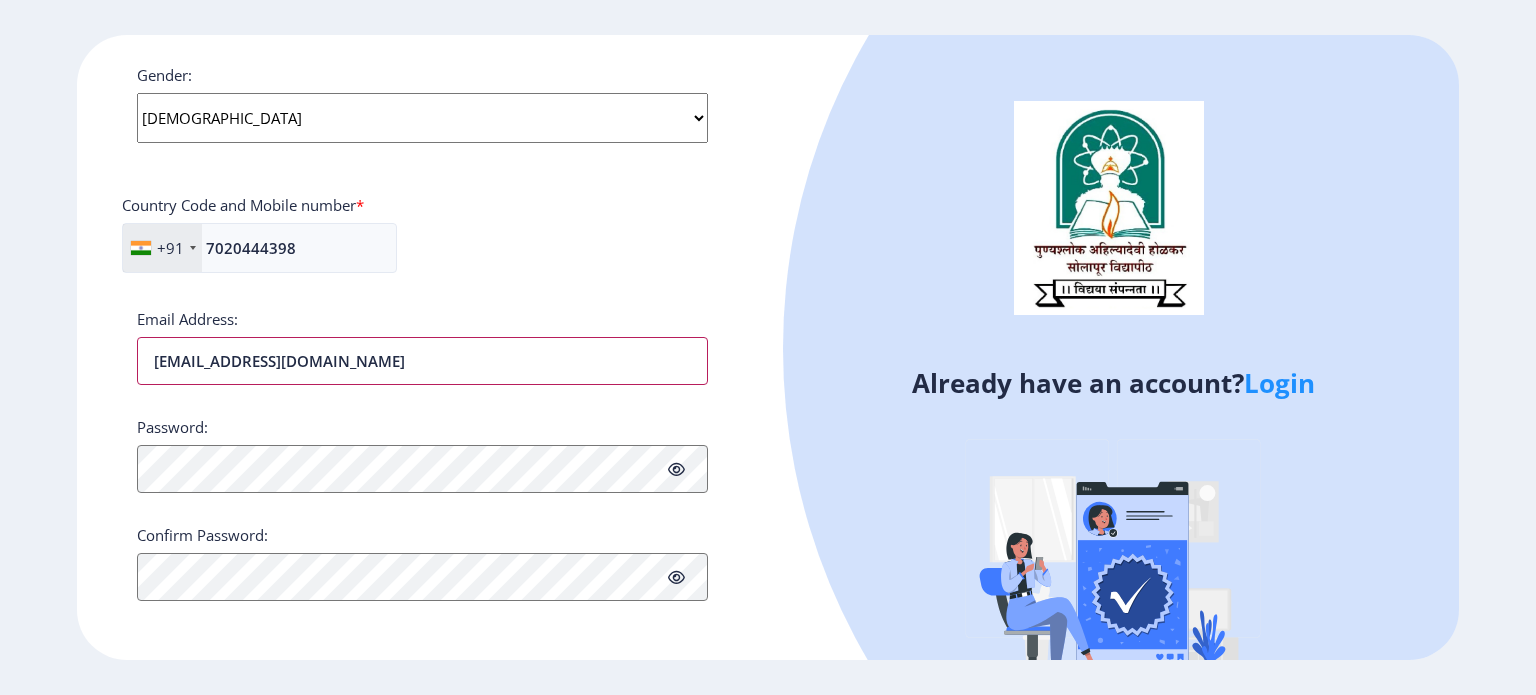 type on "[EMAIL_ADDRESS][DOMAIN_NAME]" 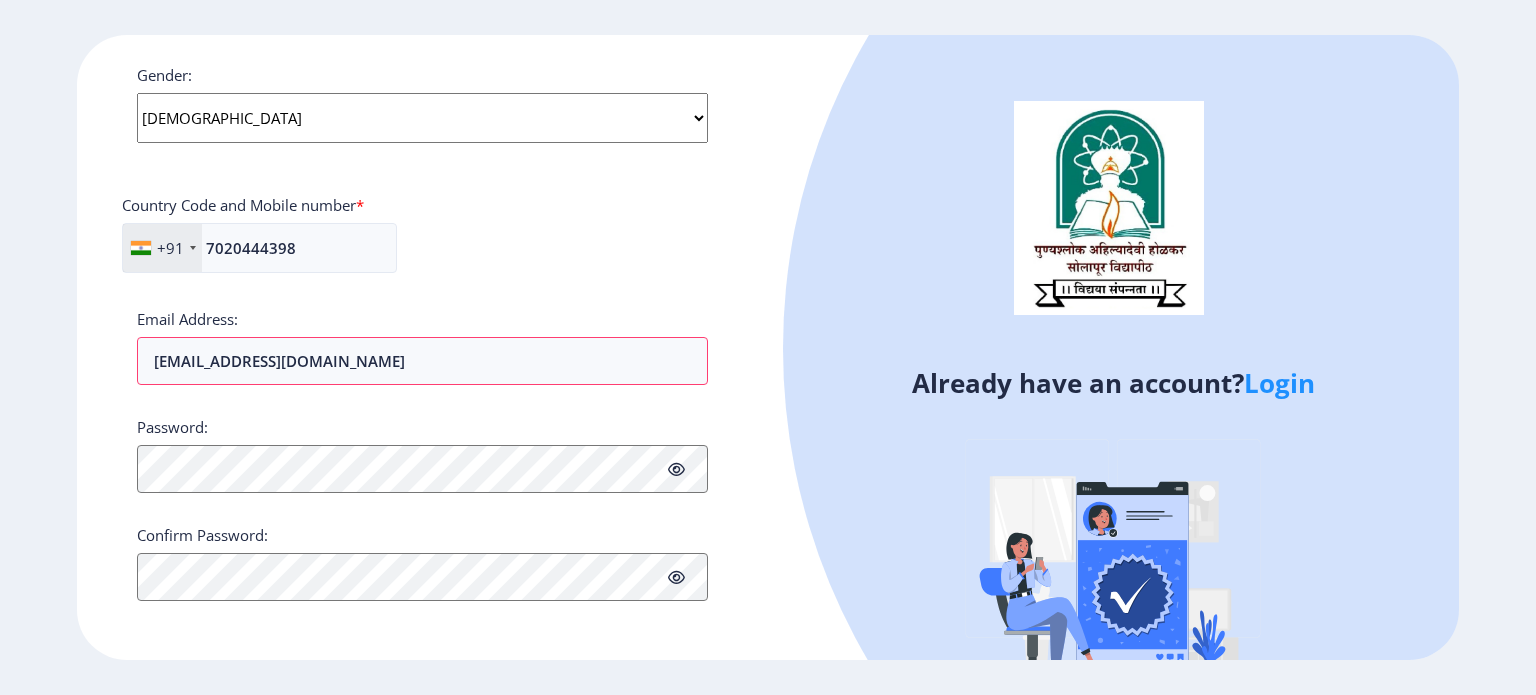 click on "Password:" 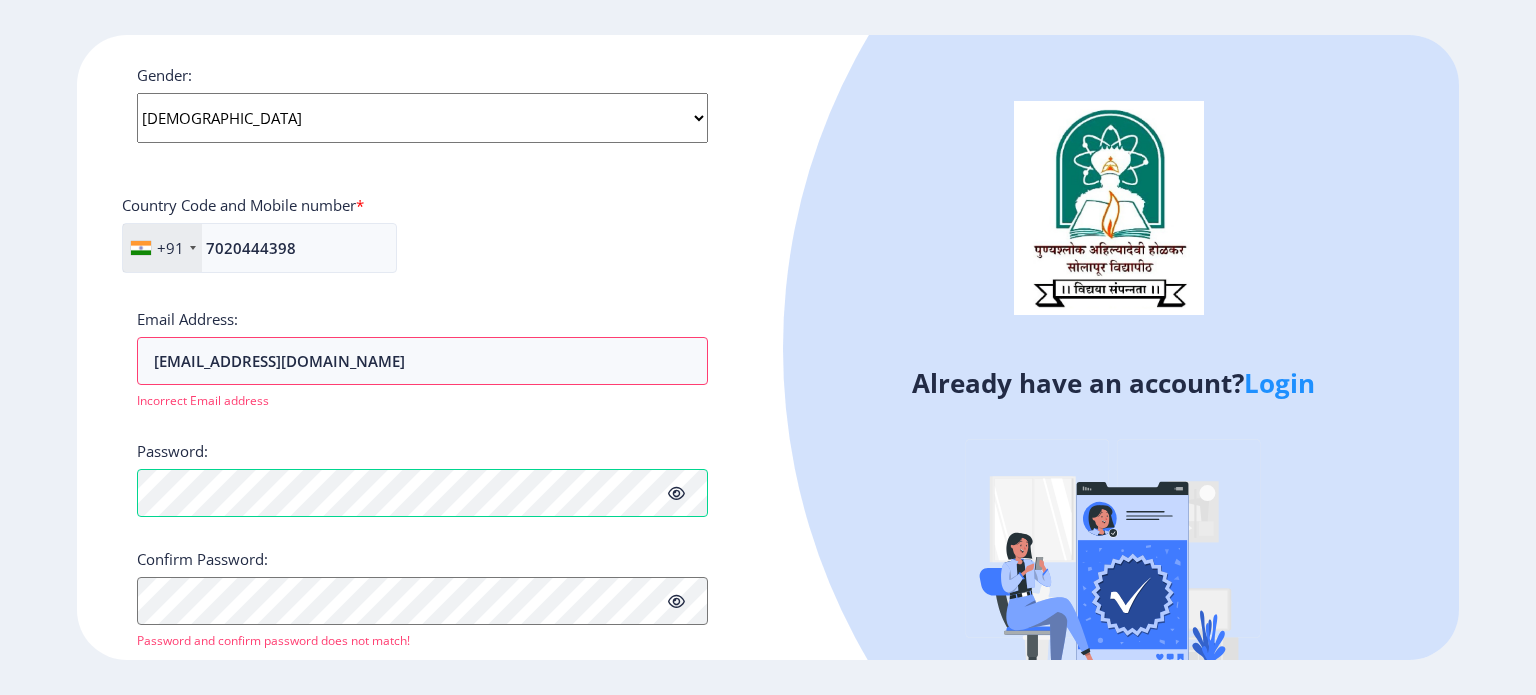 click 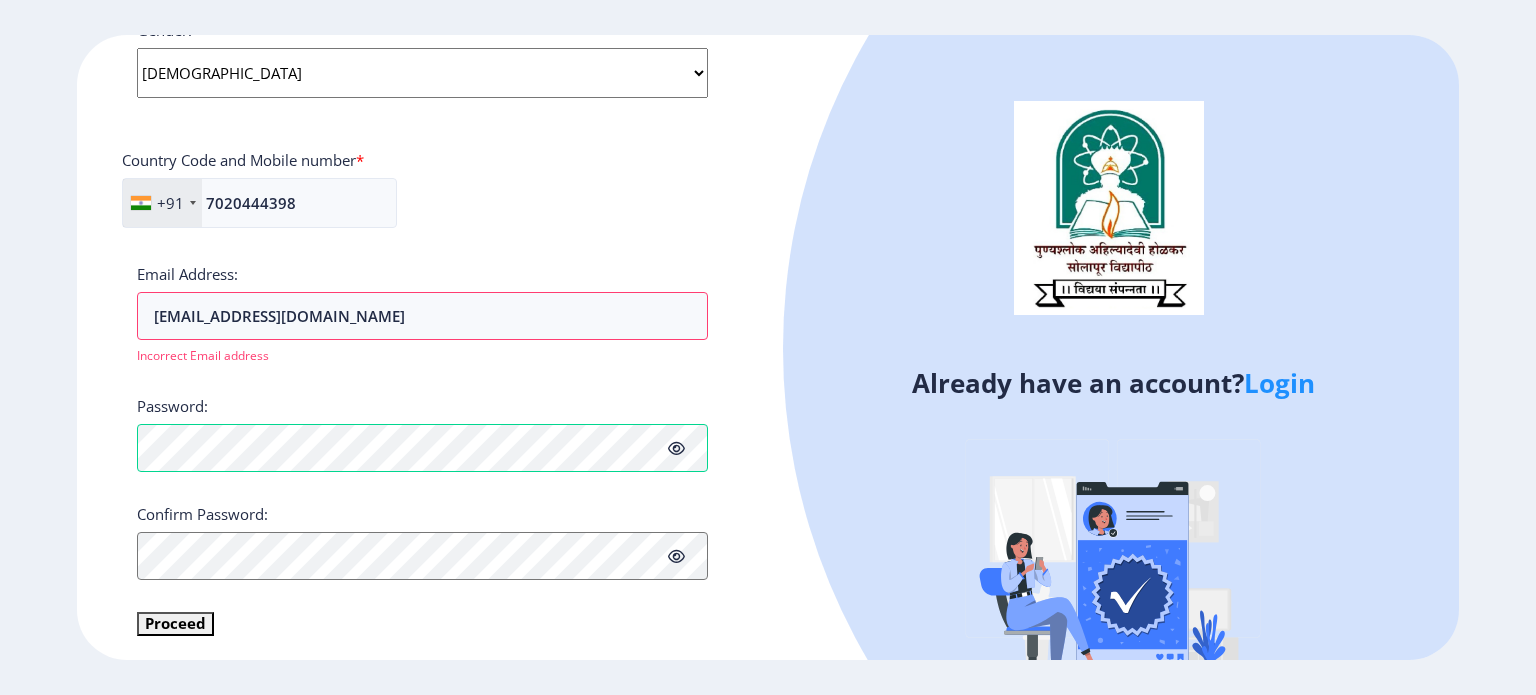 scroll, scrollTop: 595, scrollLeft: 0, axis: vertical 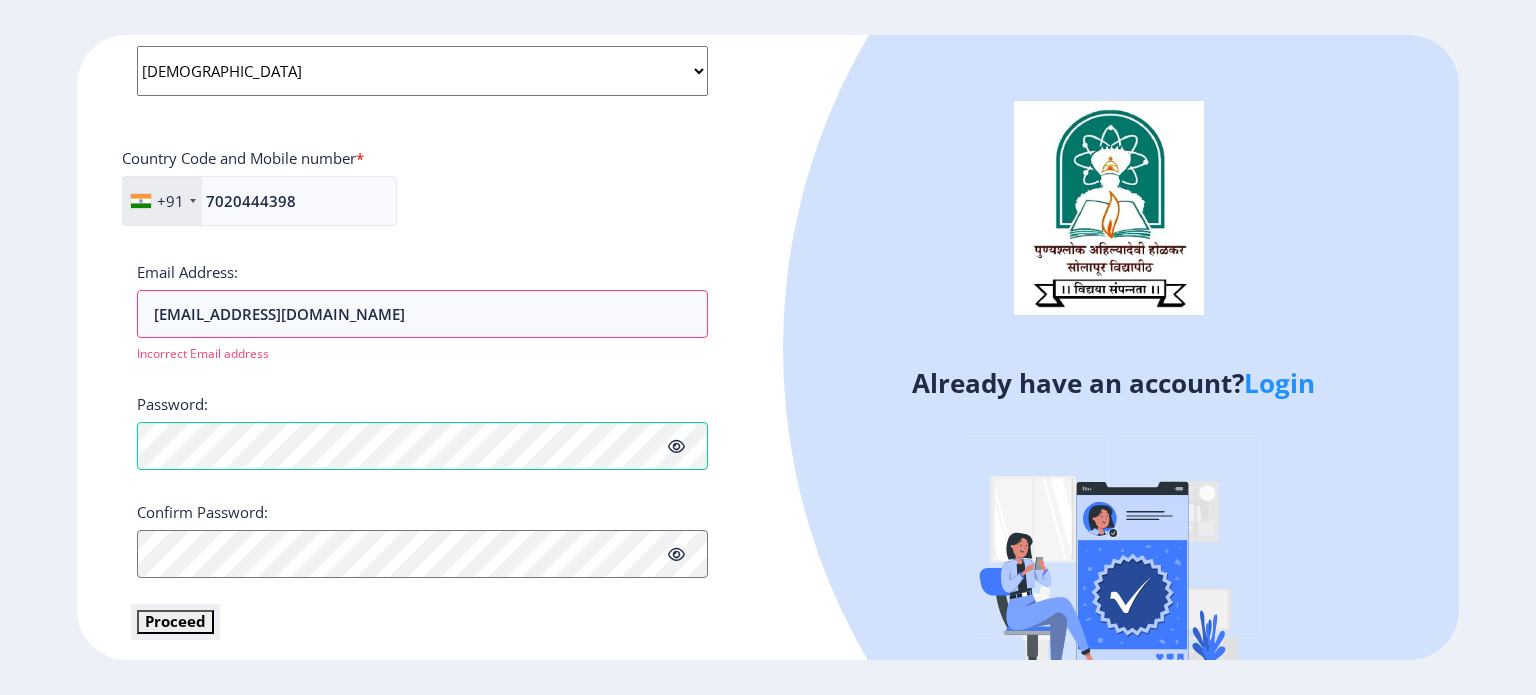 click on "Proceed" 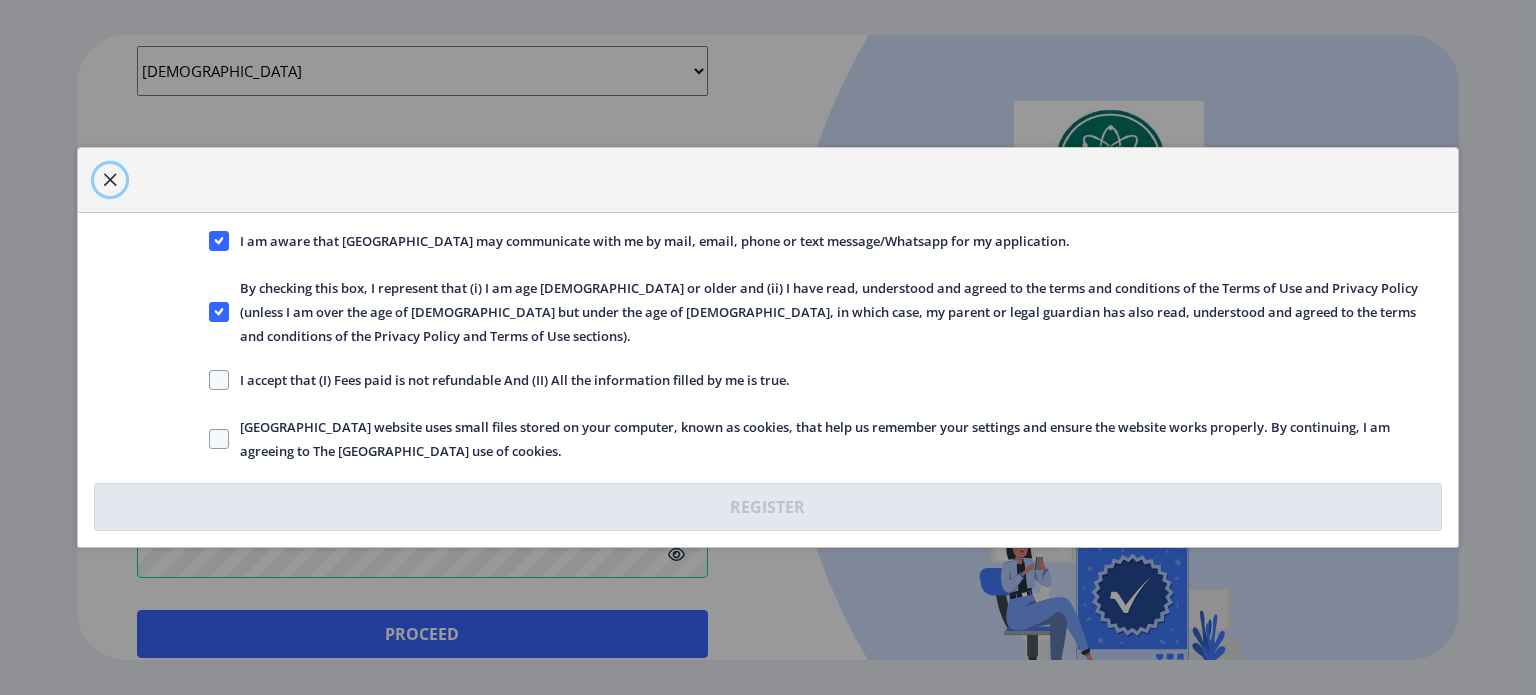 click 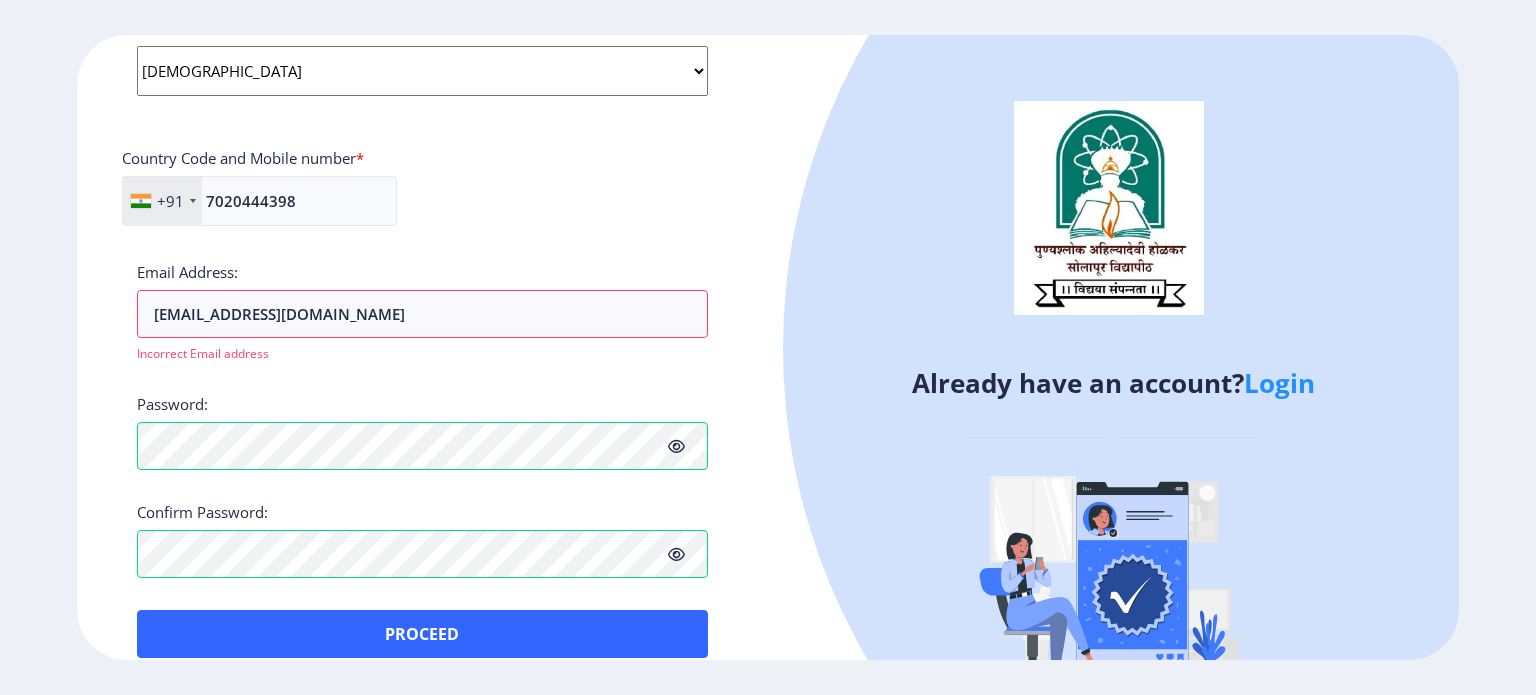 click on "Password:" 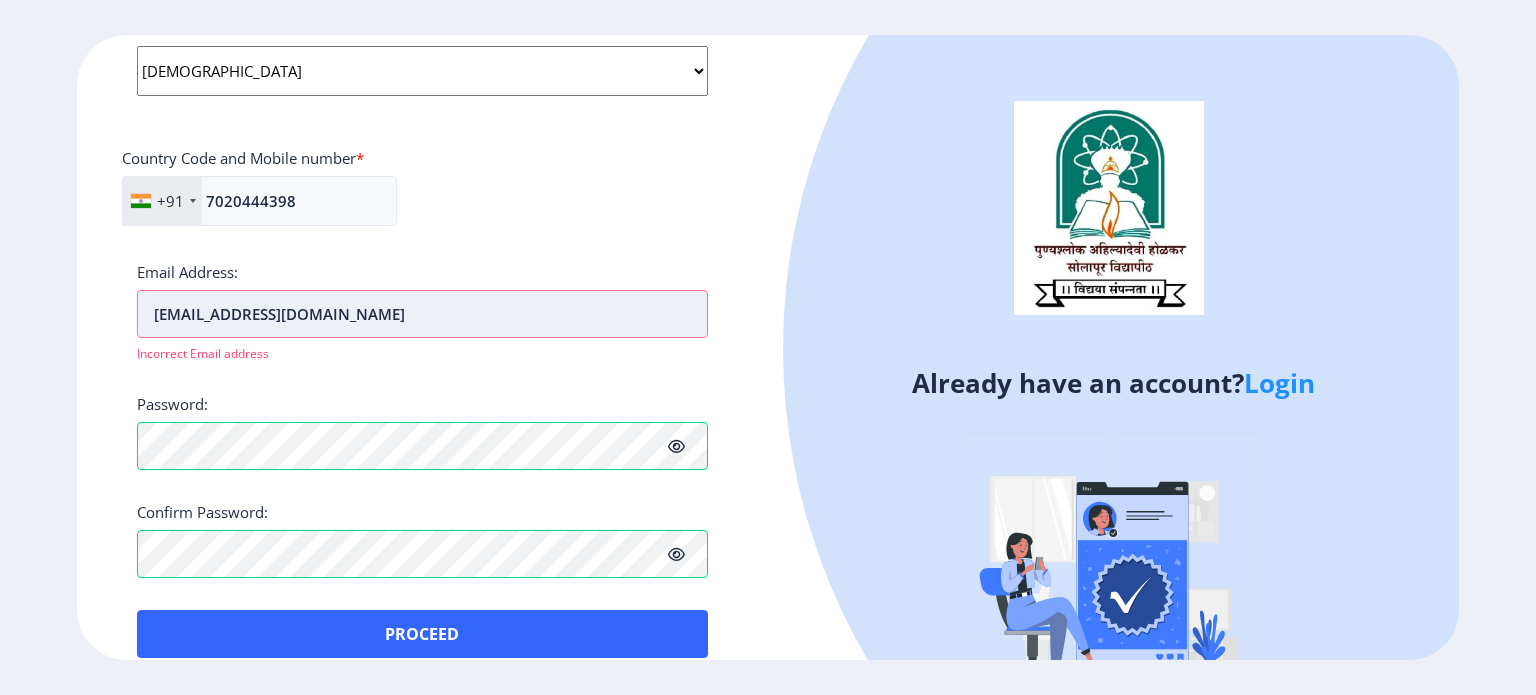 click on "[EMAIL_ADDRESS][DOMAIN_NAME]" at bounding box center (422, 314) 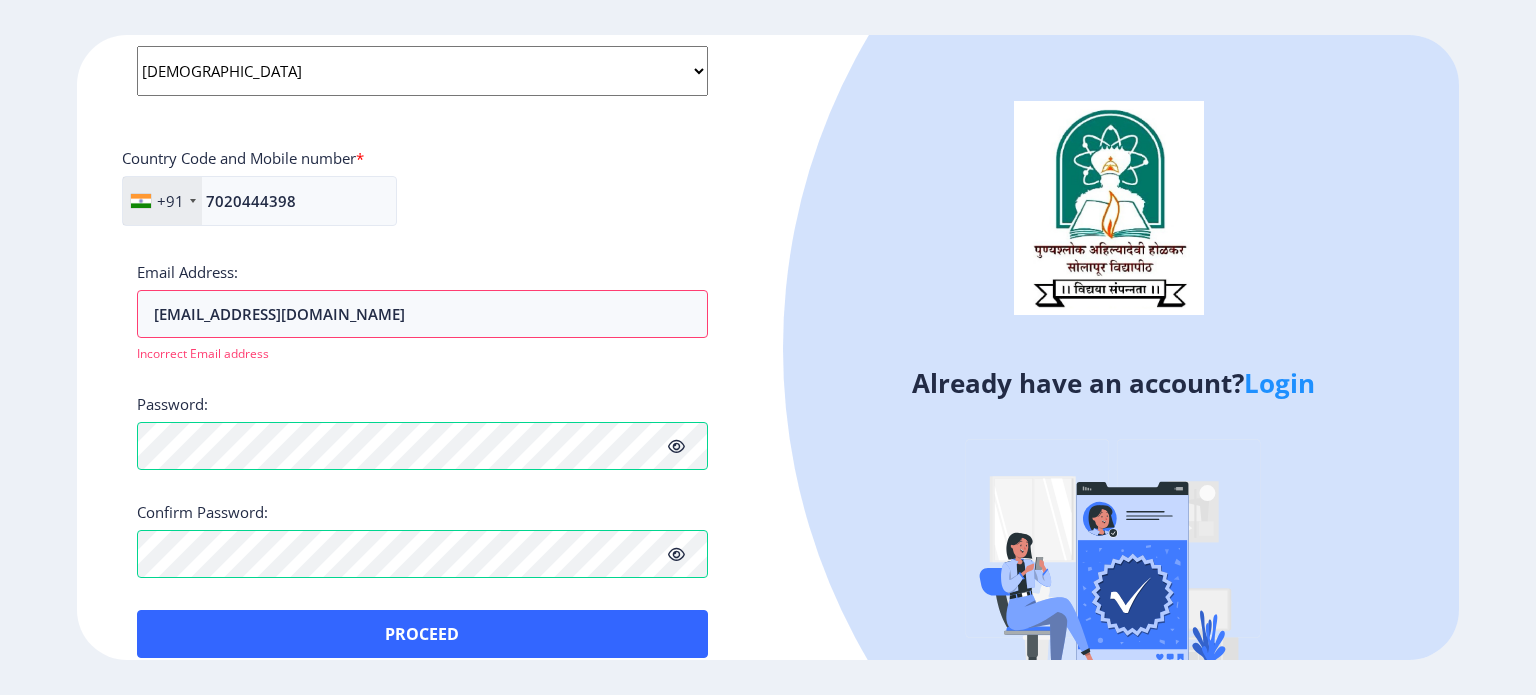 click on "Applicant First Name: YOGESH BALASAHEB GHADGE Applicant Last Name: GHADGE Applicant Full Name : (As on marksheet) GHADGE YOGESH BALASAHEB Aadhar/Passport Number :  777014395162 Gender: Select Gender Male Female Other  Country Code and Mobile number  *  +91 India (भारत) +91 Afghanistan (‫افغانستان‬‎) +93 Albania (Shqipëri) +355 Algeria (‫الجزائر‬‎) +213 American Samoa +1 Andorra +376 Angola +244 Anguilla +1 Antigua and Barbuda +1 Argentina +54 Armenia (Հայաստան) +374 Aruba +297 Australia +61 Austria (Österreich) +43 Azerbaijan (Azərbaycan) +994 Bahamas +1 Bahrain (‫البحرين‬‎) +973 Bangladesh (বাংলাদেশ) +880 Barbados +1 Belarus (Беларусь) +375 Belgium (België) +32 Belize +501 Benin (Bénin) +229 Bermuda +1 Bhutan (འབྲུག) +975 Bolivia +591 Bosnia and Herzegovina (Босна и Херцеговина) +387 Botswana +267 Brazil (Brasil) +55 British Indian Ocean Territory +246 British Virgin Islands +1 Brunei +673 +359 +1" 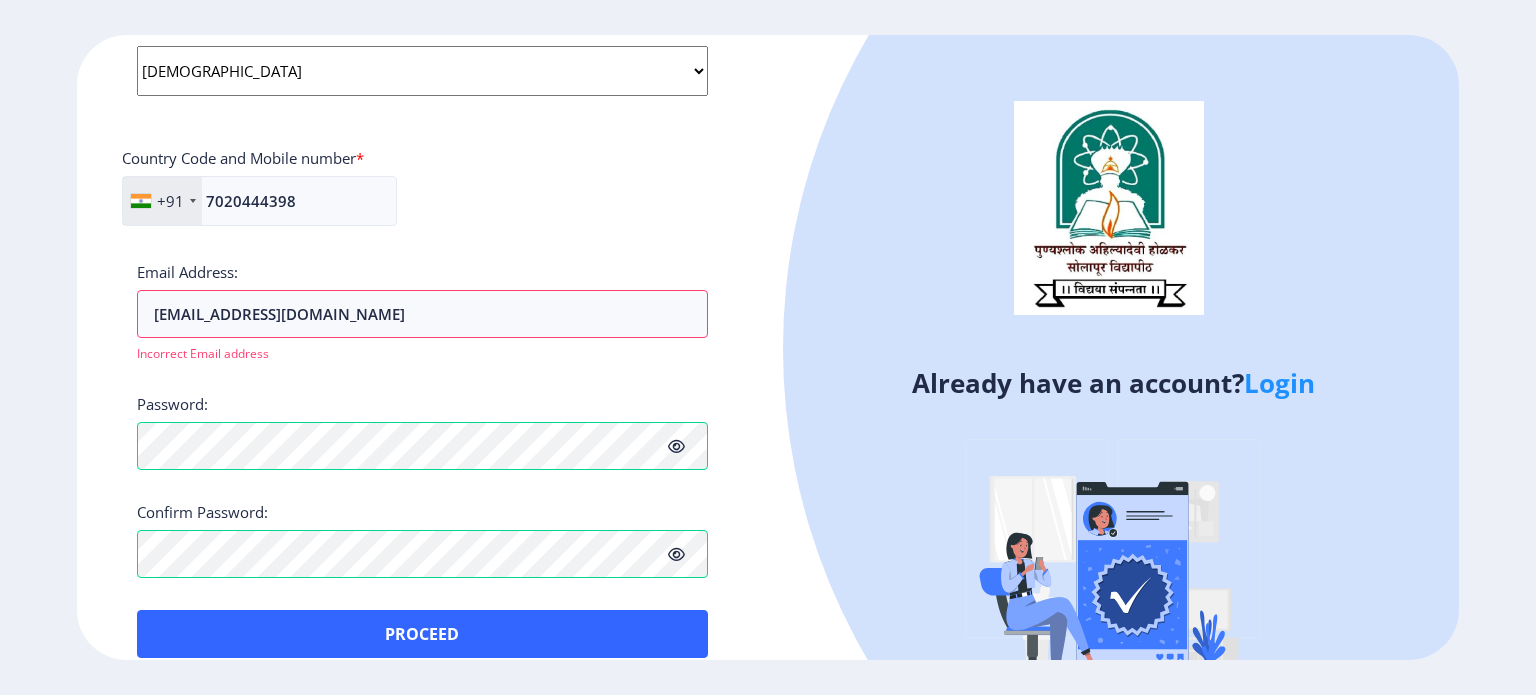 scroll, scrollTop: 620, scrollLeft: 0, axis: vertical 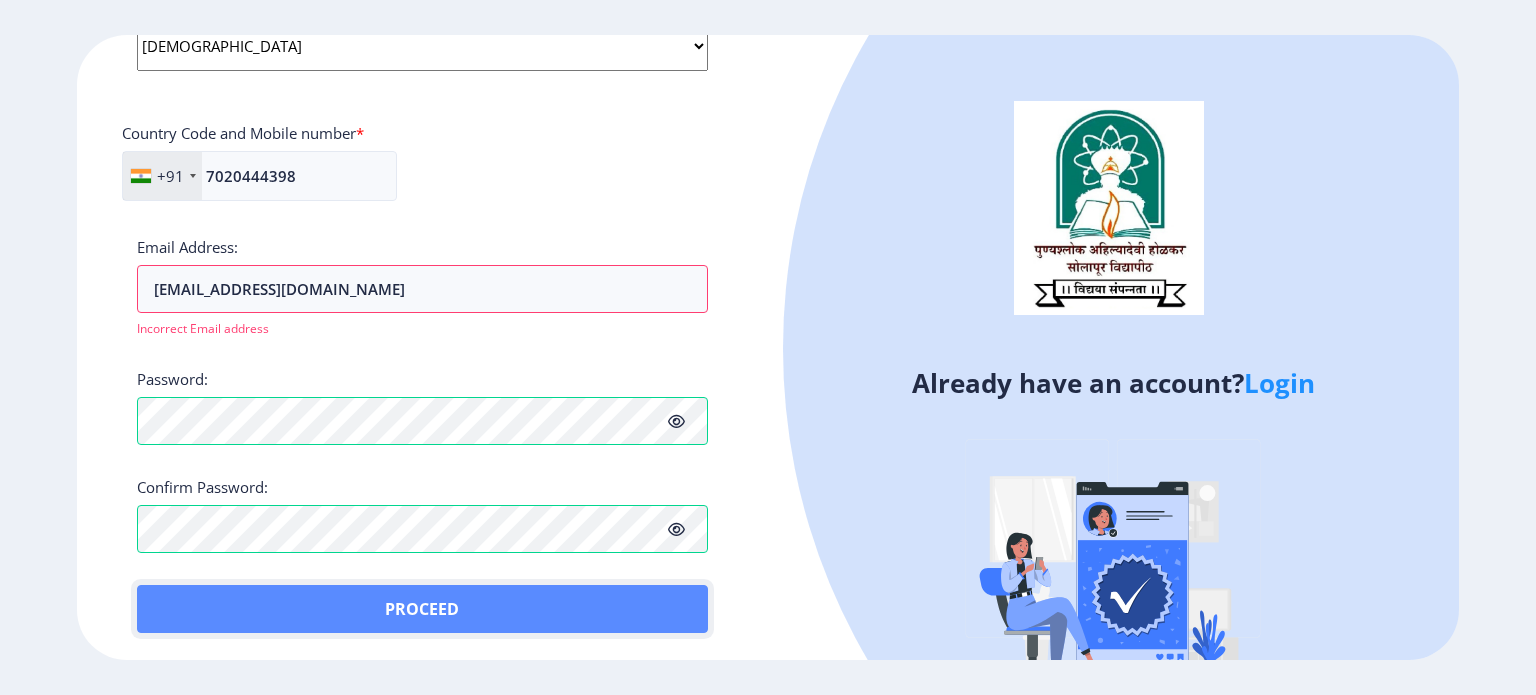 click on "Proceed" 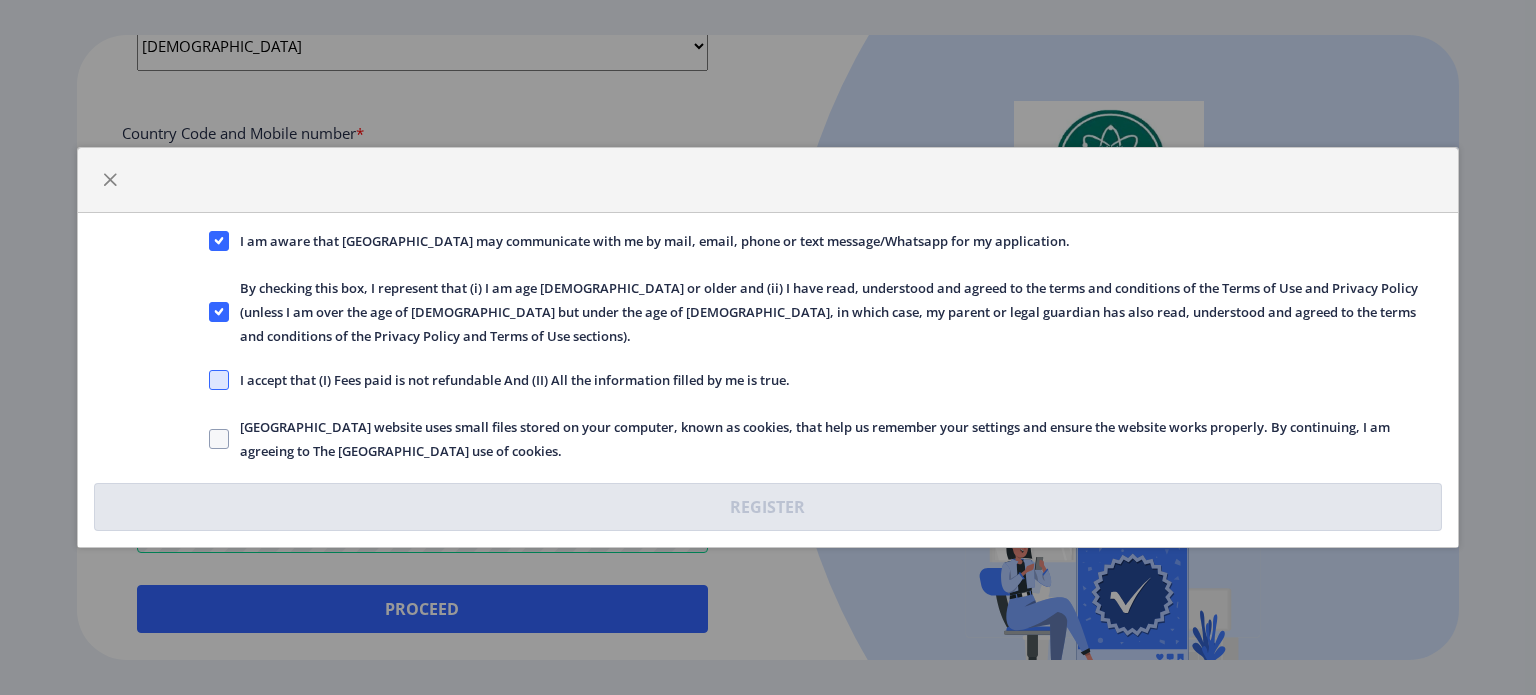 click 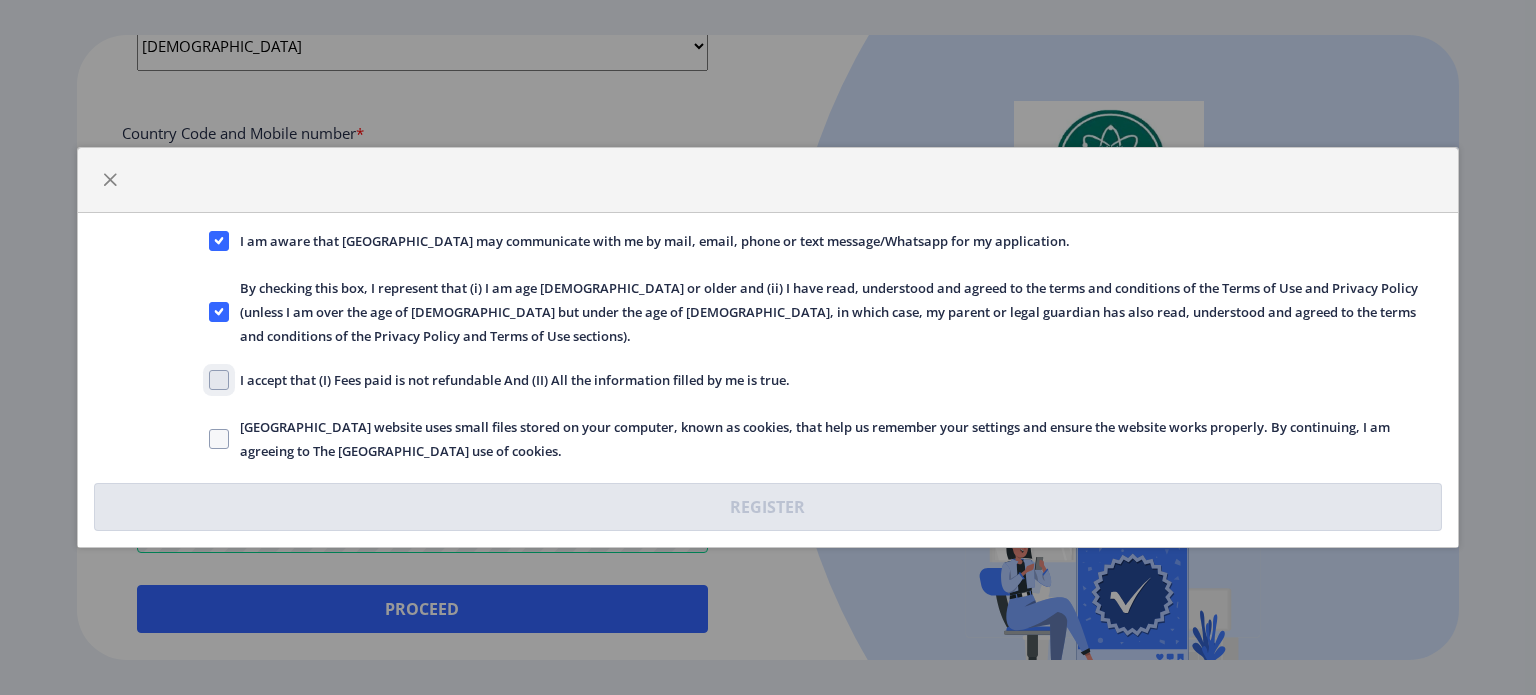 checkbox on "true" 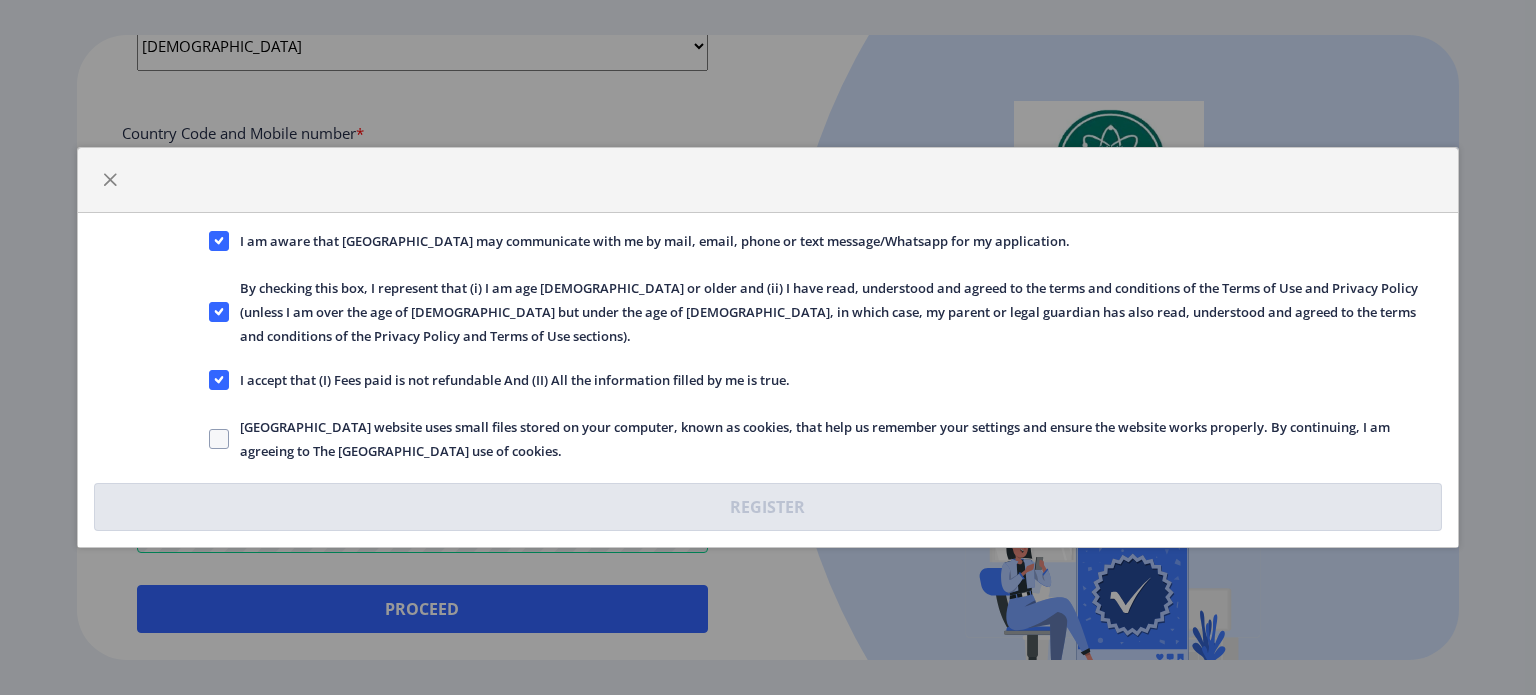click on "I am aware that Solapur University may communicate with me by mail, email, phone or text message/Whatsapp for my application.  By checking this box, I represent that (i) I am age 13 or older and (ii) I have read, understood and agreed to the terms and conditions of the Terms of Use and Privacy Policy (unless I am over the age of 13 but under the age of 18, in which case, my parent or legal guardian has also read, understood and agreed to the terms and conditions of the Privacy Policy and Terms of Use sections).   I accept that (I) Fees paid is not refundable And (II) All the information filled by me is true.   Solapur University website uses small files stored on your computer, known as cookies, that help us remember your settings and ensure the website works properly. By continuing, I am agreeing to The Solapur University use of cookies.   Register" 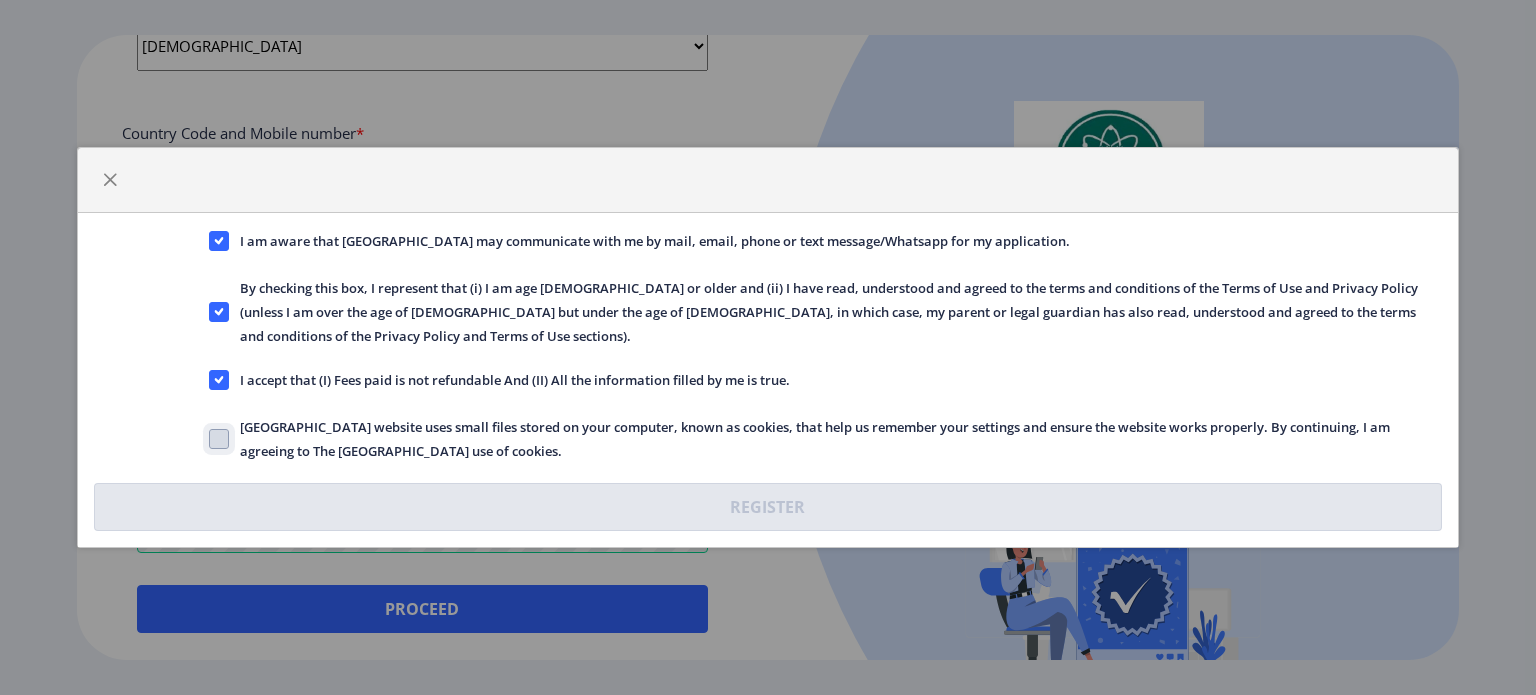 checkbox on "true" 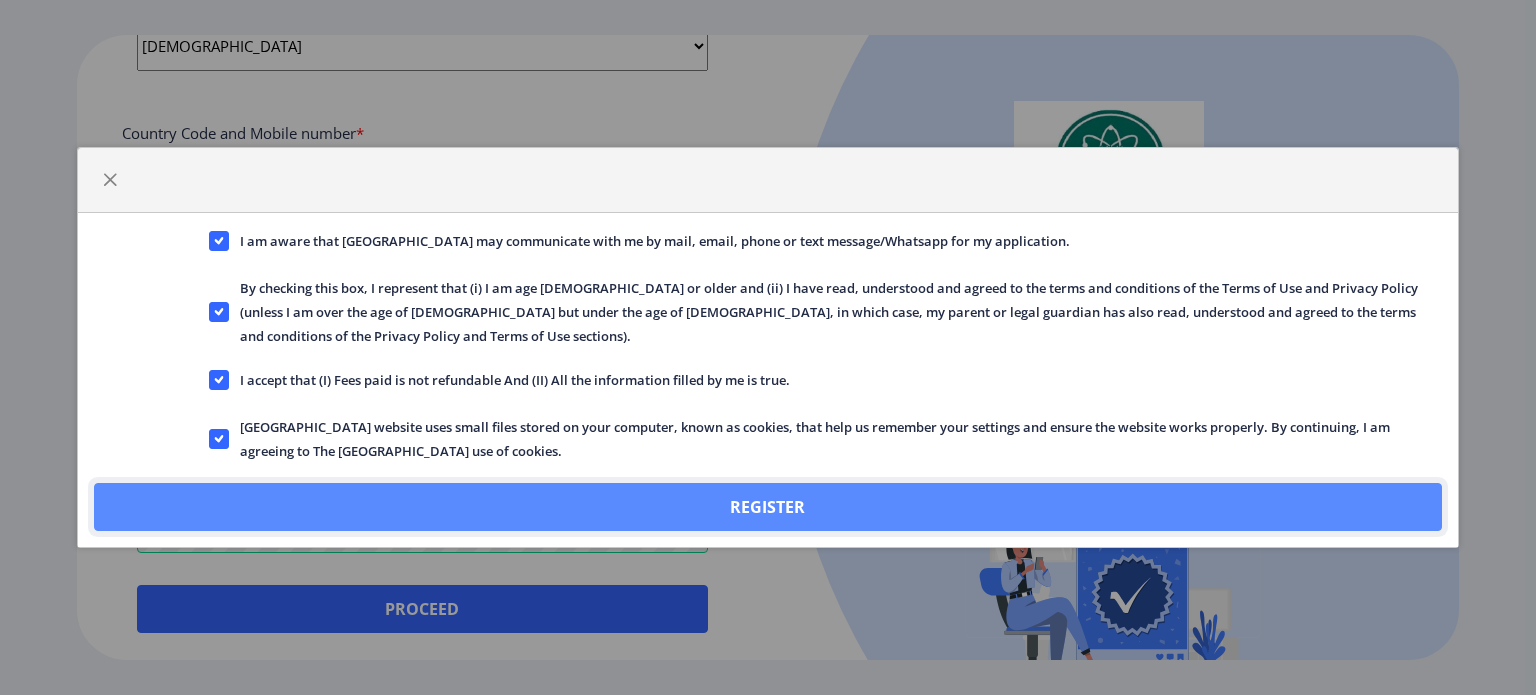 click on "Register" 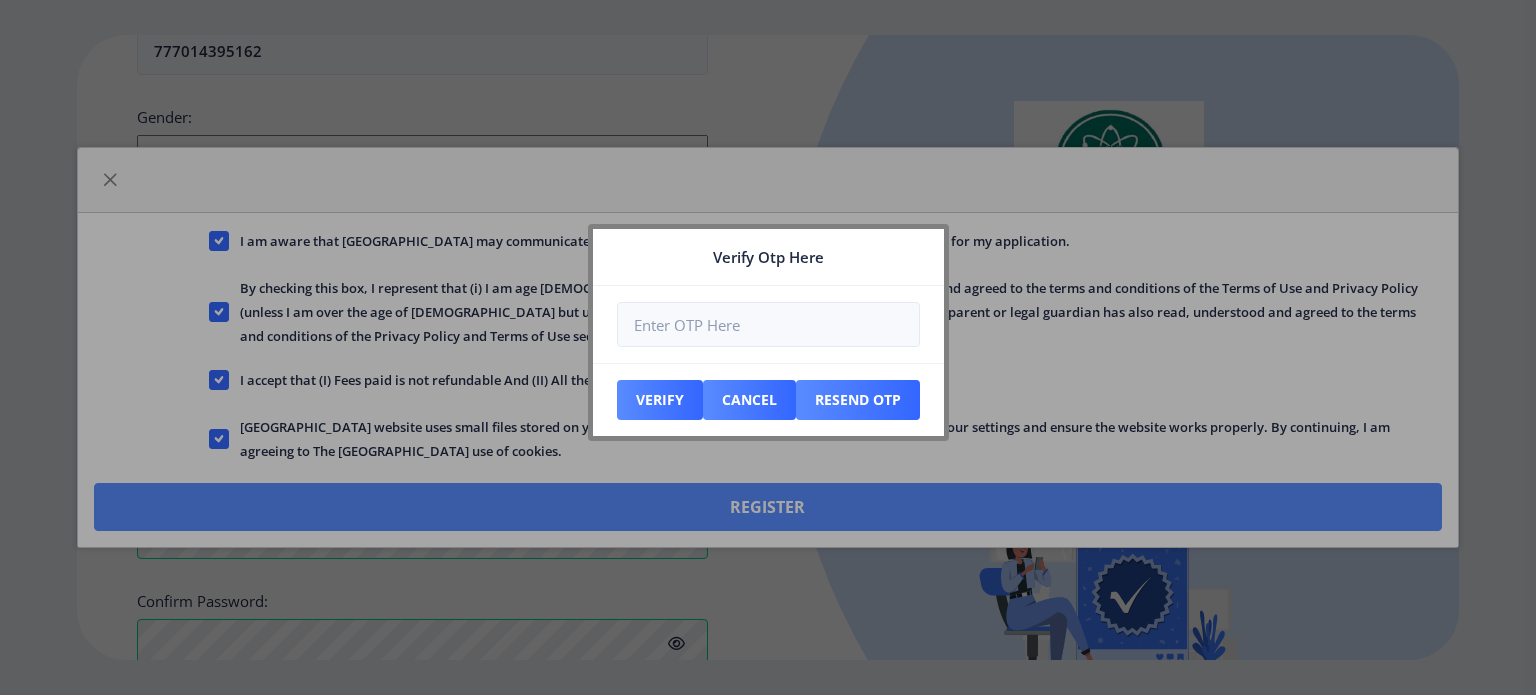 scroll, scrollTop: 733, scrollLeft: 0, axis: vertical 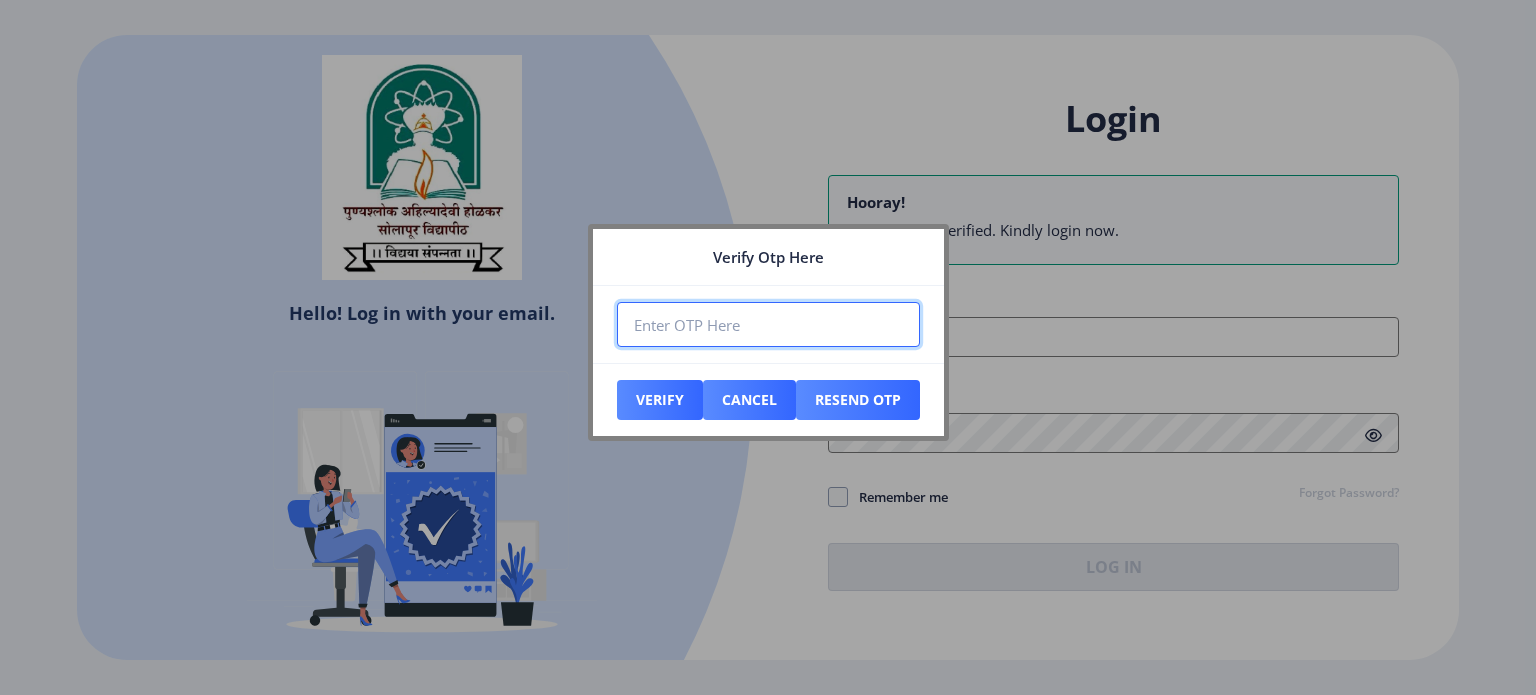 paste on "930046" 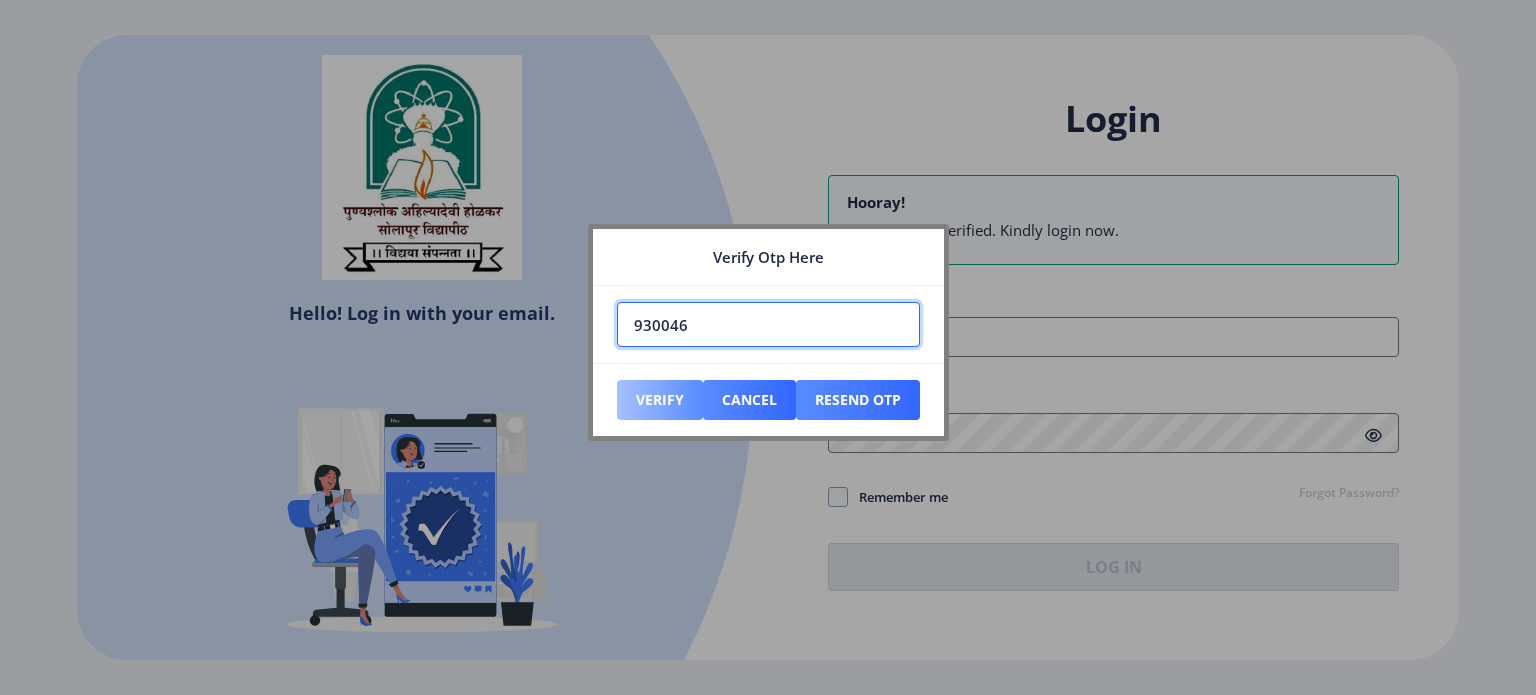 type on "930046" 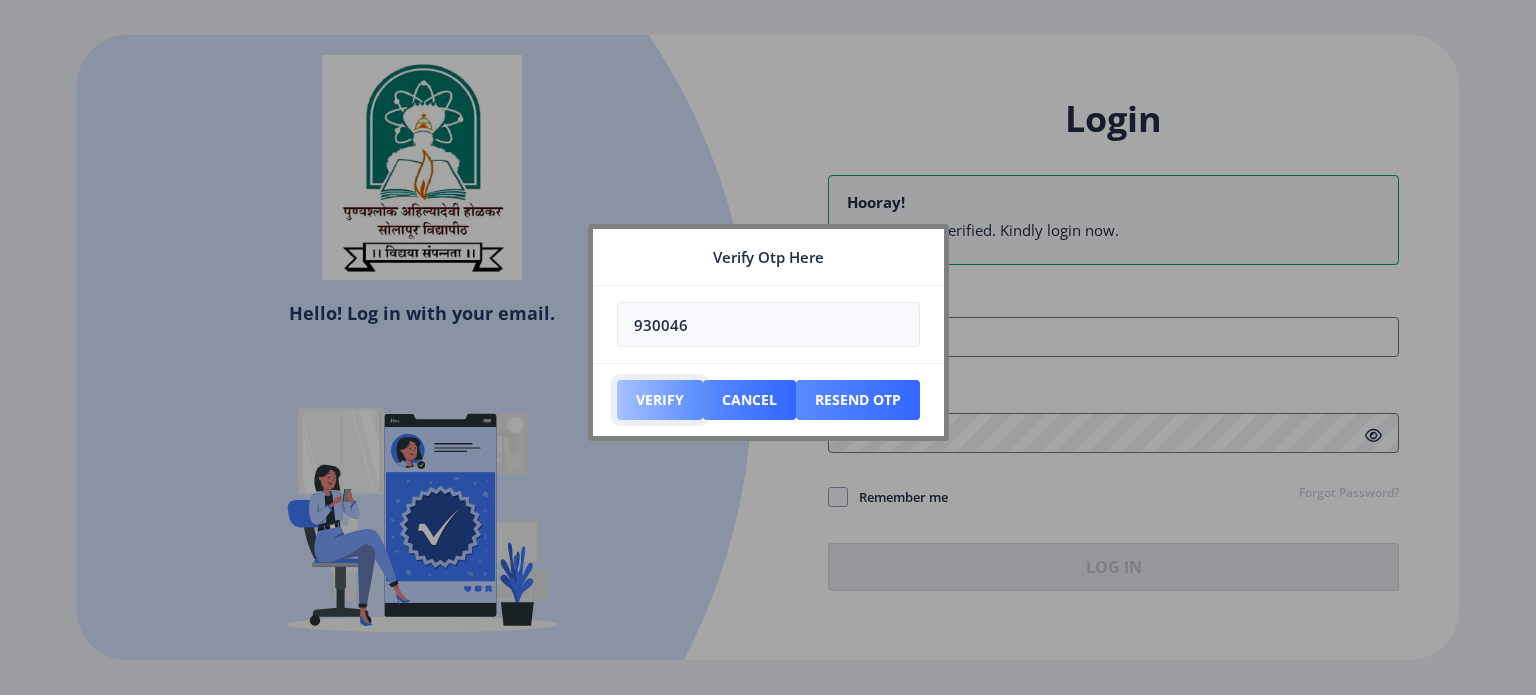 click on "Verify" at bounding box center (660, 400) 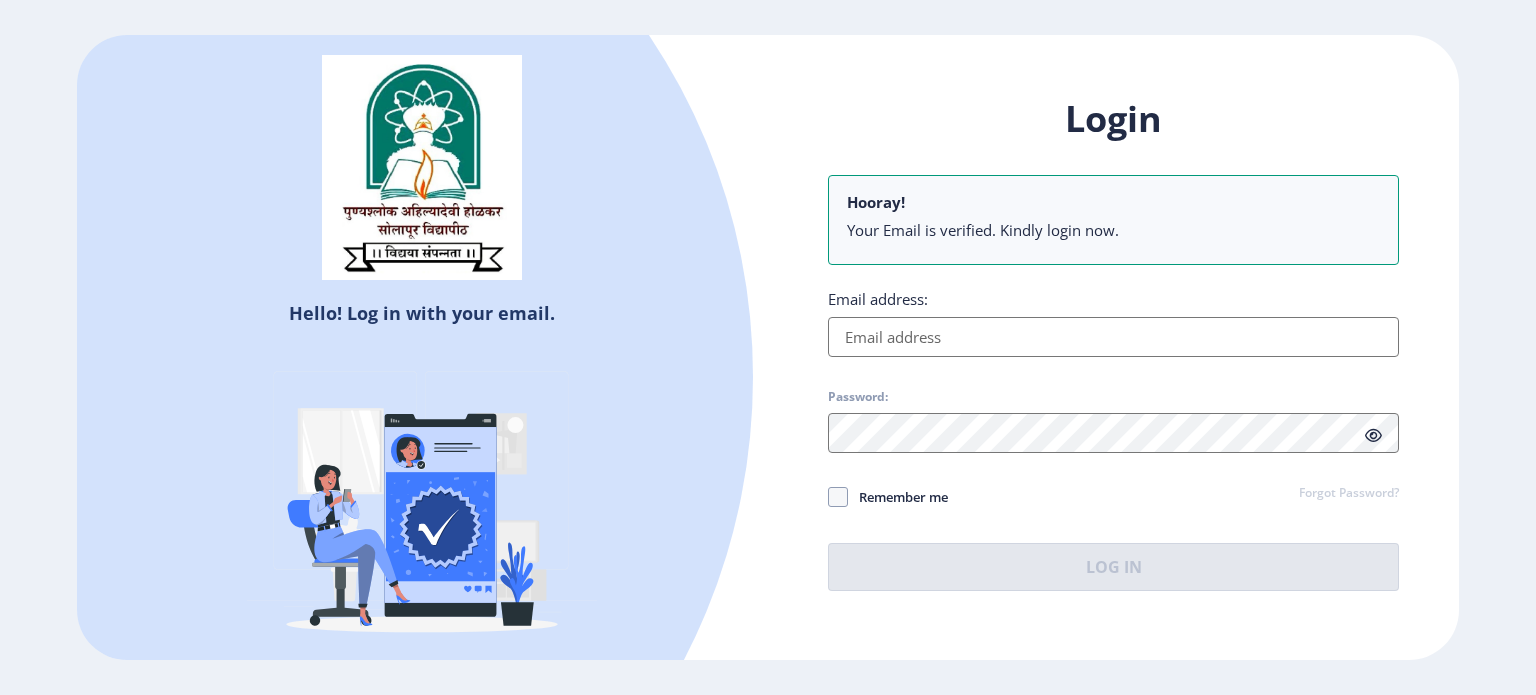 click on "Email address:" at bounding box center [1113, 337] 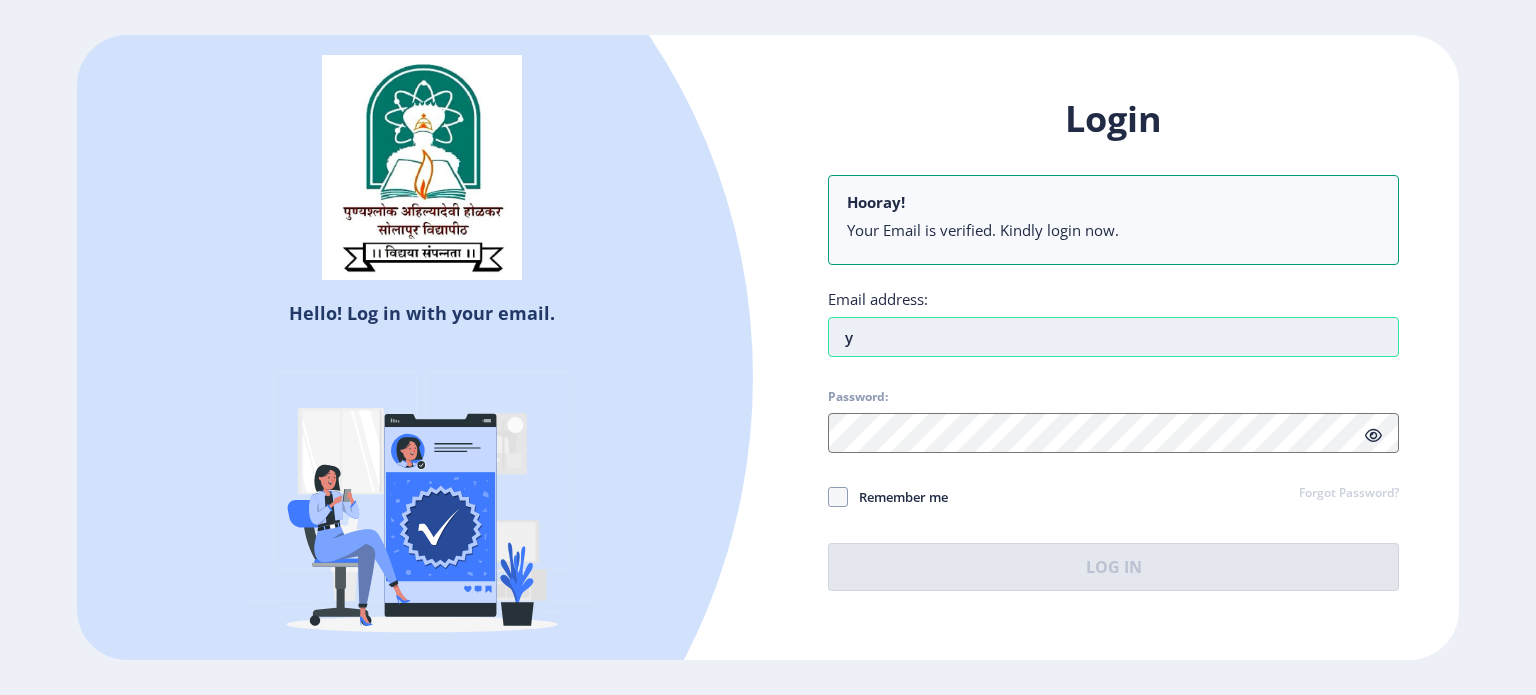 type on "[EMAIL_ADDRESS][DOMAIN_NAME]" 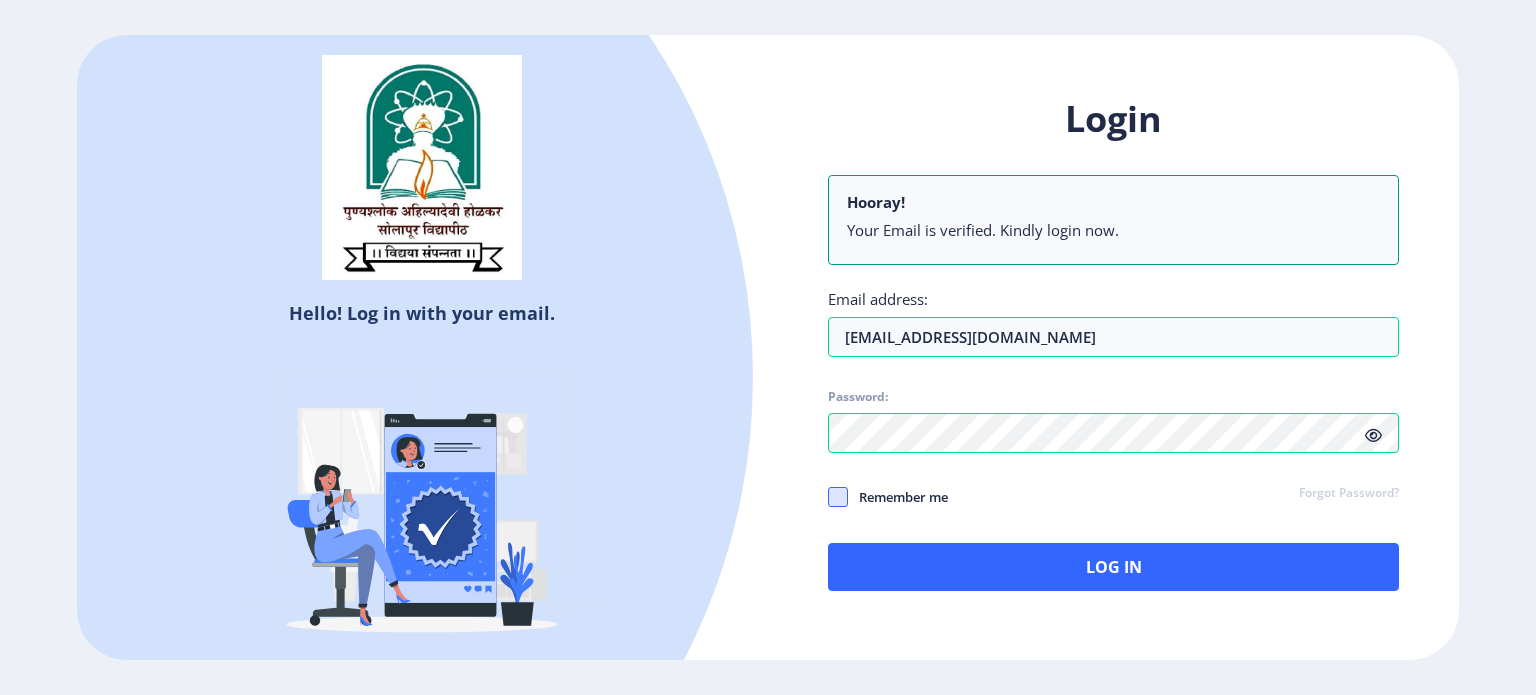 click 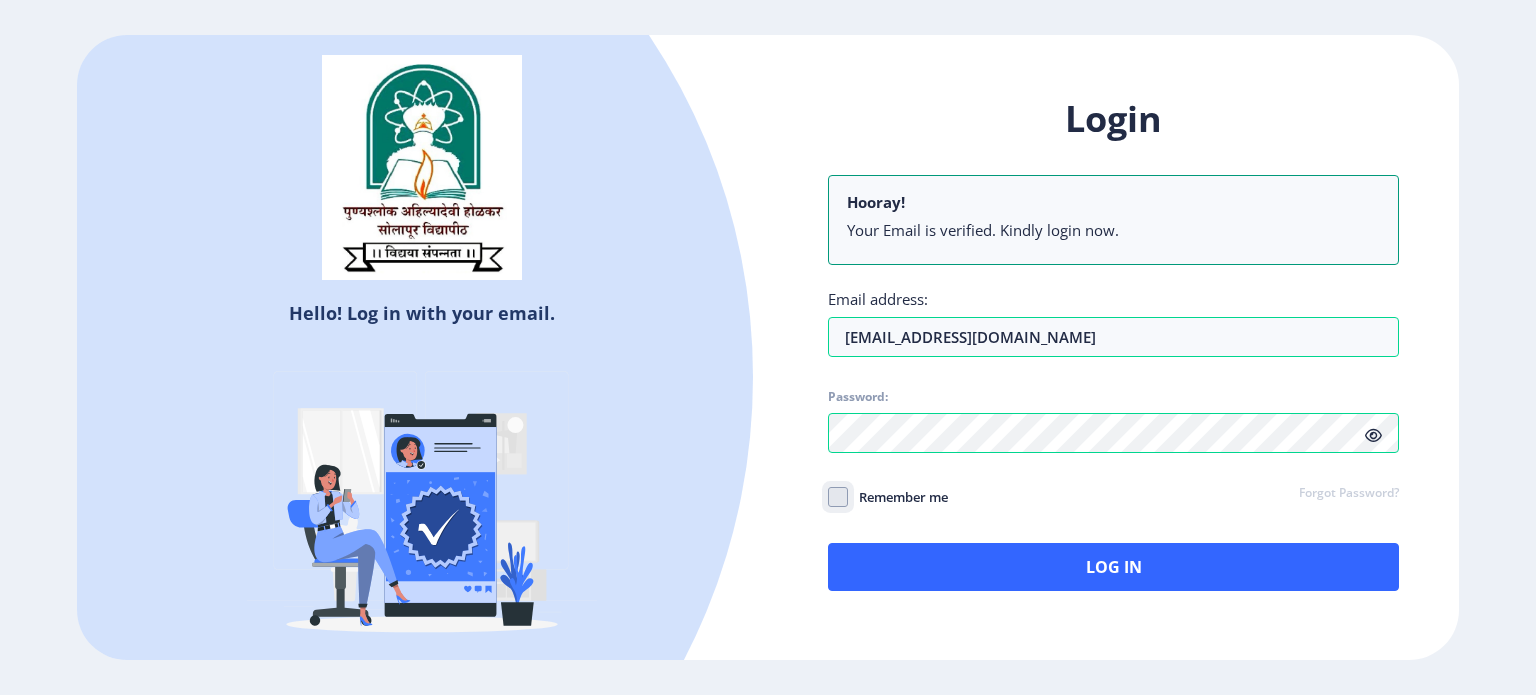 click on "Remember me" 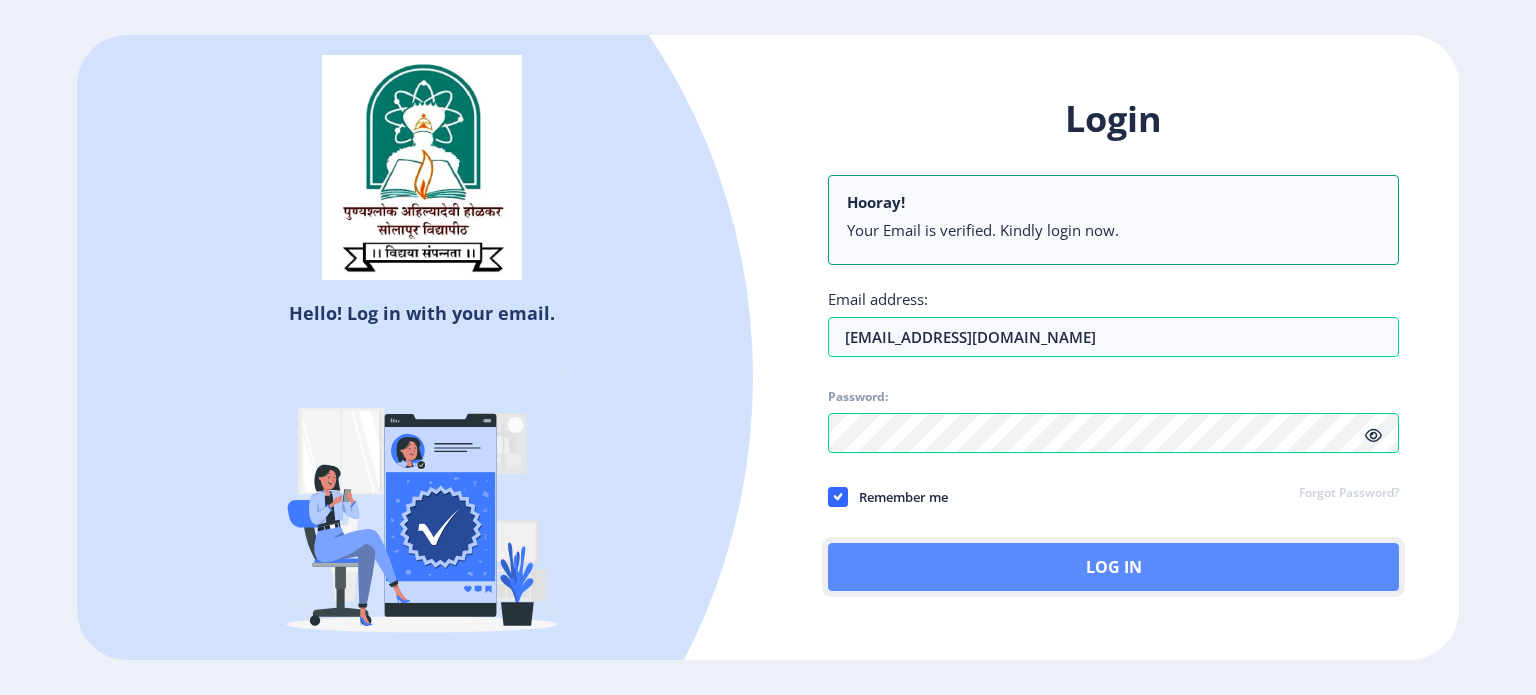 click on "Log In" 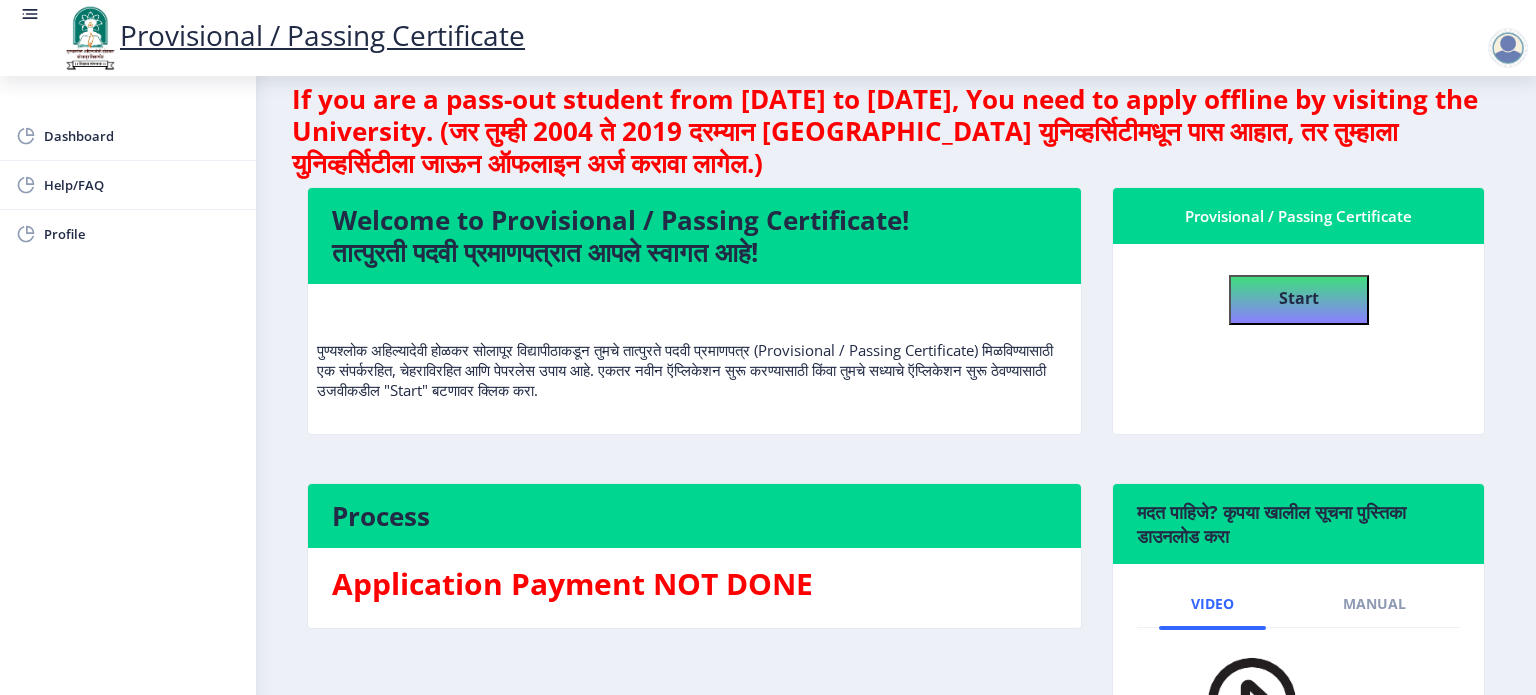 scroll, scrollTop: 0, scrollLeft: 0, axis: both 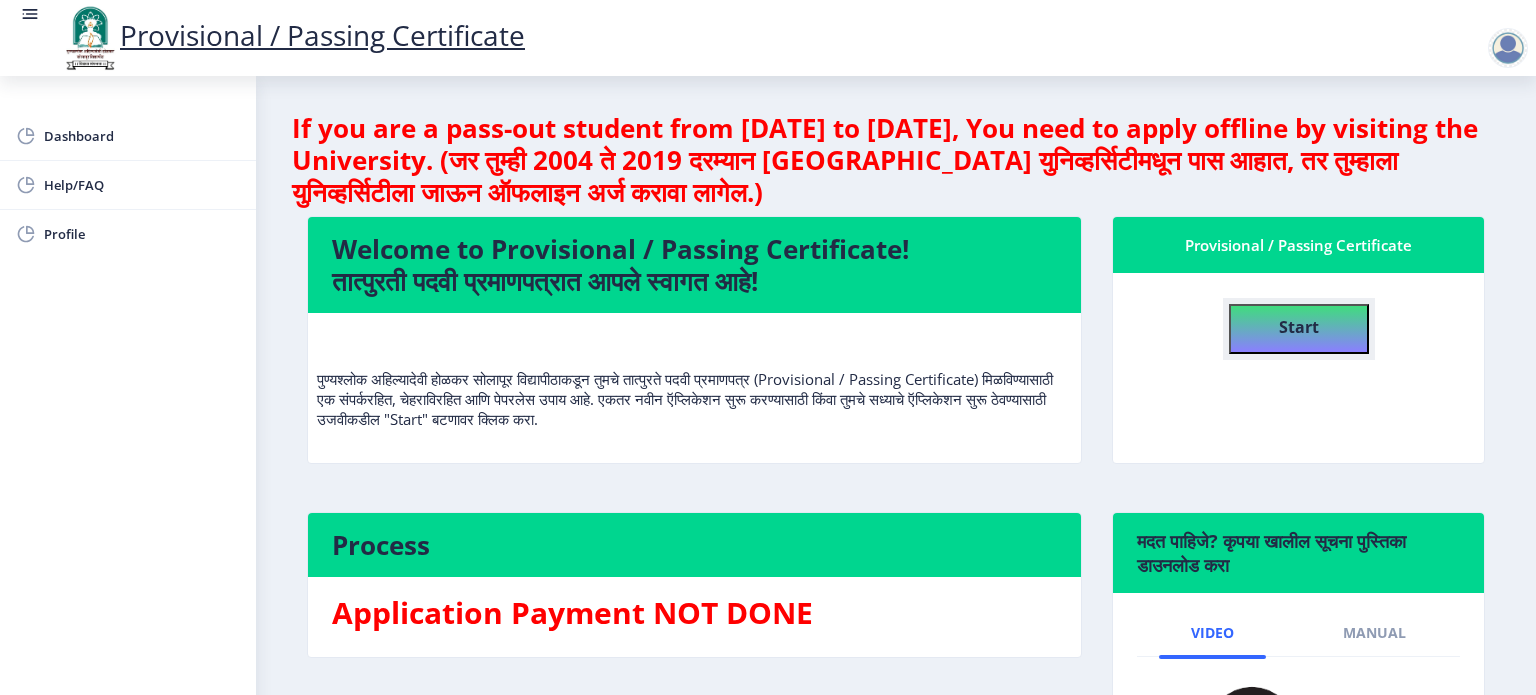 click on "Start" 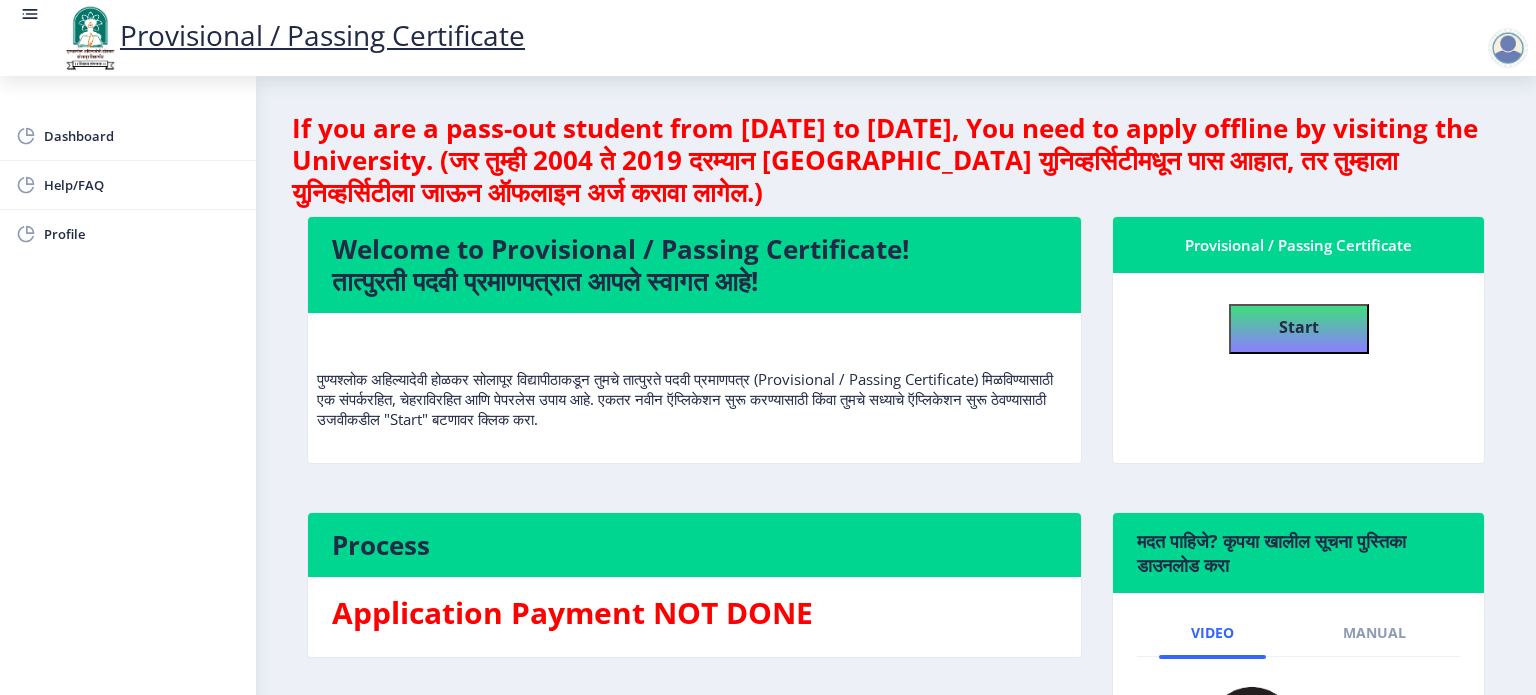 select 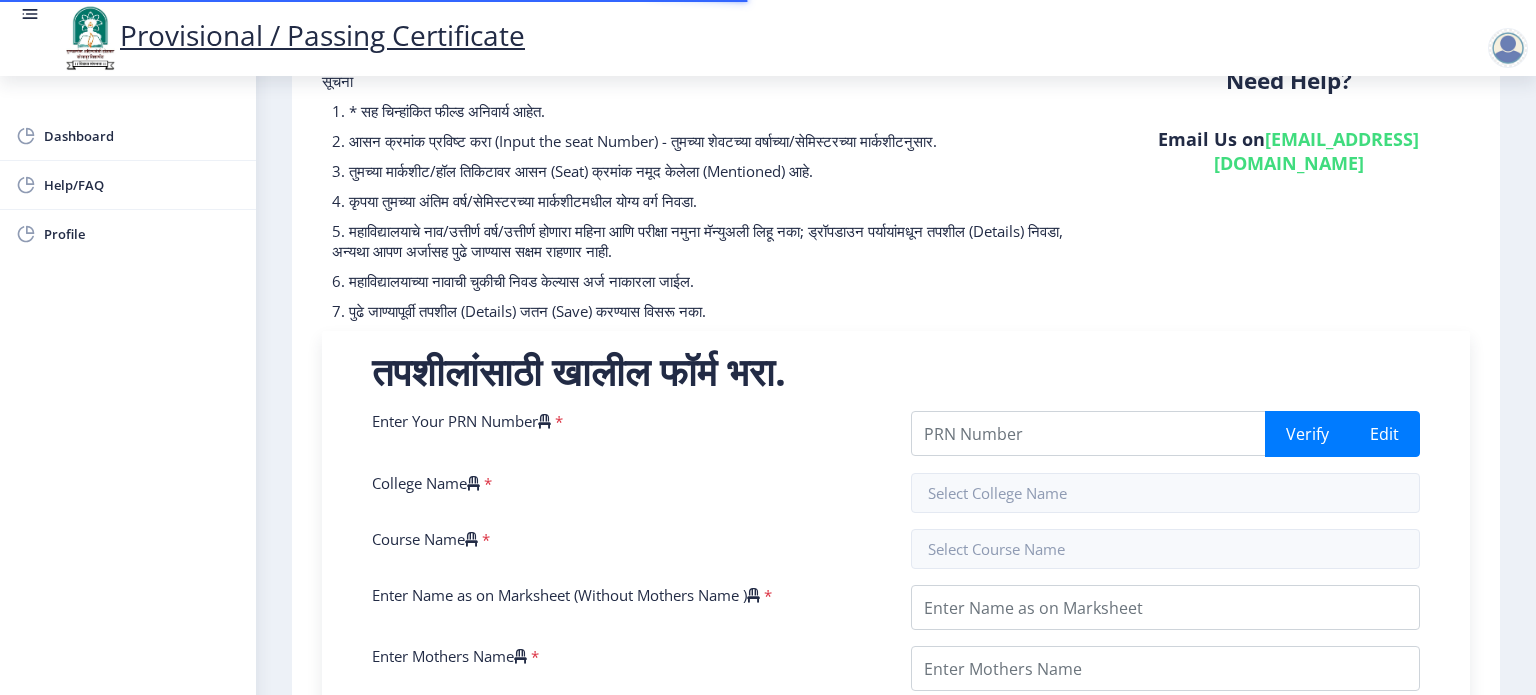 scroll, scrollTop: 200, scrollLeft: 0, axis: vertical 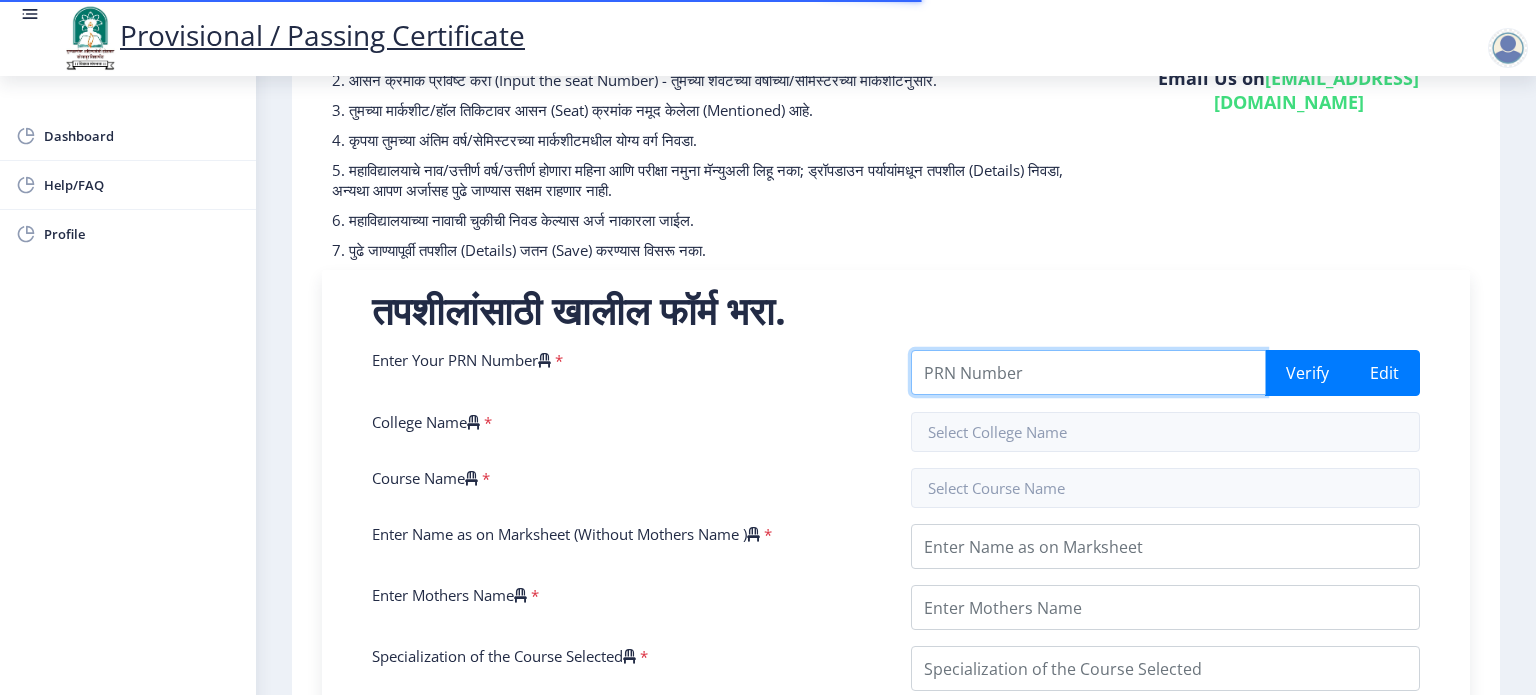 click on "Enter Your PRN Number" at bounding box center (1088, 372) 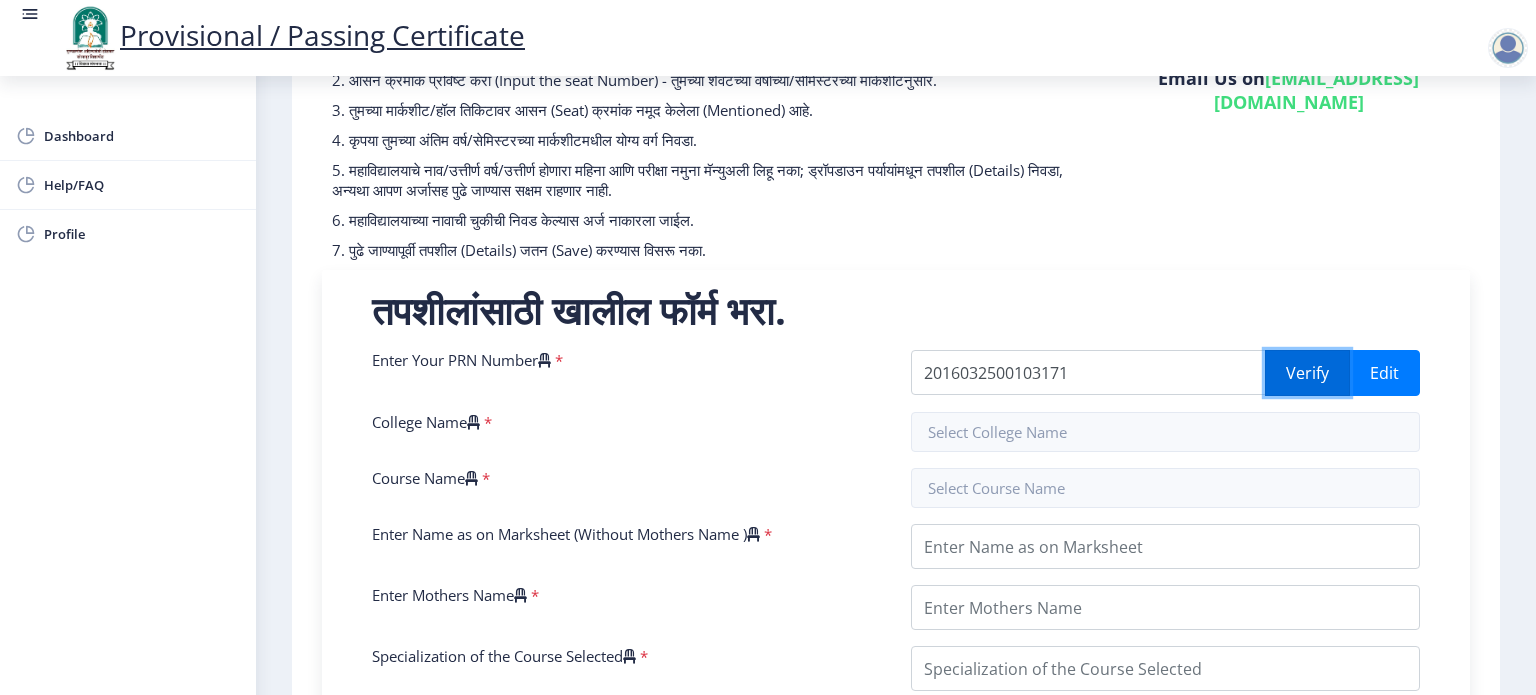 click on "Verify" at bounding box center (1307, 373) 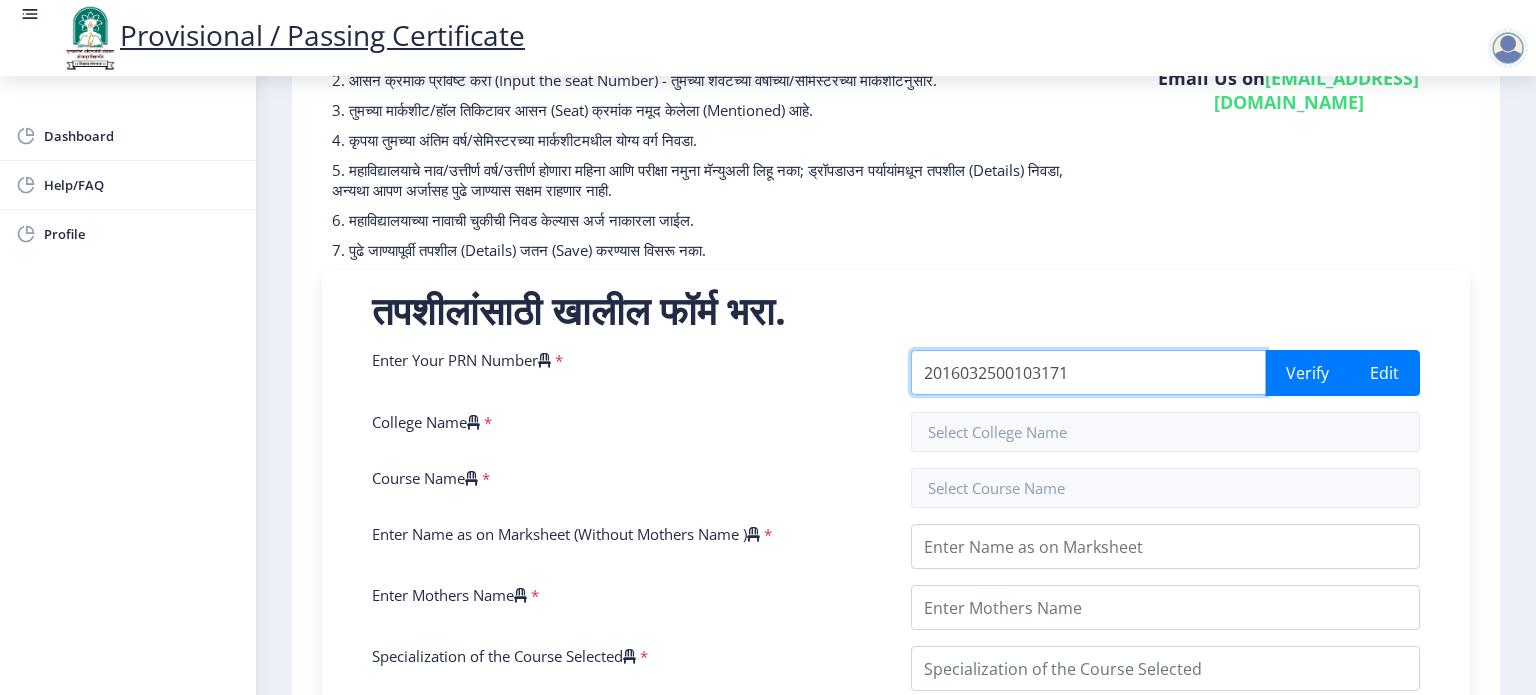 click on "2016032500103171" at bounding box center [1088, 372] 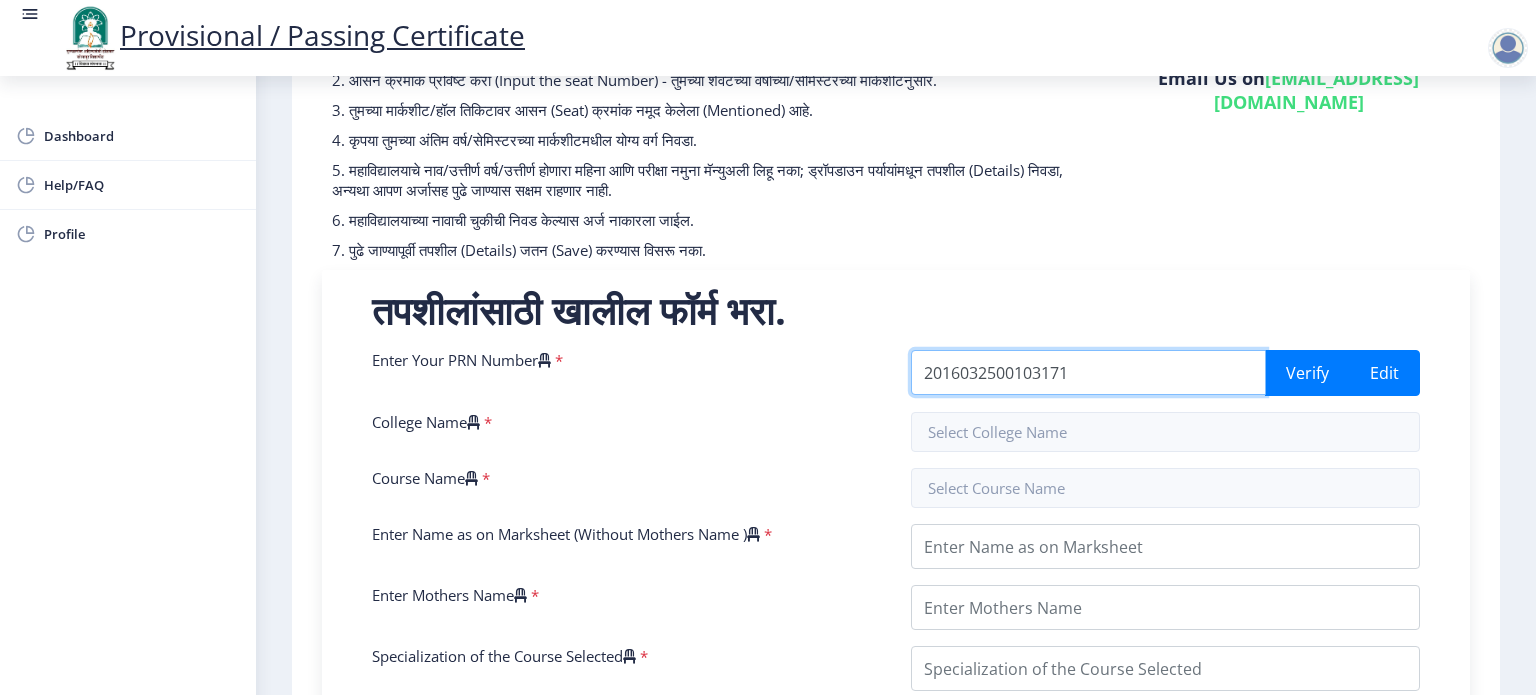 click on "2016032500103171" at bounding box center [1088, 372] 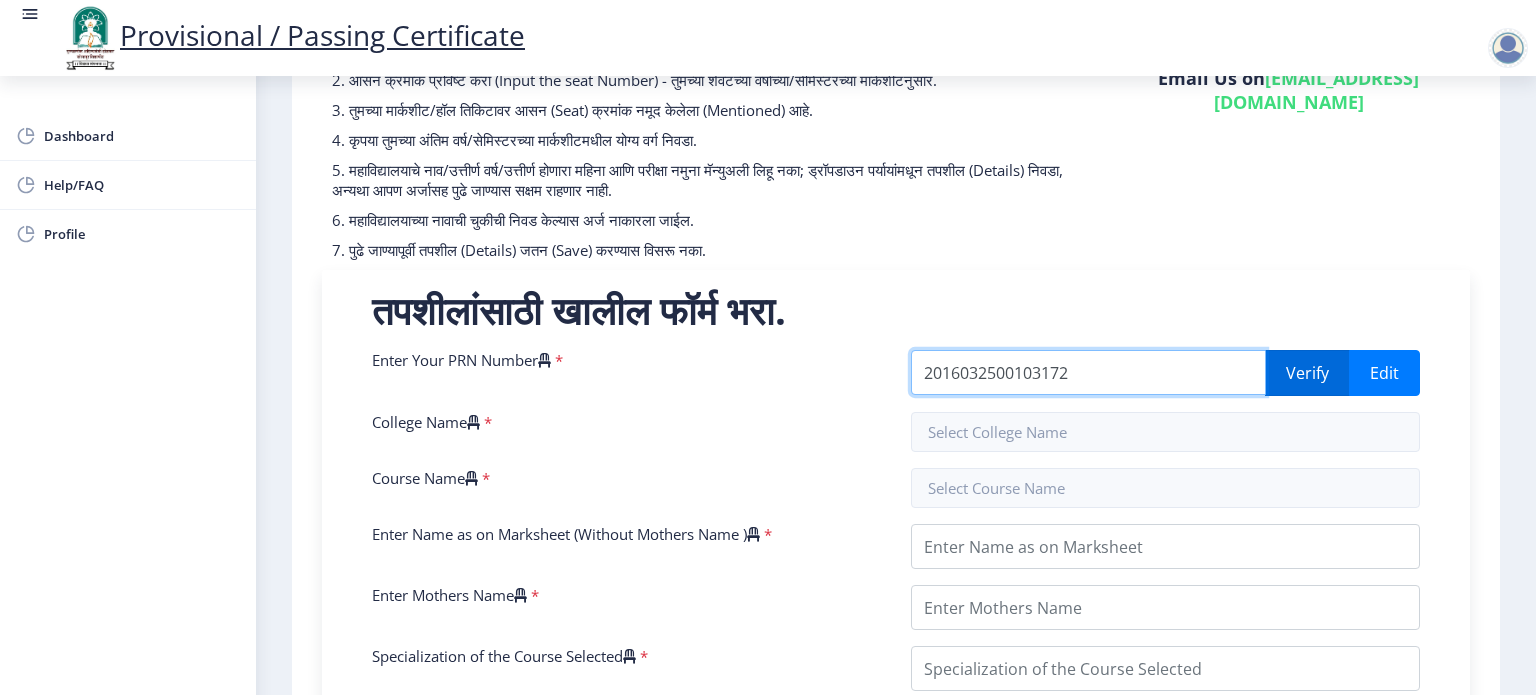 type on "2016032500103172" 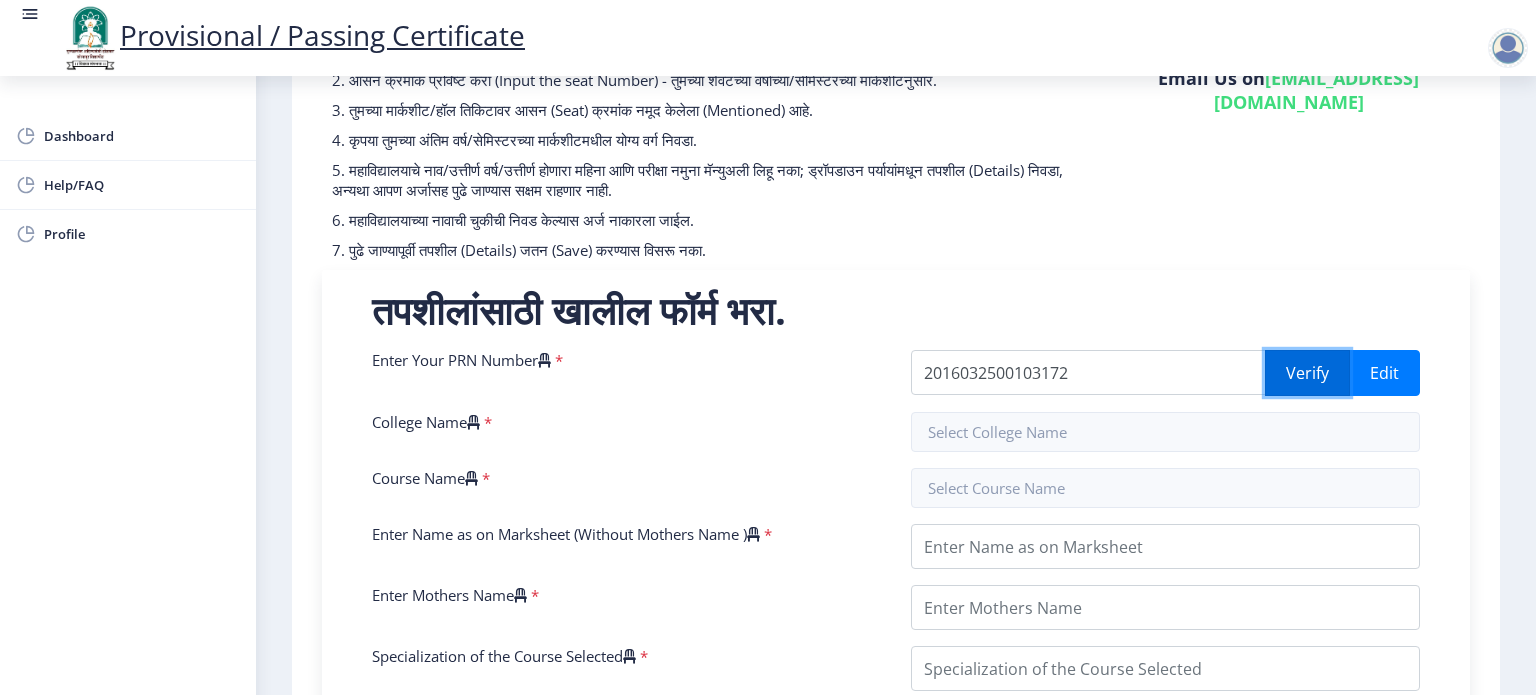 drag, startPoint x: 1340, startPoint y: 377, endPoint x: 1301, endPoint y: 378, distance: 39.012817 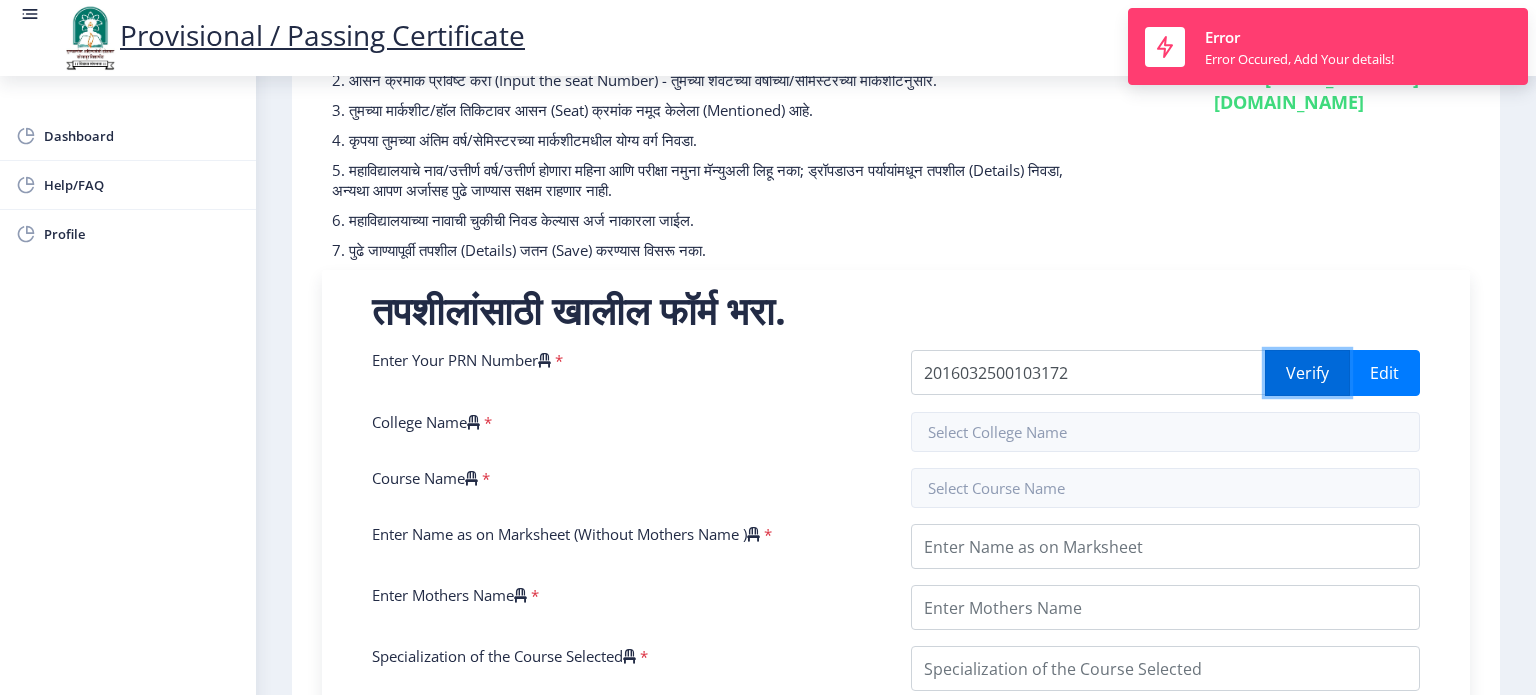 click on "Verify" at bounding box center [1307, 373] 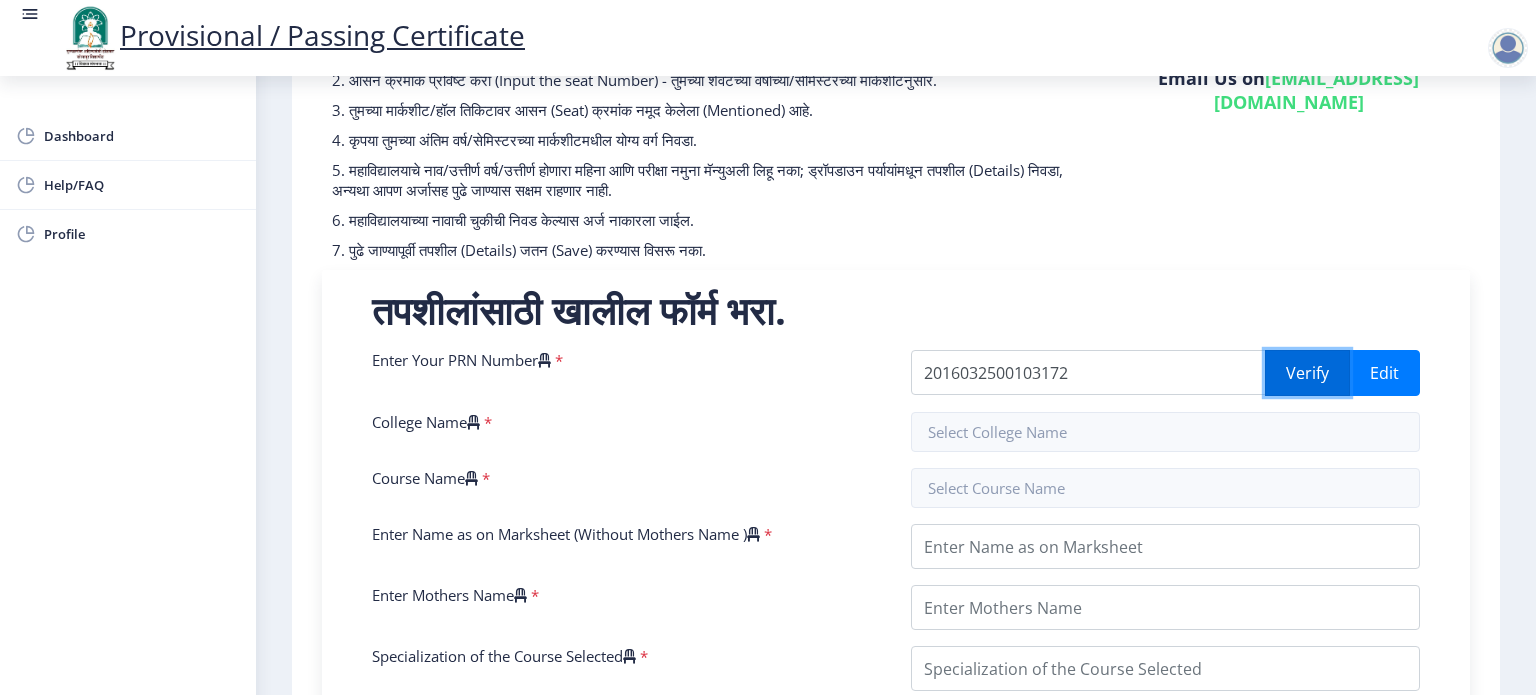 click on "Verify" at bounding box center (1307, 373) 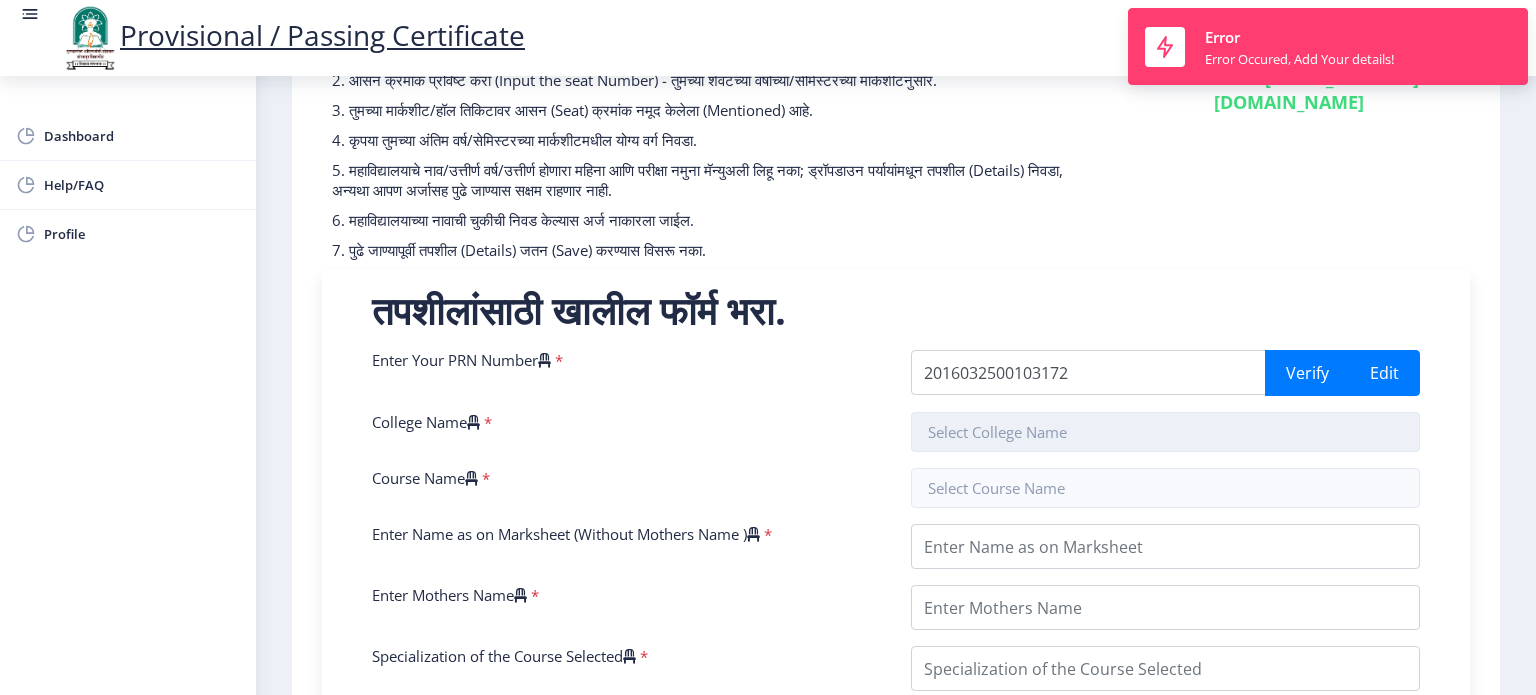 click at bounding box center [1165, 432] 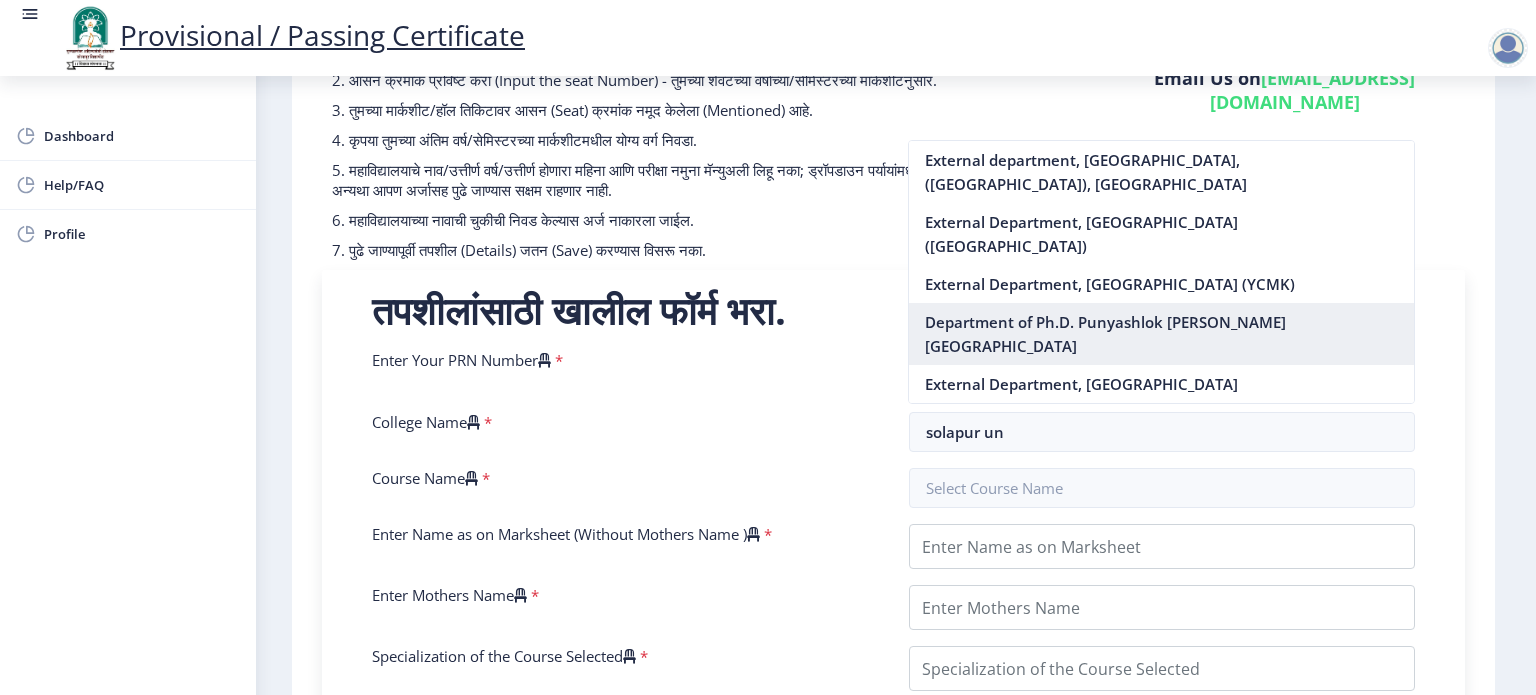 click on "Department of Ph.D. Punyashlok [PERSON_NAME] [GEOGRAPHIC_DATA]" at bounding box center (1161, 334) 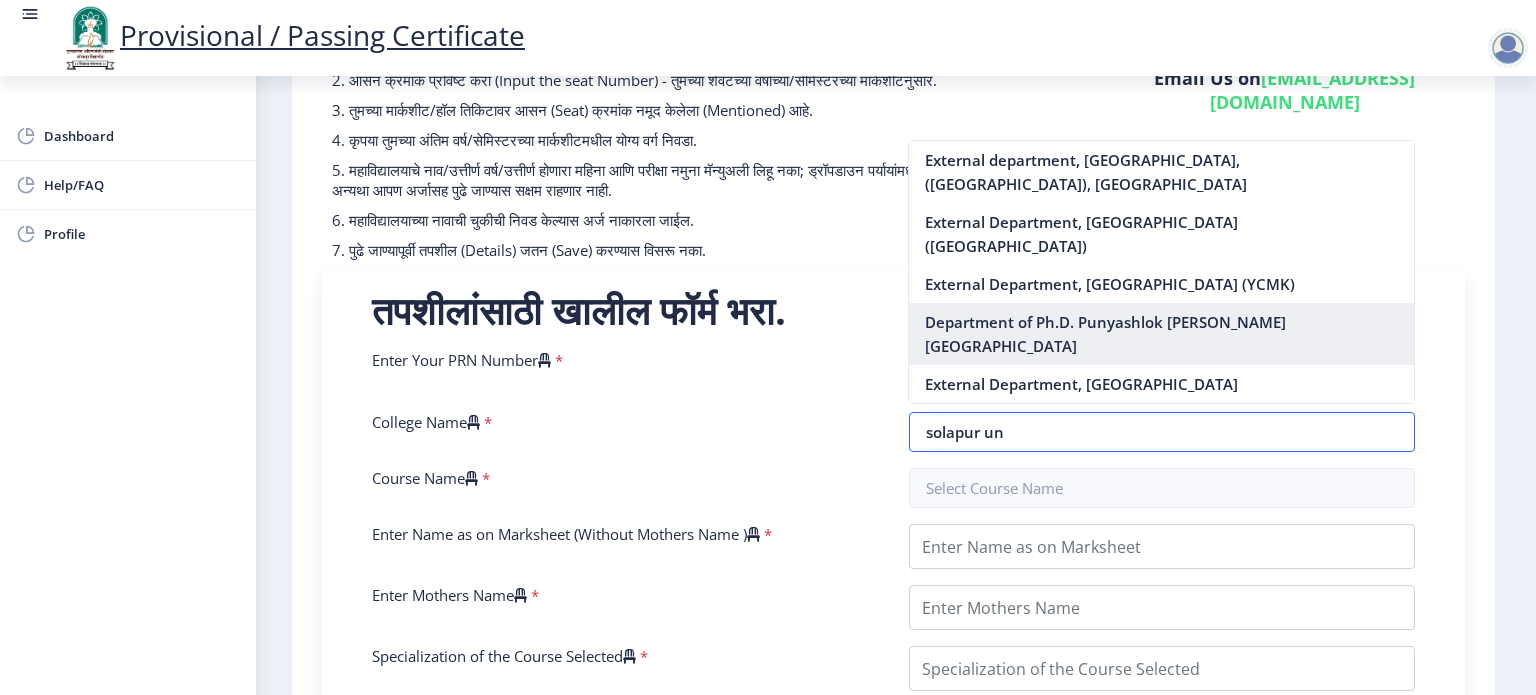 type on "Department of Ph.D. Punyashlok [PERSON_NAME] [GEOGRAPHIC_DATA]" 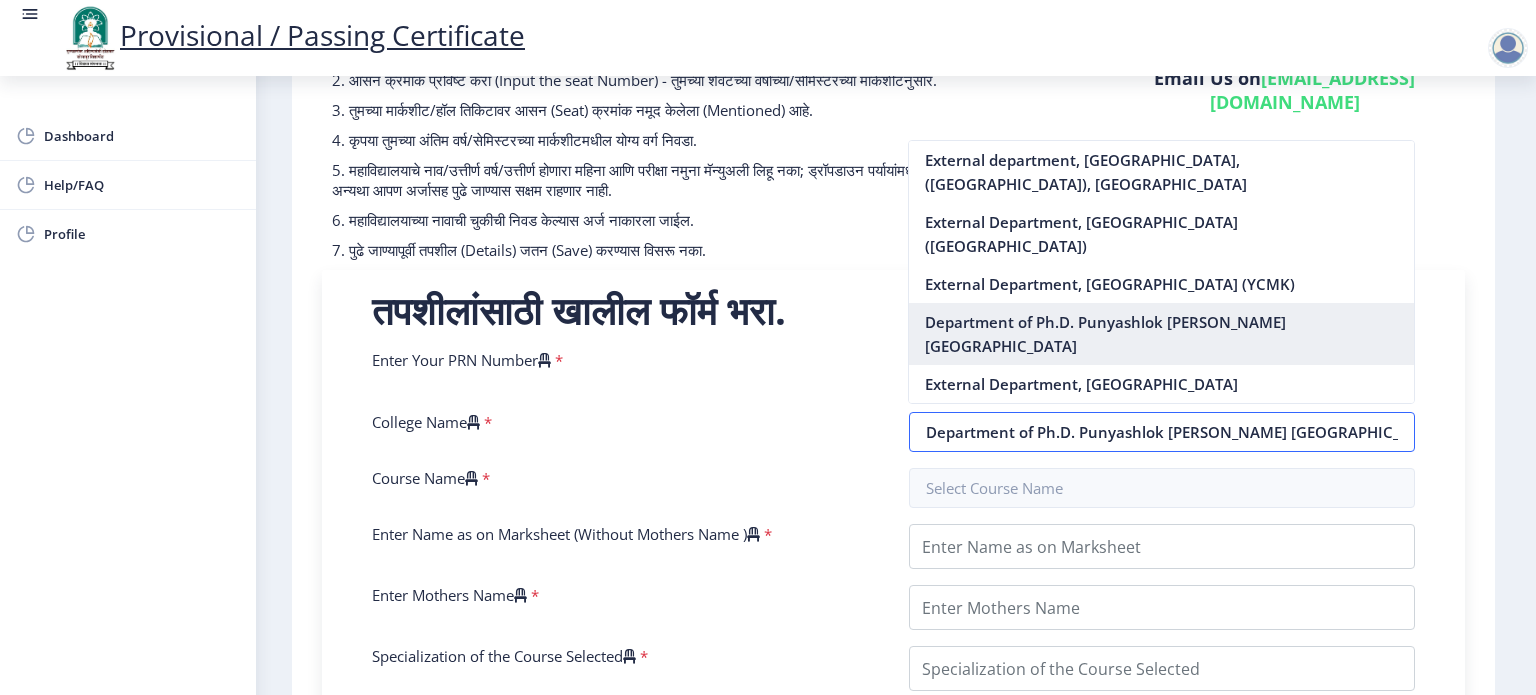 scroll, scrollTop: 0, scrollLeft: 28, axis: horizontal 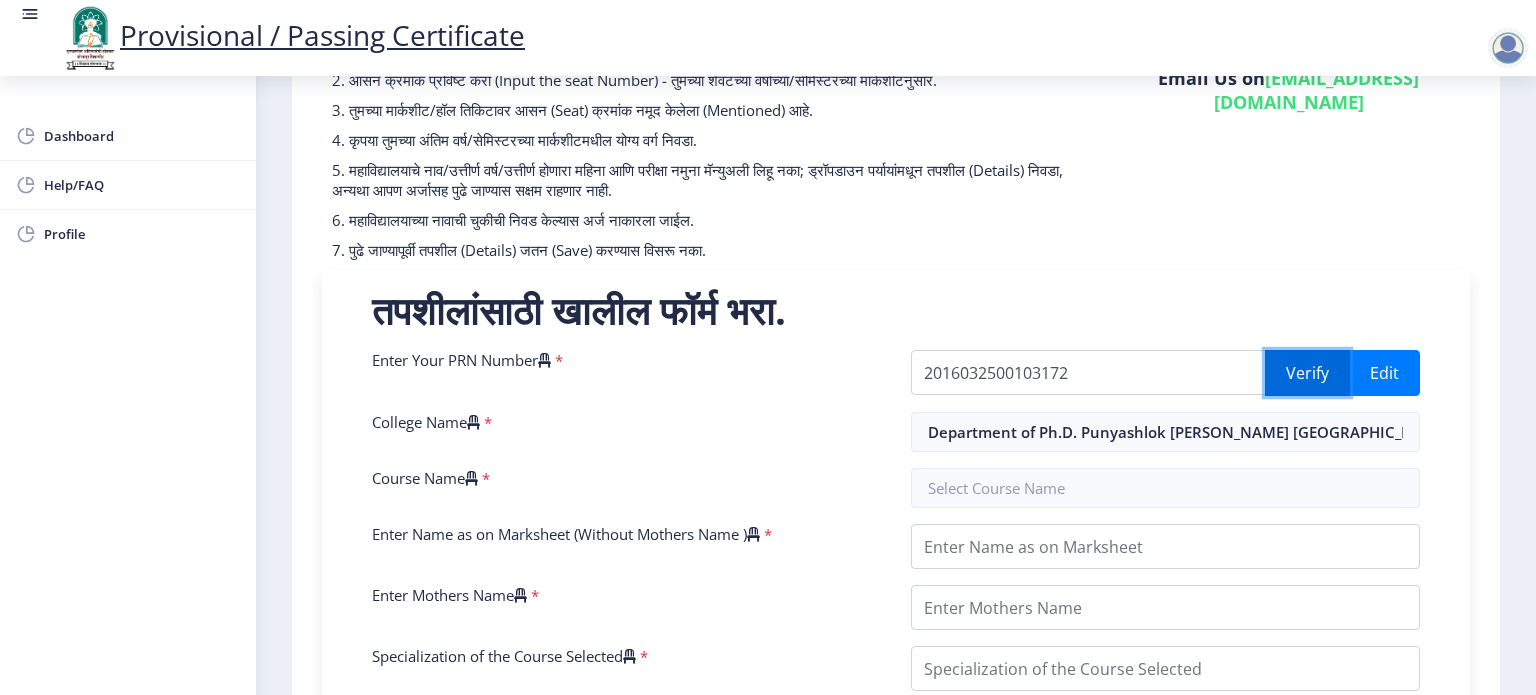 click on "Verify" at bounding box center [1307, 373] 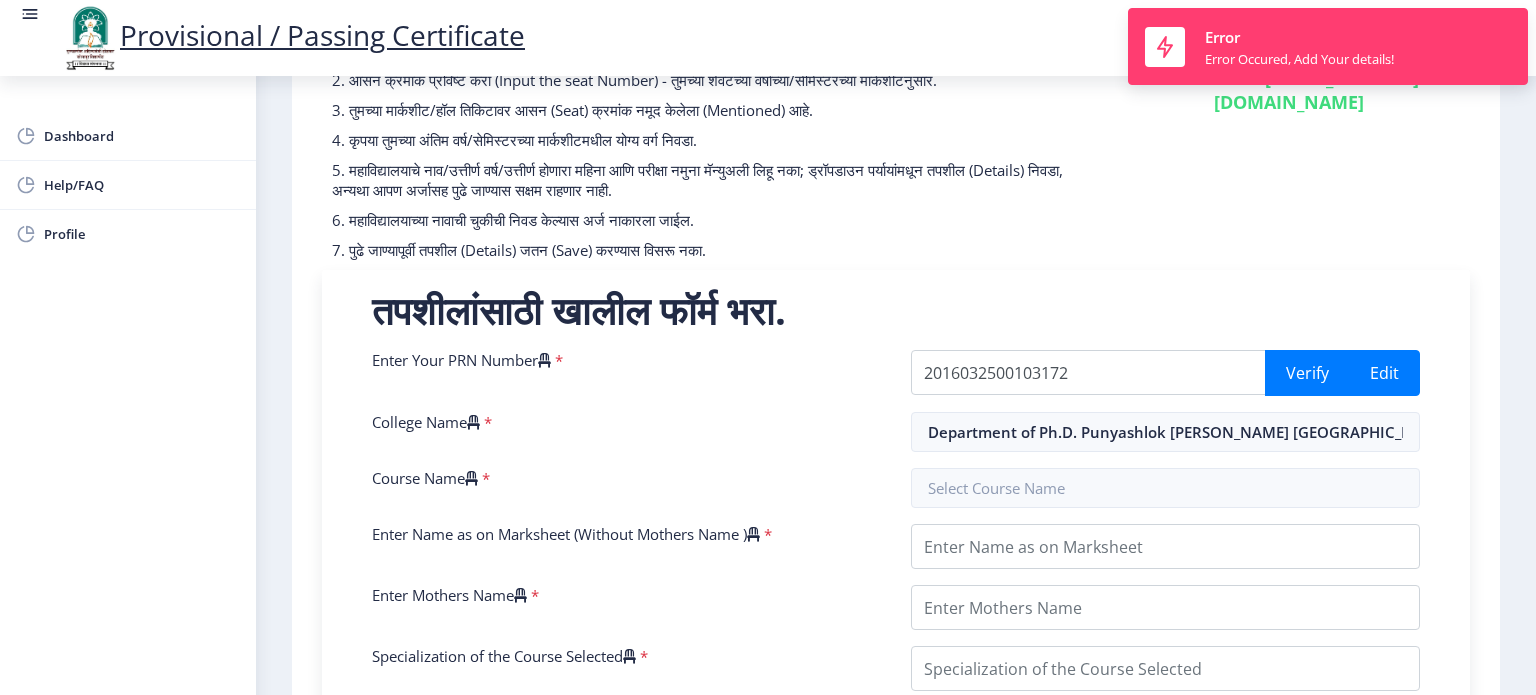 click on "Need Help? Email Us on   su.sfc@studentscenter.in" 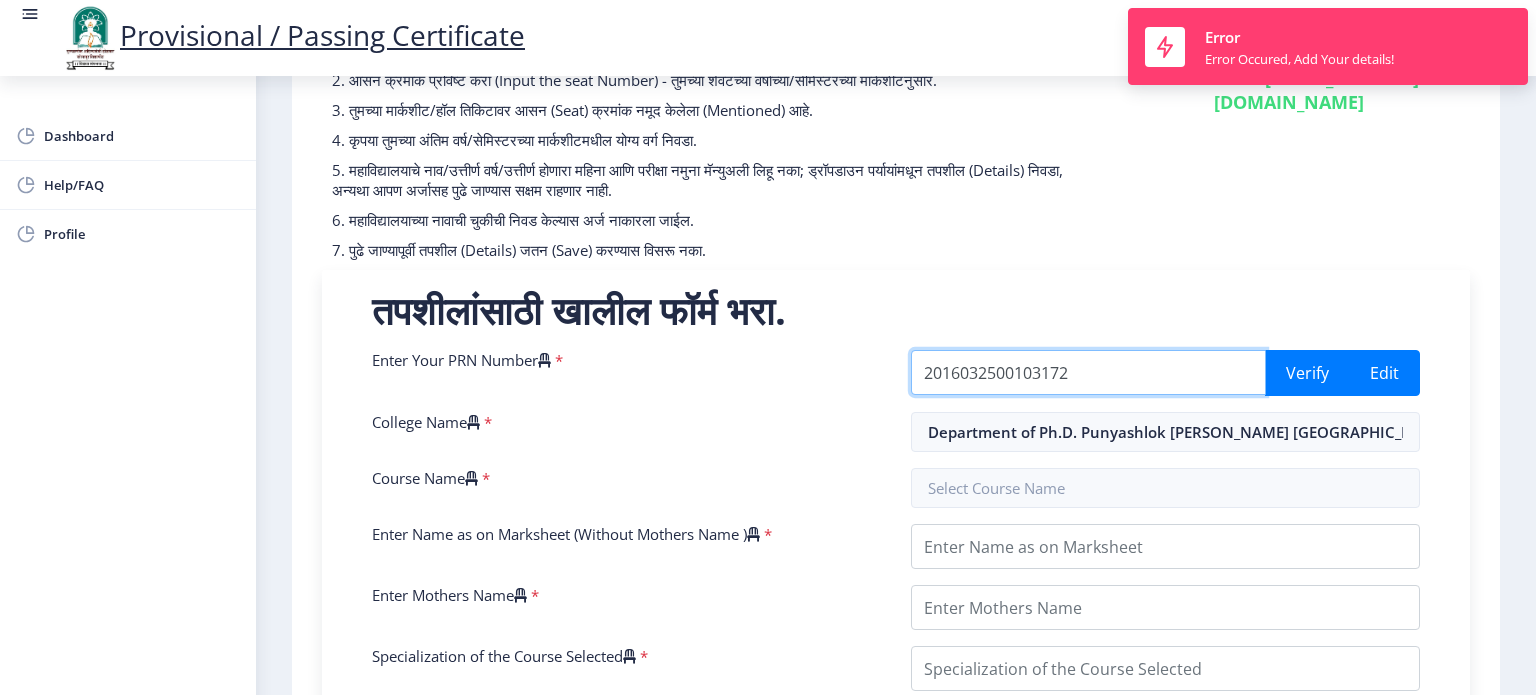 drag, startPoint x: 1132, startPoint y: 373, endPoint x: 768, endPoint y: 397, distance: 364.79034 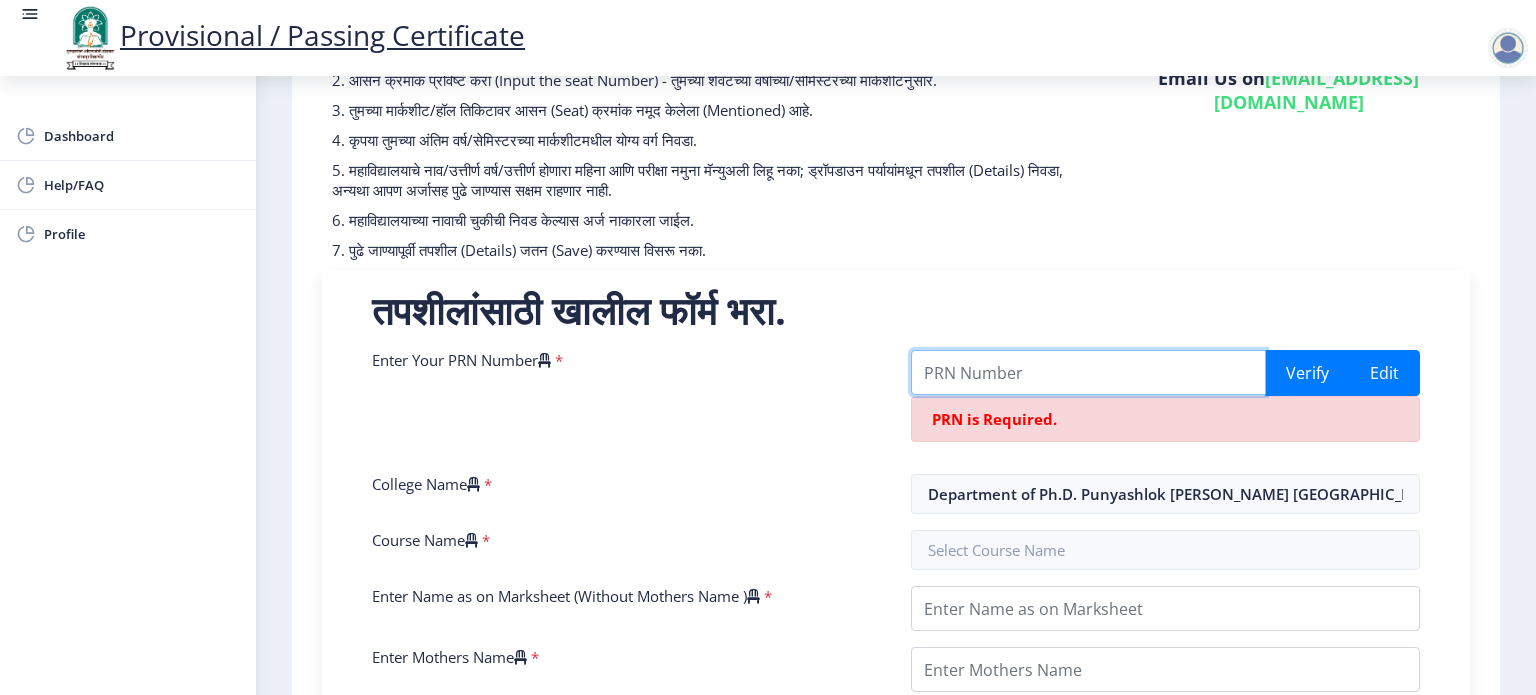 click on "Enter Your PRN Number" at bounding box center [1088, 372] 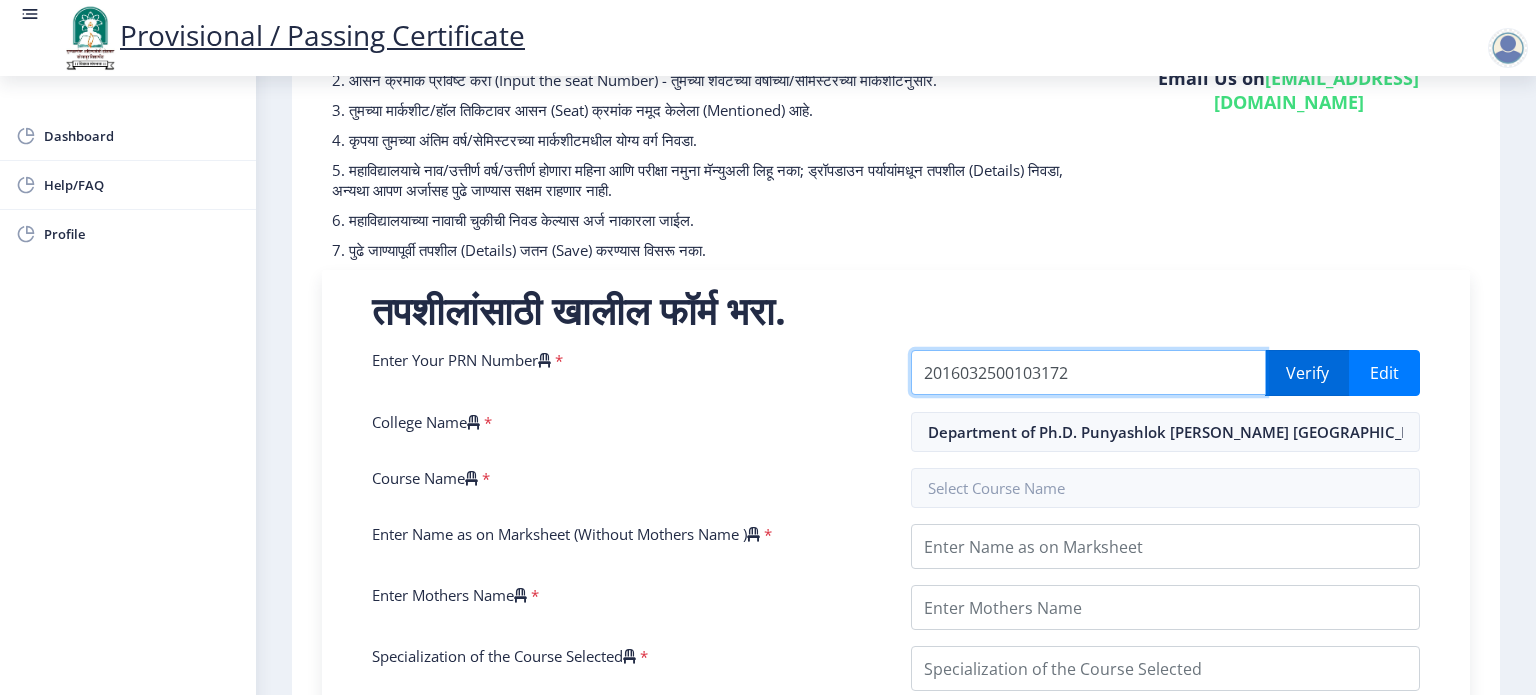 type on "2016032500103172" 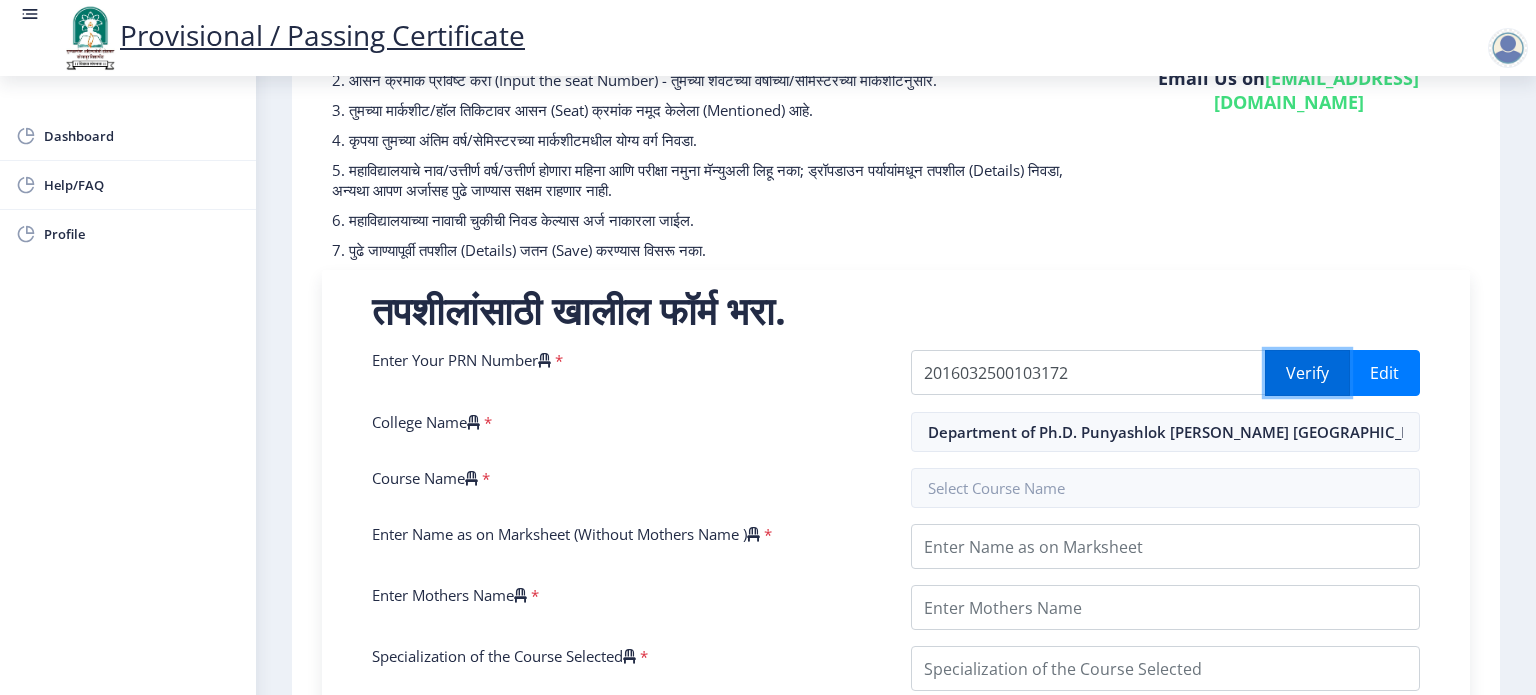 click on "Verify" at bounding box center (1307, 373) 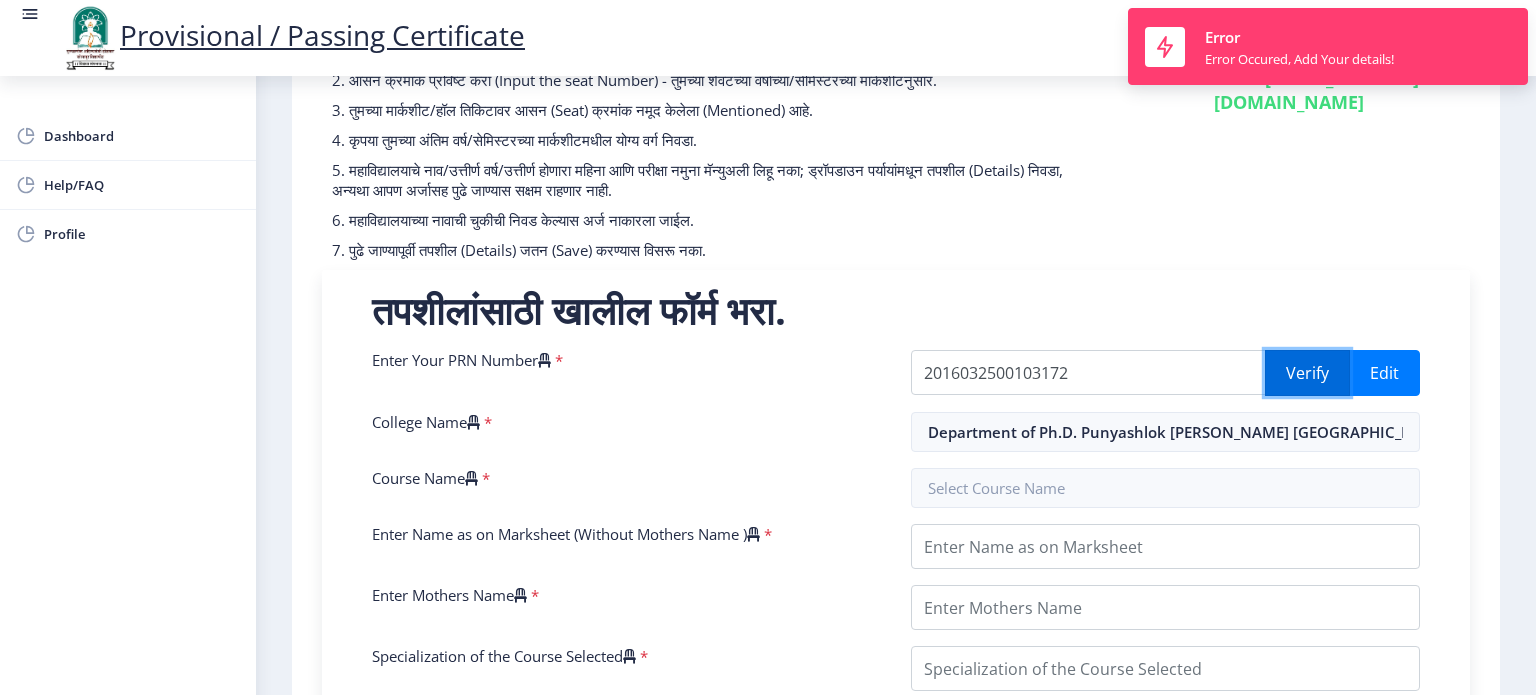 click on "Verify" at bounding box center (1307, 373) 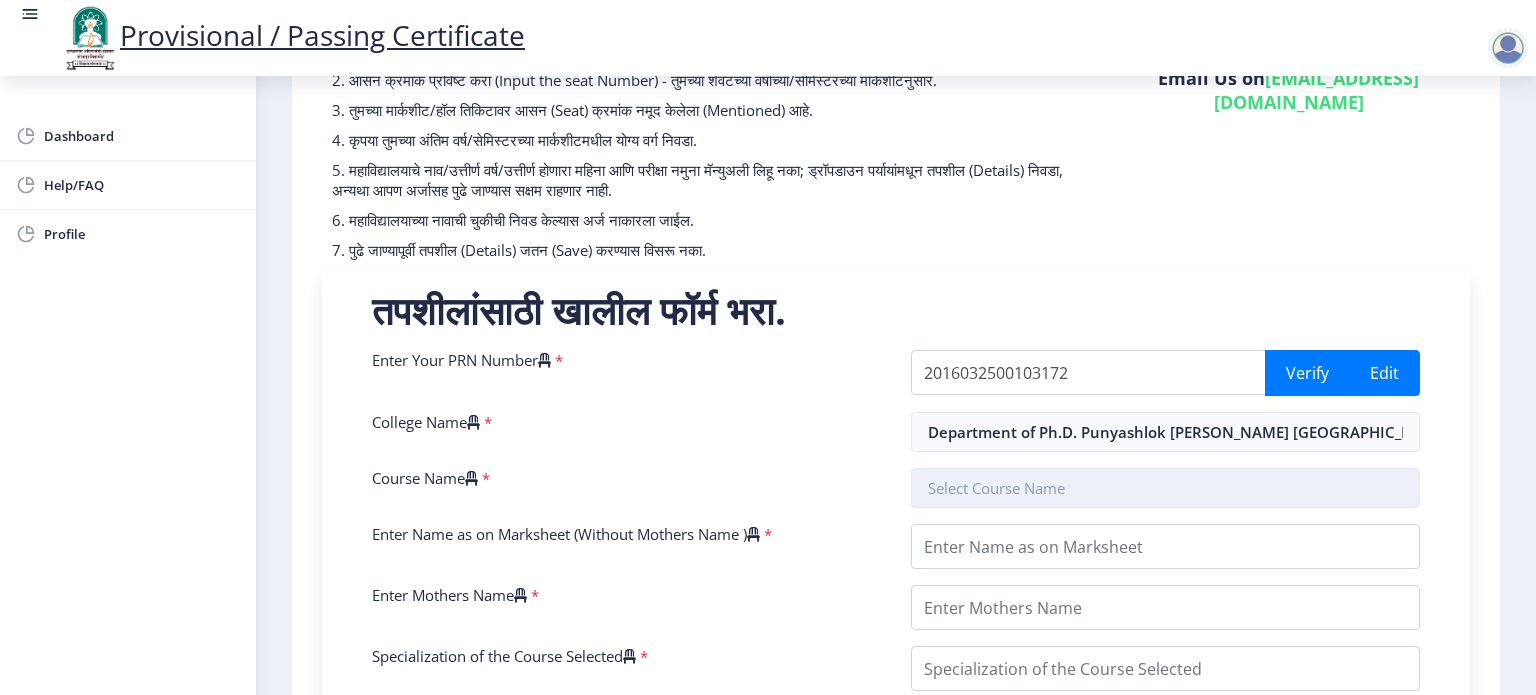 click at bounding box center [1165, 488] 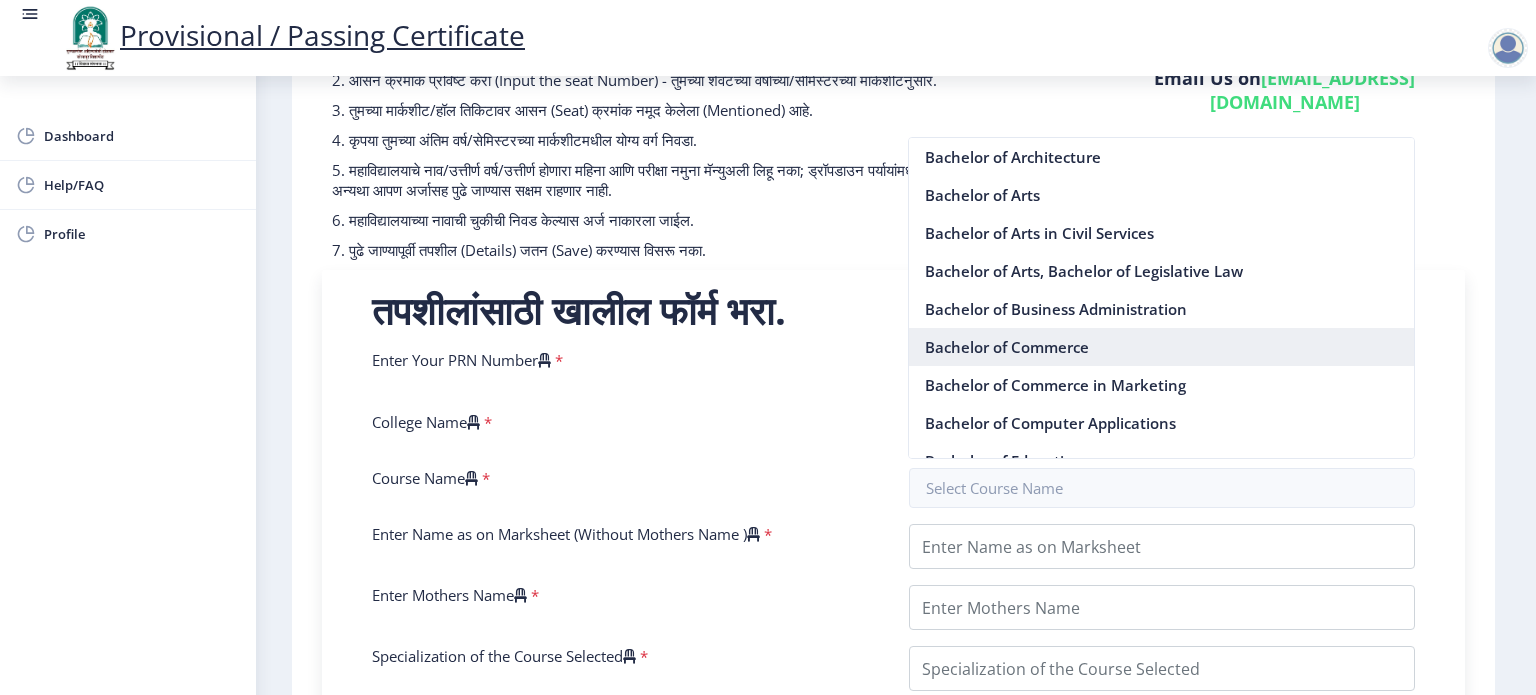 click on "Bachelor of Commerce" at bounding box center (1161, 347) 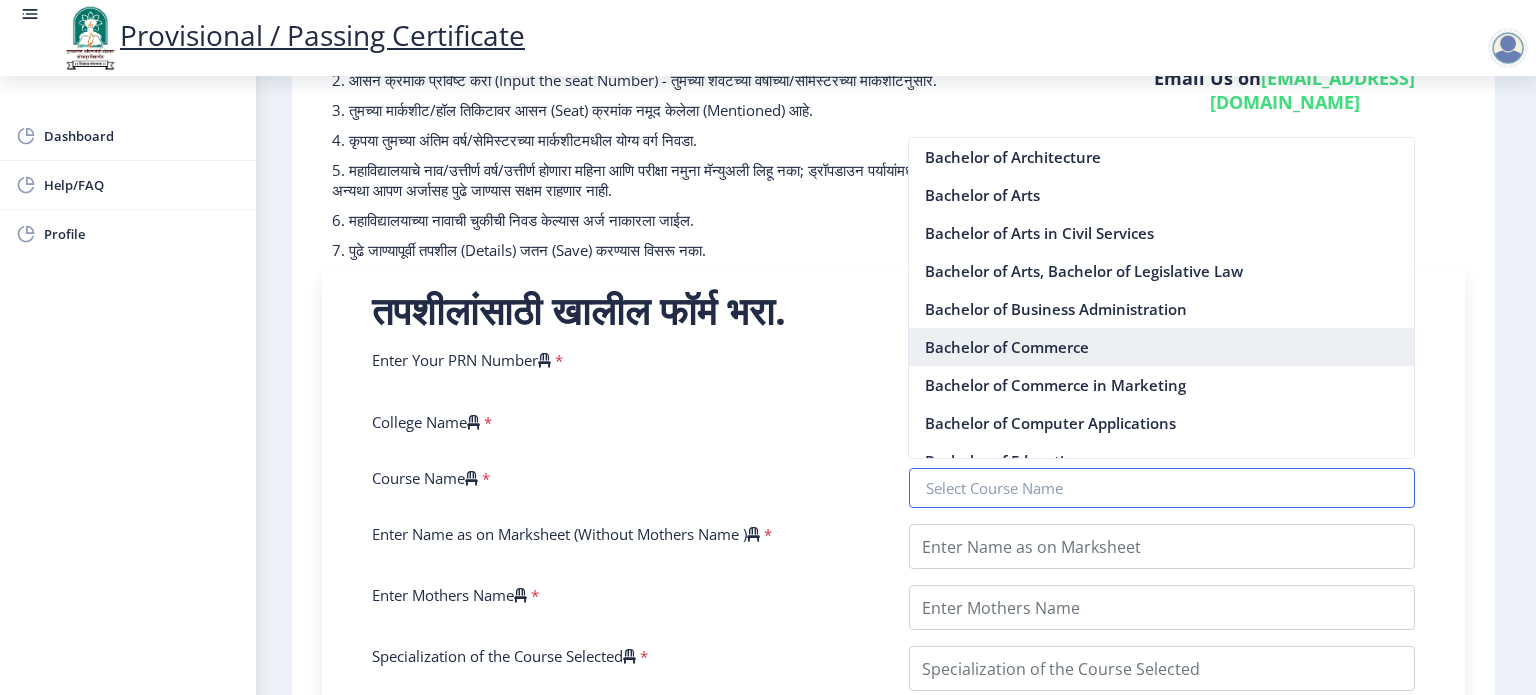 type on "Bachelor of Commerce" 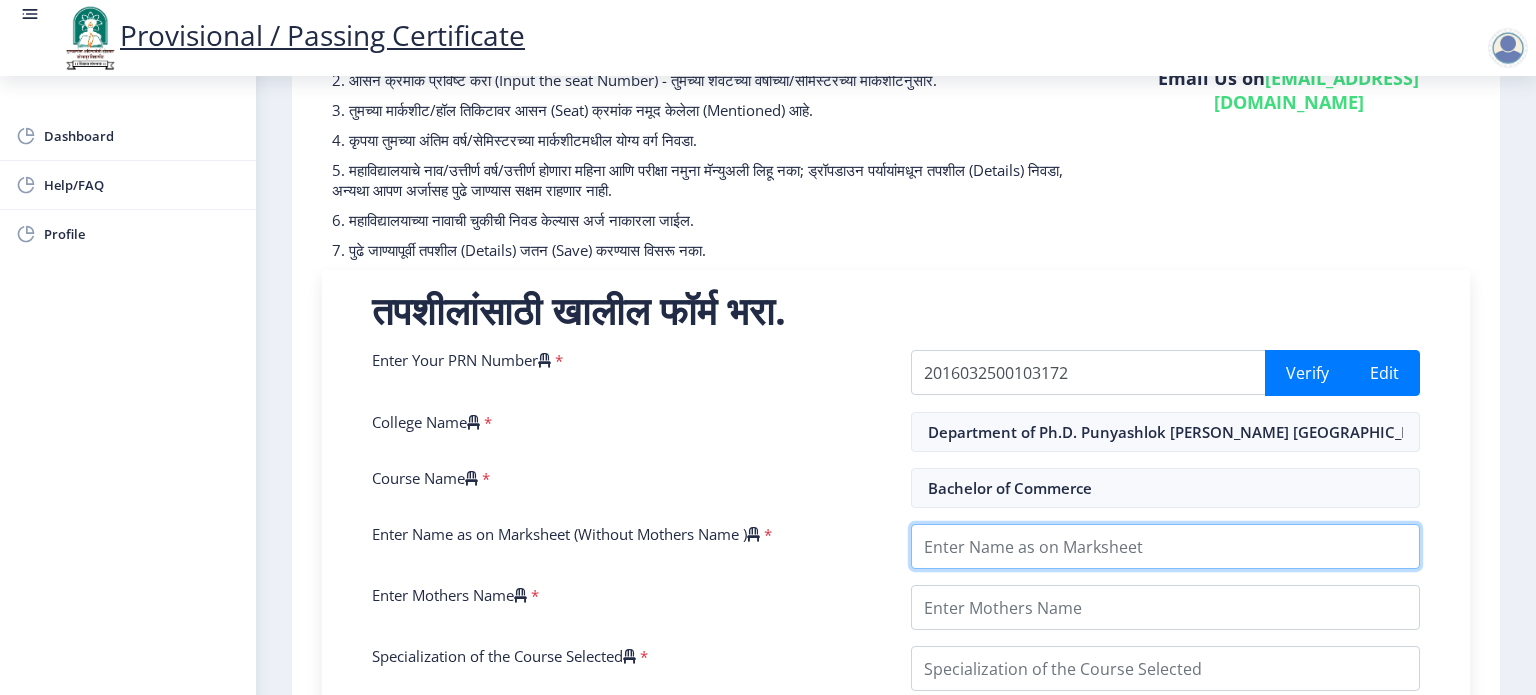click on "Enter Name as on Marksheet (Without Mothers Name )" at bounding box center (1165, 546) 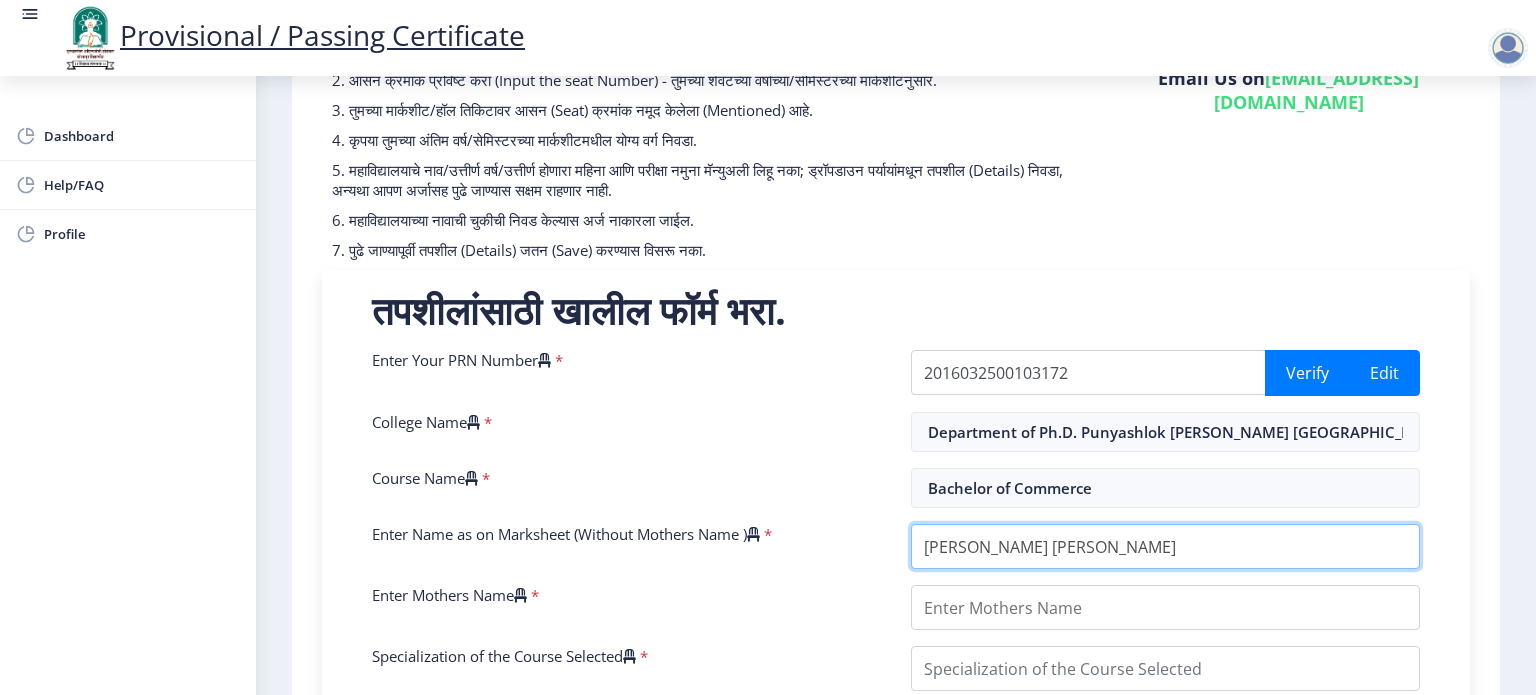 type on "[PERSON_NAME] [PERSON_NAME]" 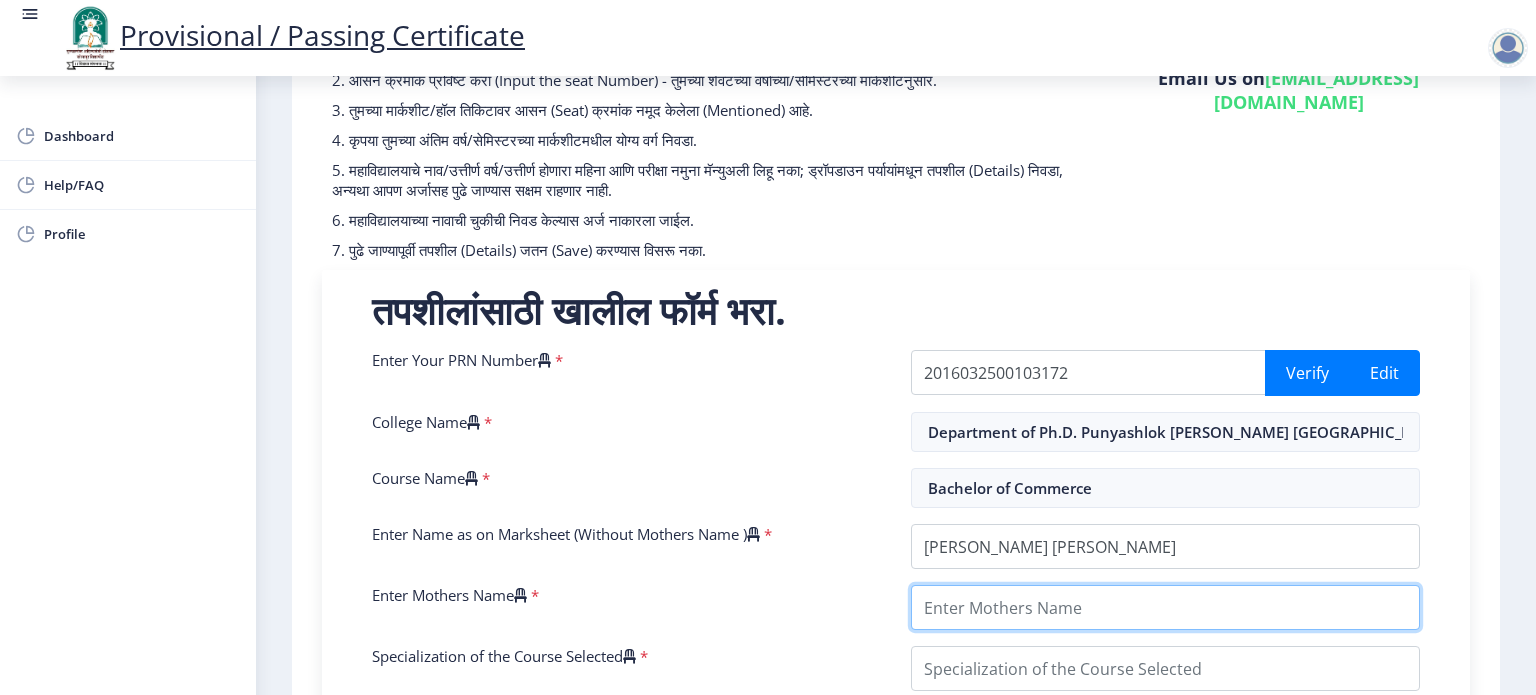 click on "Enter Mothers Name" at bounding box center (1165, 607) 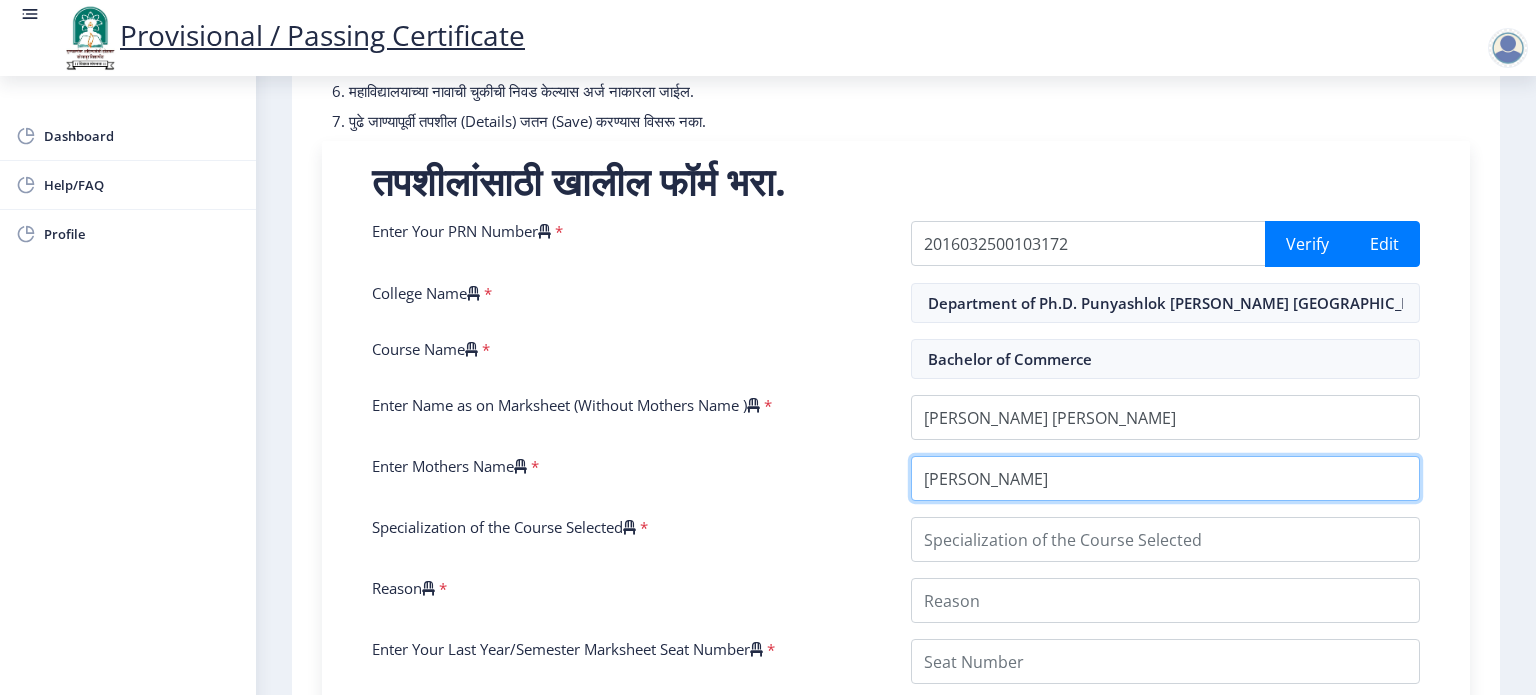scroll, scrollTop: 400, scrollLeft: 0, axis: vertical 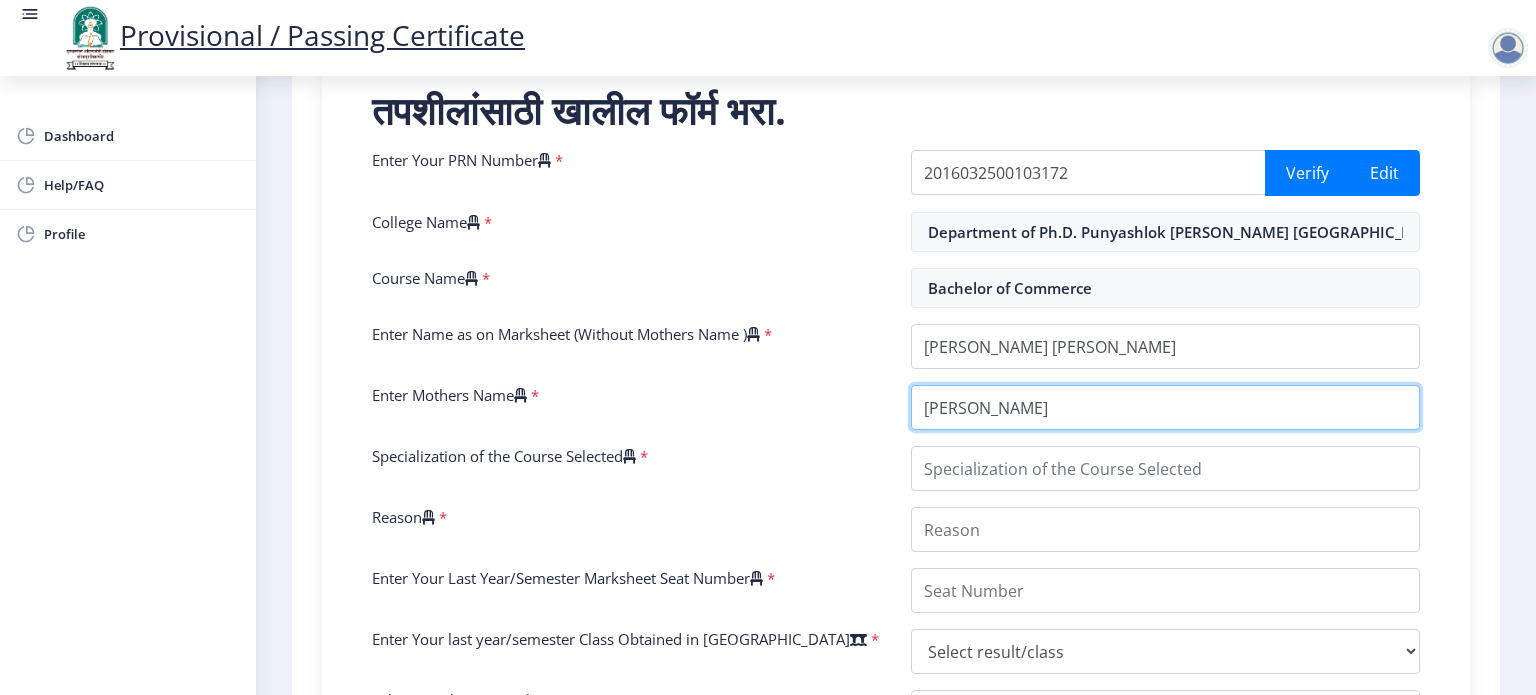 type on "MANISHA" 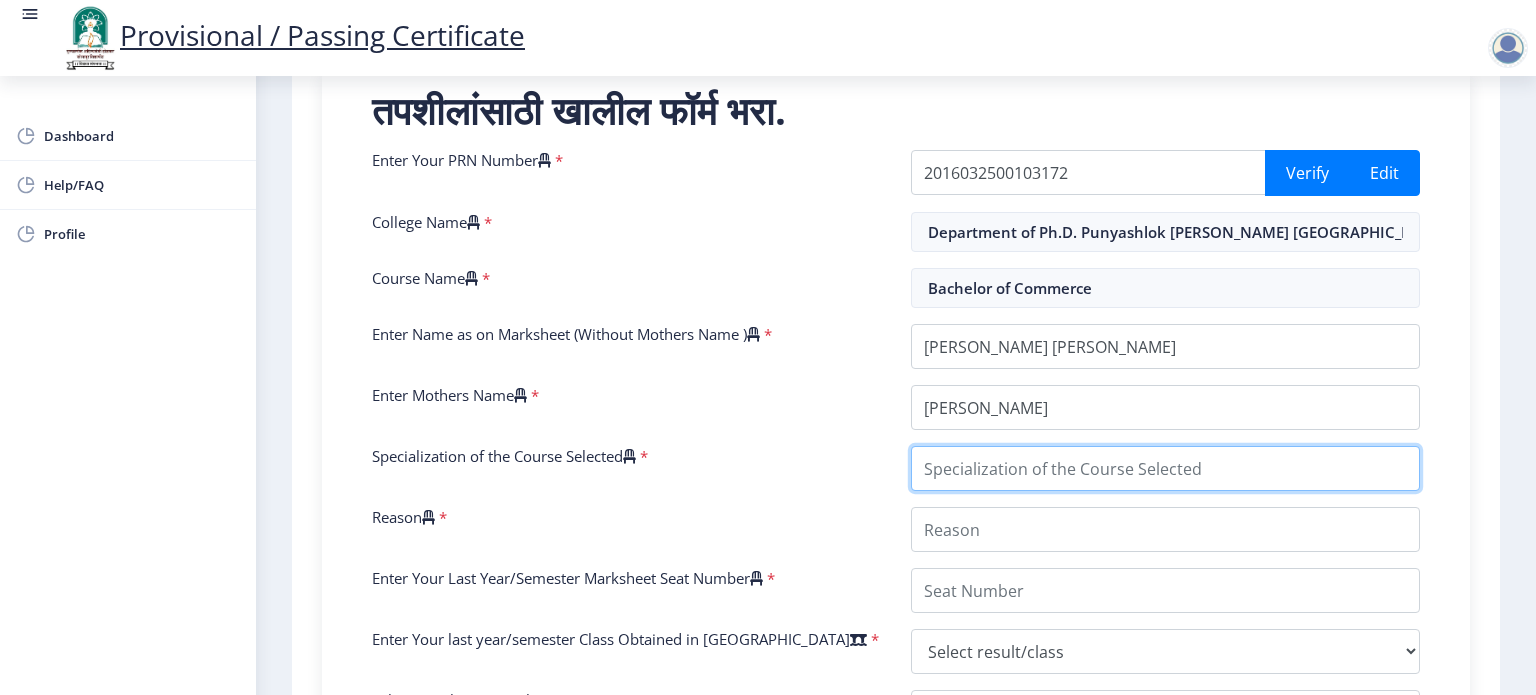 click on "Specialization of the Course Selected" at bounding box center [1165, 468] 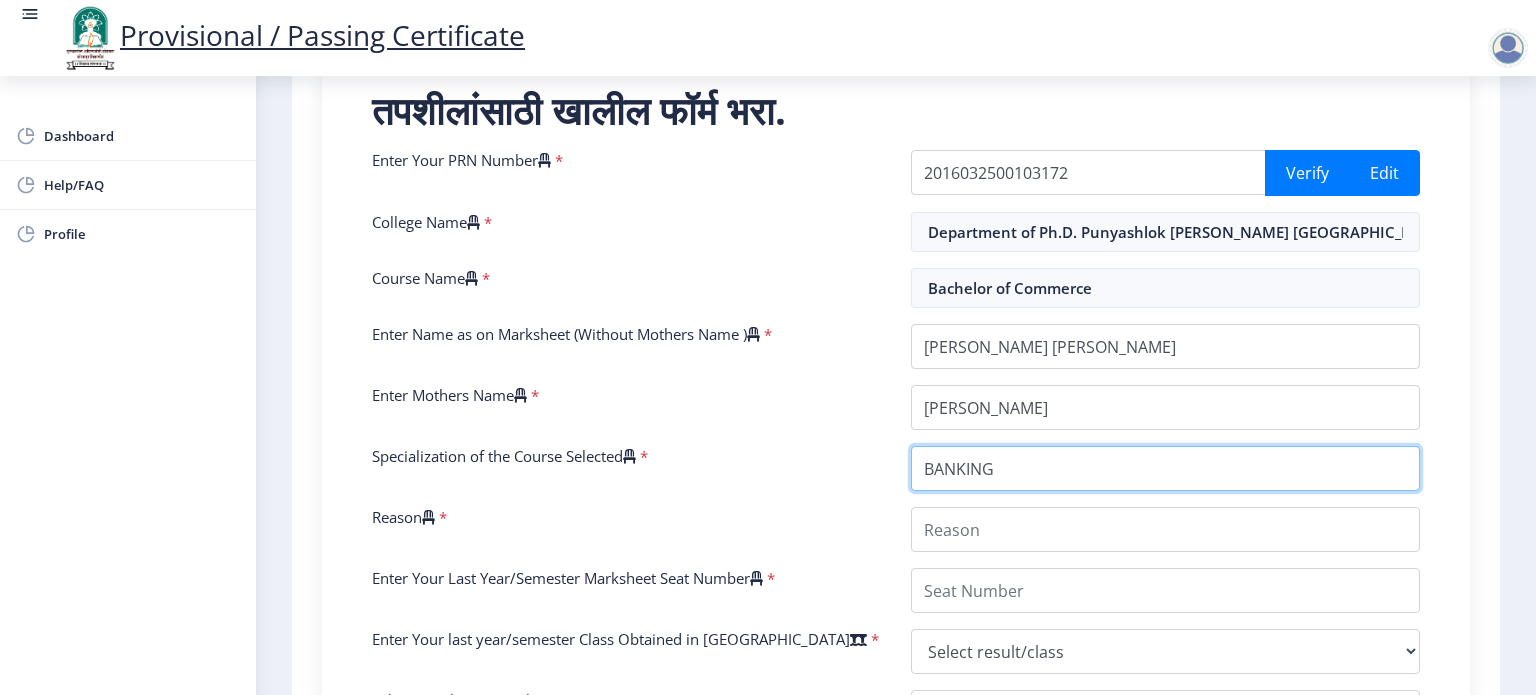 type on "BANKING" 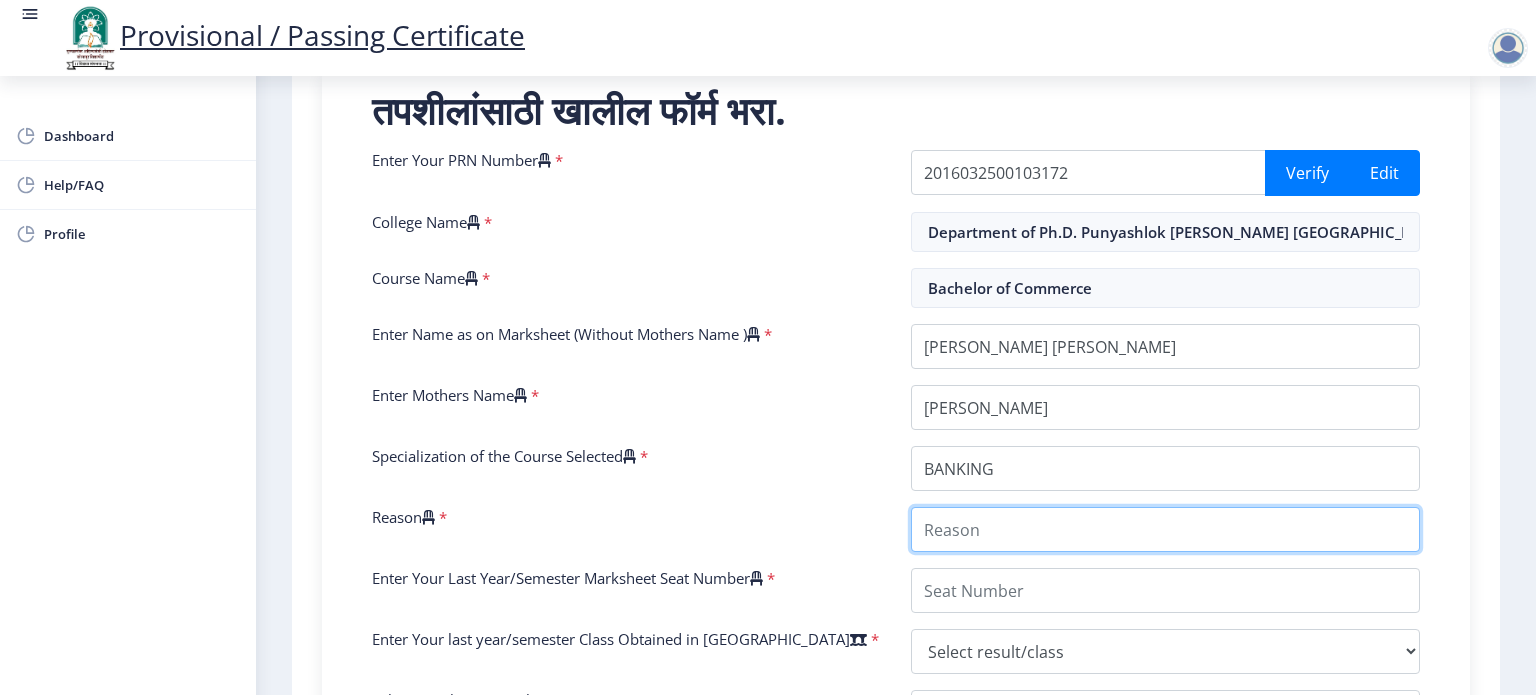 click on "Reason" at bounding box center [1165, 529] 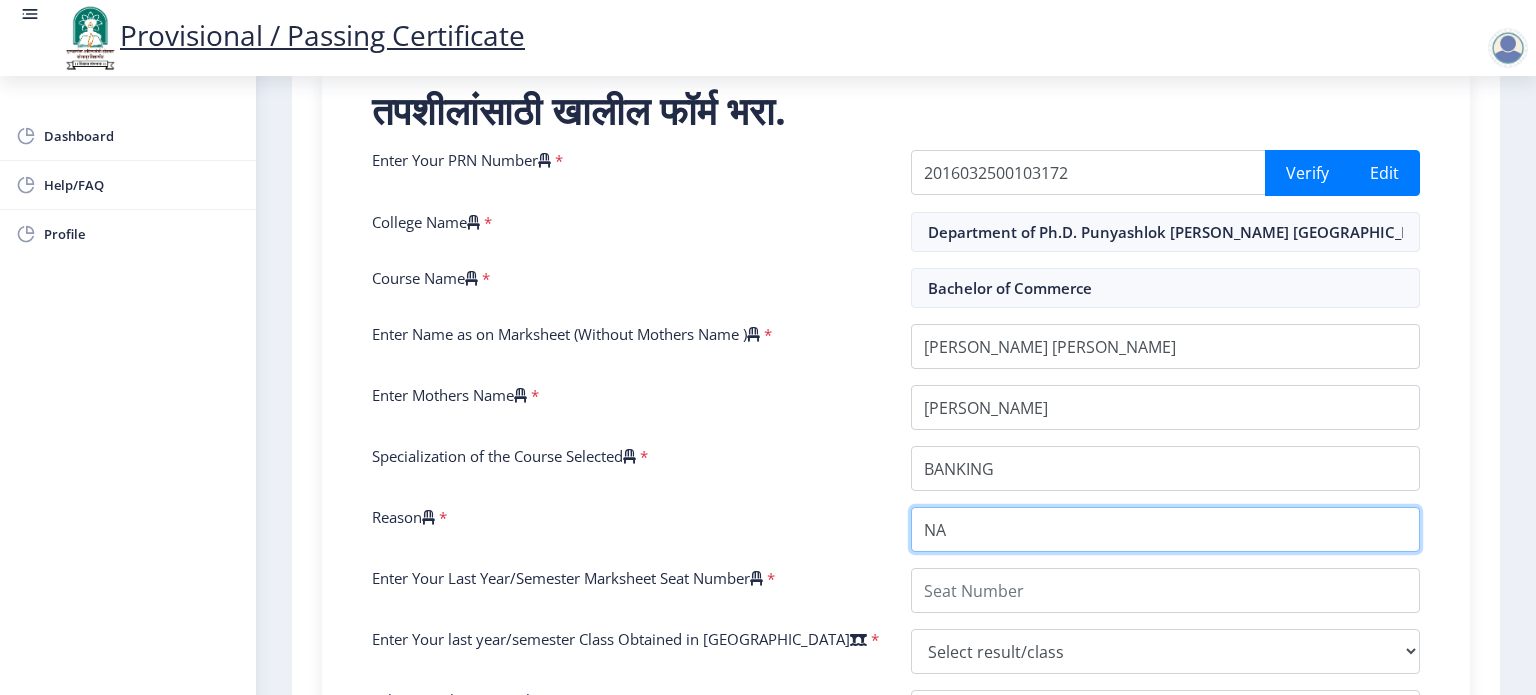 type on "NA" 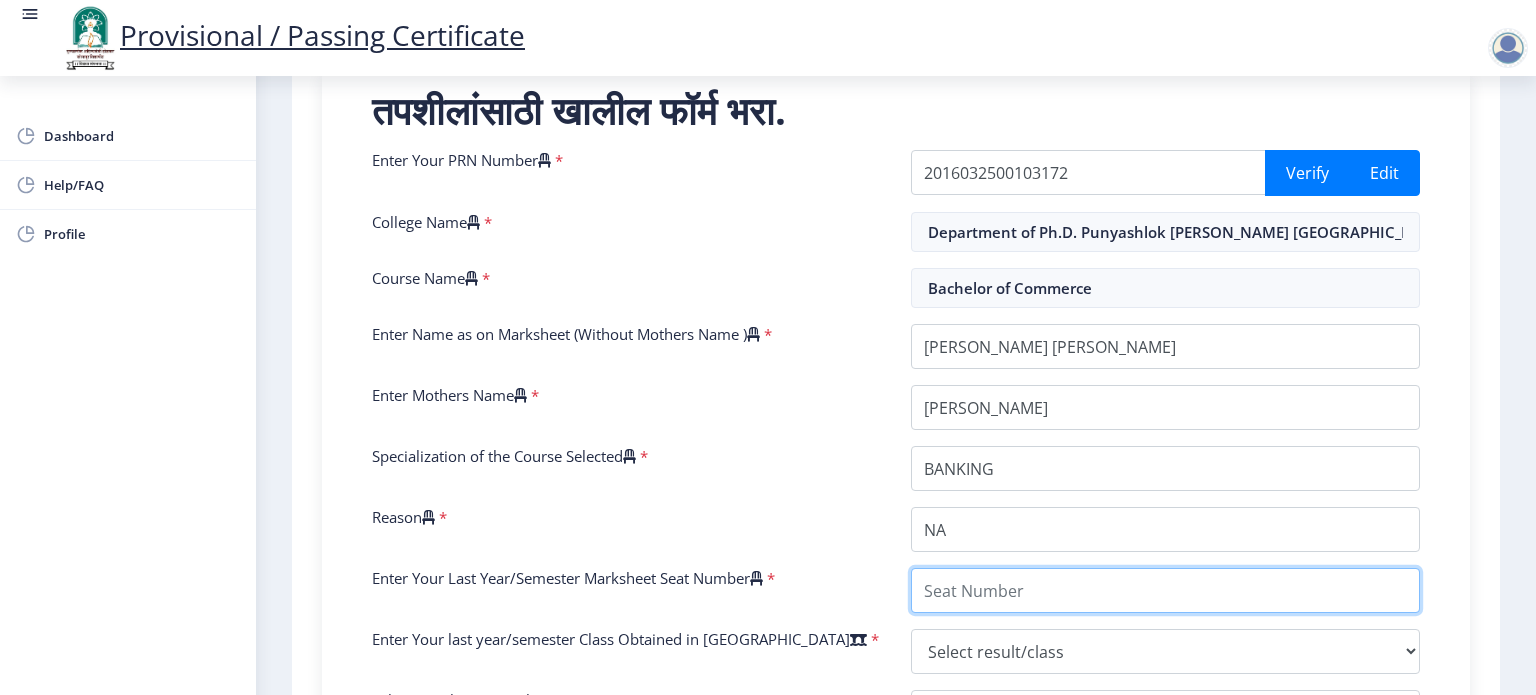 click on "Enter Your Last Year/Semester Marksheet Seat Number" at bounding box center (1165, 590) 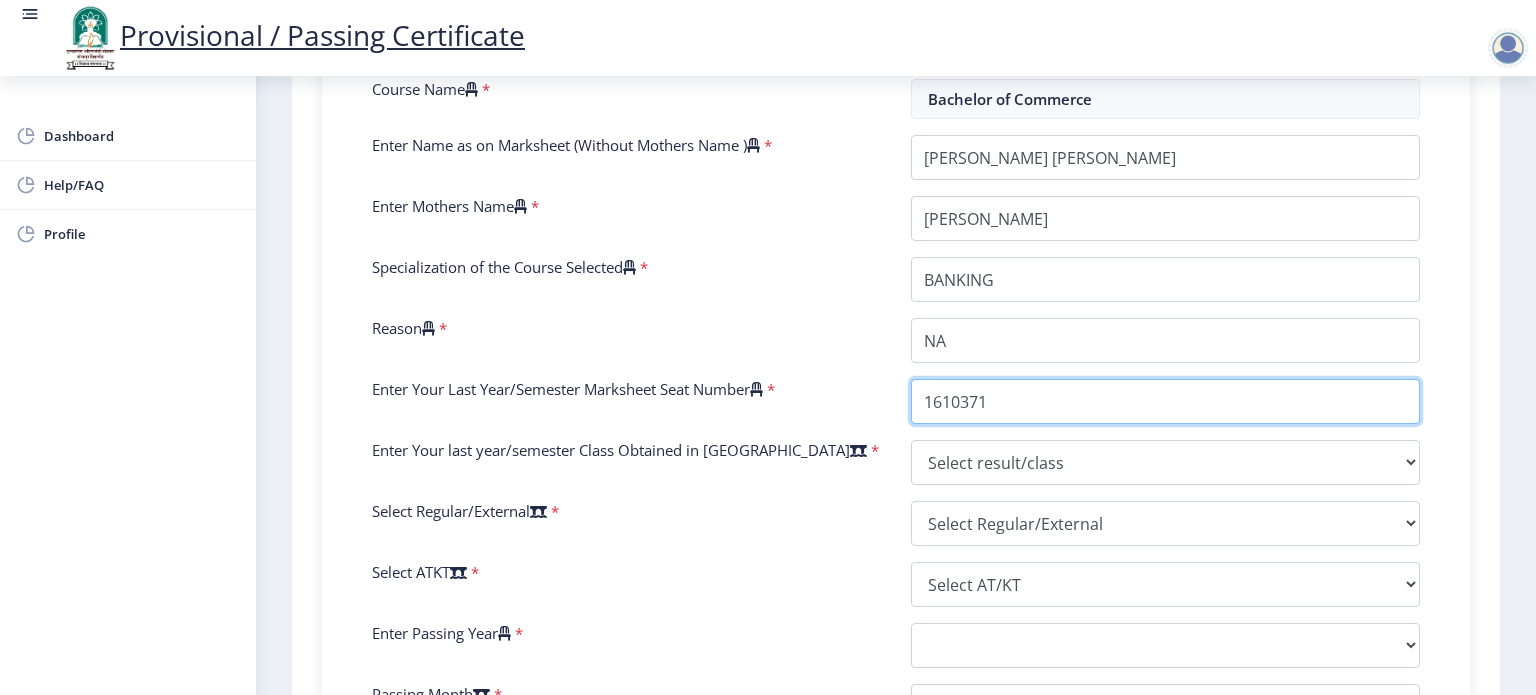 scroll, scrollTop: 600, scrollLeft: 0, axis: vertical 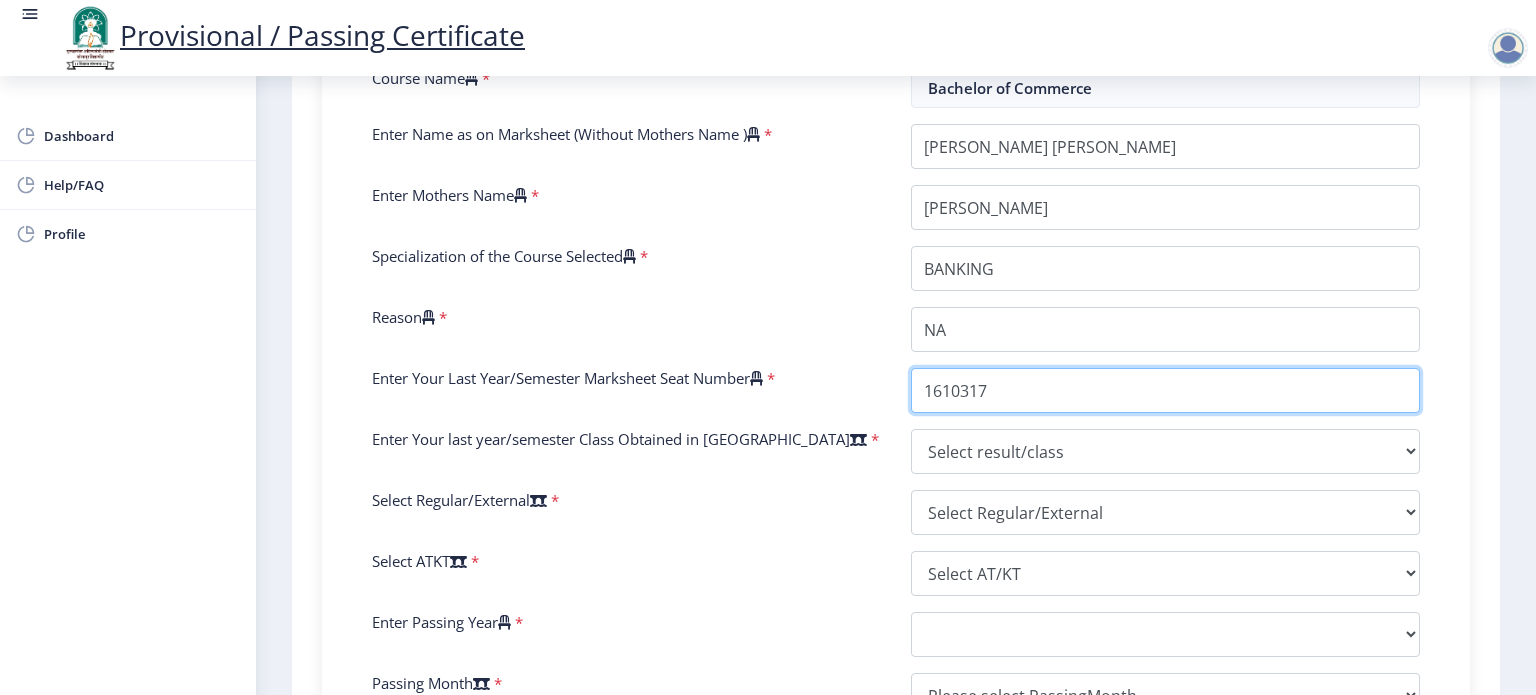 type on "1610317" 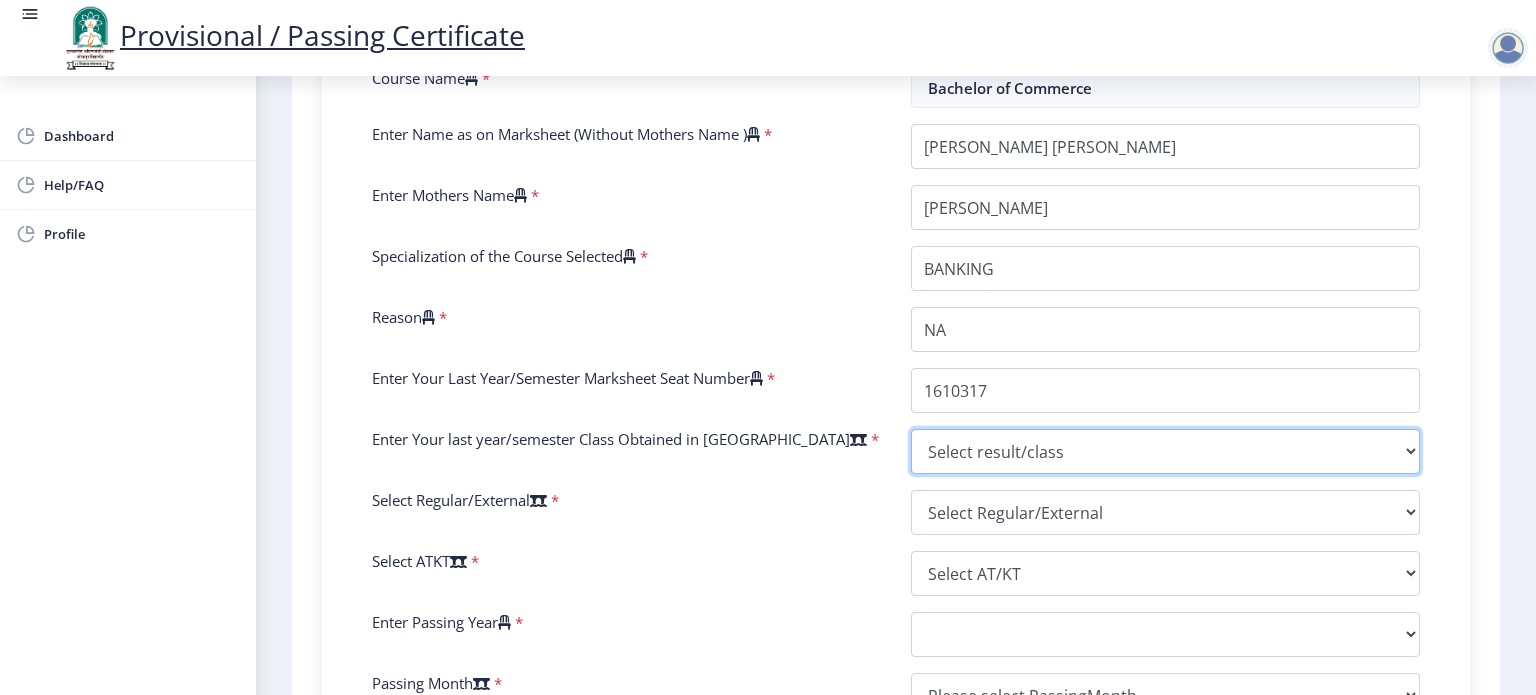 click on "Select result/class  DISTINCTION   FIRST CLASS   HIGHER SECOND CLASS   SECOND CLASS   PASS CLASS   SUCCESSFUL   OUTSTANDING - EXEMPLARY  Grade O Grade A+ Grade A Grade B+ Grade B Grade C+ Grade C Grade F/FC Grade F Grade D Grade E FIRST CLASS WITH DISTINCTION" at bounding box center [1165, 451] 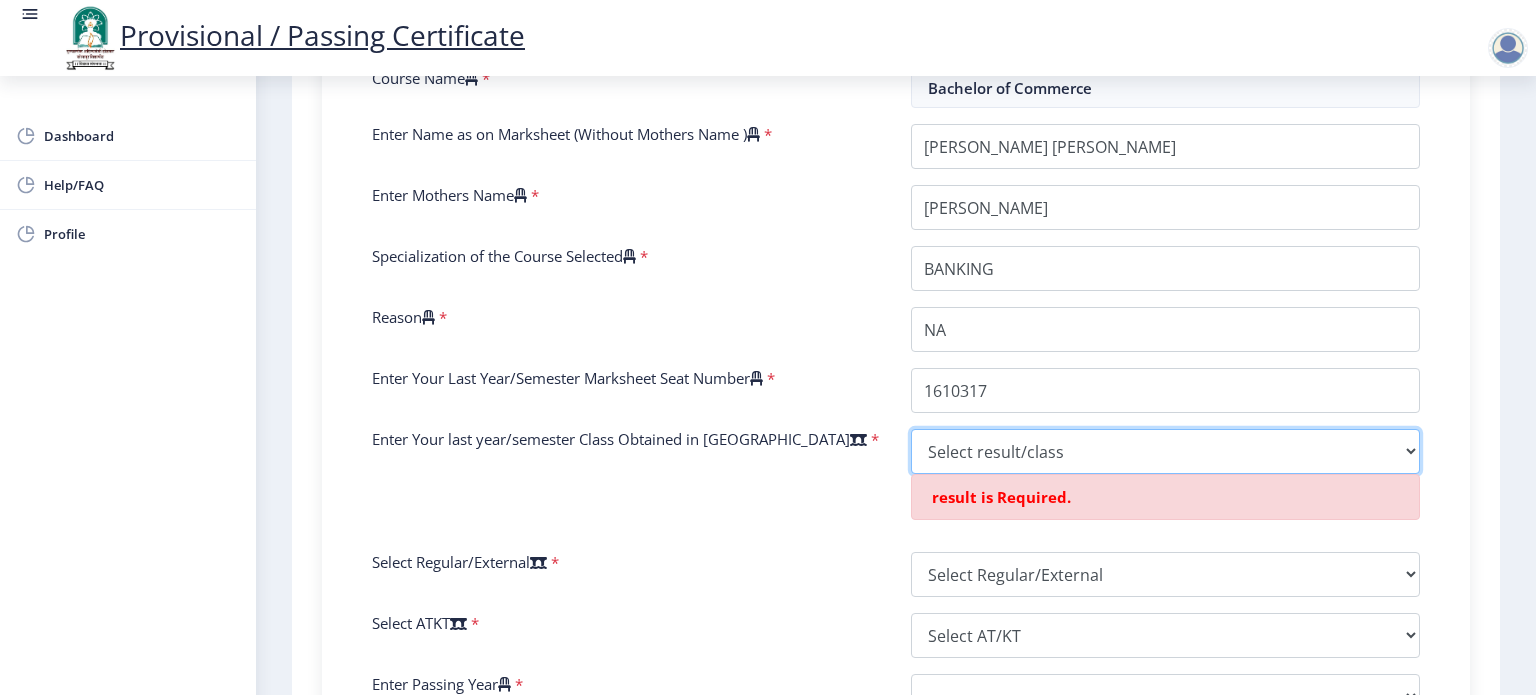 click on "Select result/class  DISTINCTION   FIRST CLASS   HIGHER SECOND CLASS   SECOND CLASS   PASS CLASS   SUCCESSFUL   OUTSTANDING - EXEMPLARY  Grade O Grade A+ Grade A Grade B+ Grade B Grade C+ Grade C Grade F/FC Grade F Grade D Grade E FIRST CLASS WITH DISTINCTION" at bounding box center [1165, 451] 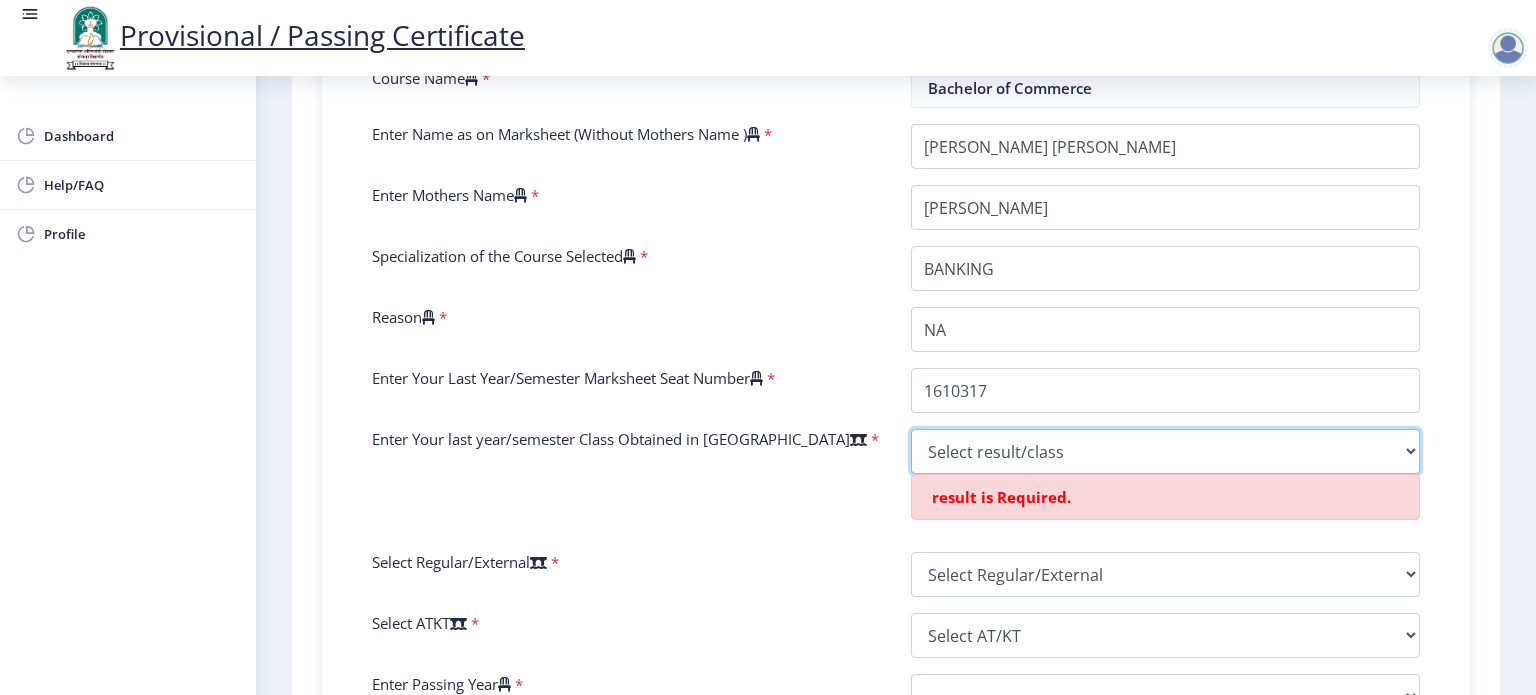 click on "Select result/class  DISTINCTION   FIRST CLASS   HIGHER SECOND CLASS   SECOND CLASS   PASS CLASS   SUCCESSFUL   OUTSTANDING - EXEMPLARY  Grade O Grade A+ Grade A Grade B+ Grade B Grade C+ Grade C Grade F/FC Grade F Grade D Grade E FIRST CLASS WITH DISTINCTION" at bounding box center [1165, 451] 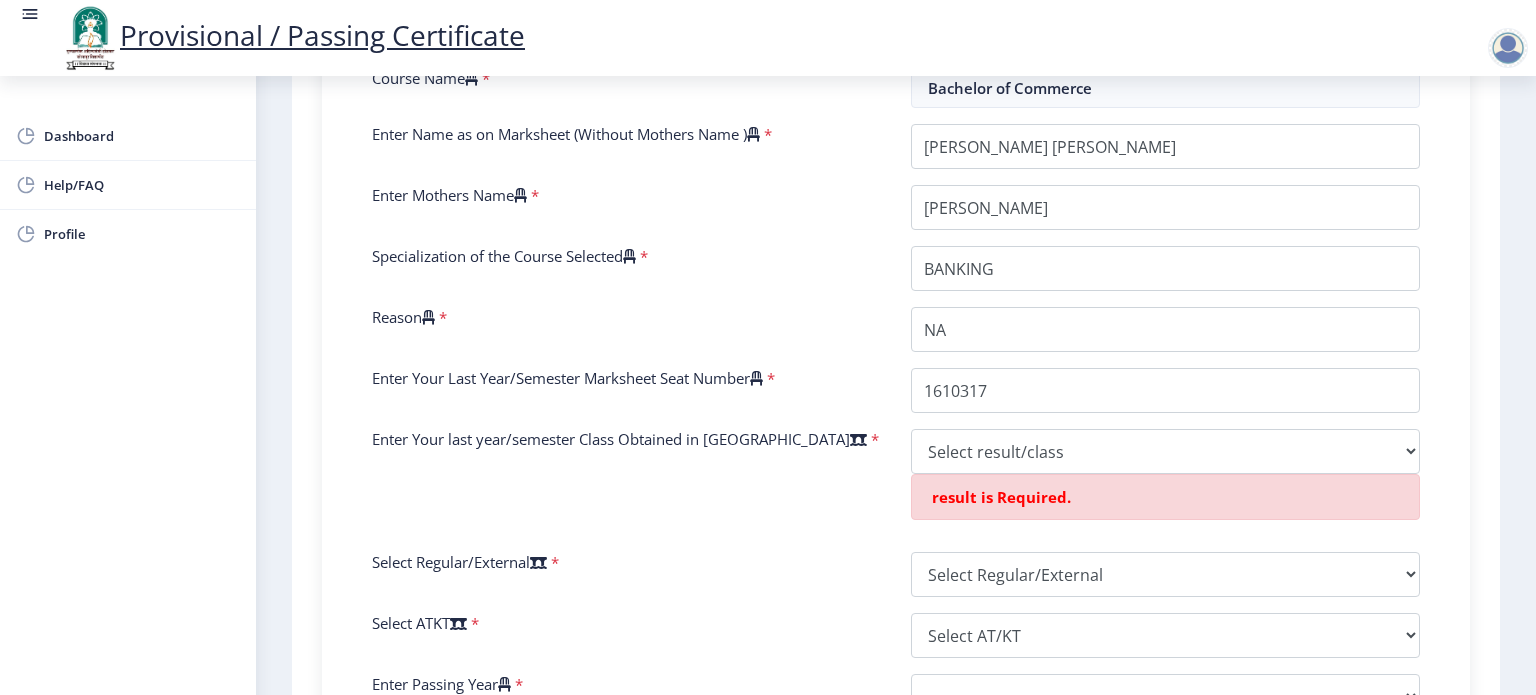 click on "1 First Step 2 Second Step सूचना  1. * सह चिन्हांकित फील्ड अनिवार्य आहेत. 2. आसन क्रमांक प्रविष्ट करा (Input the seat Number) - तुमच्या शेवटच्या वर्षाच्या/सेमिस्टरच्या मार्कशीटनुसार.  3. तुमच्या मार्कशीट/हॉल तिकिटावर आसन (Seat) क्रमांक नमूद केलेला (Mentioned) आहे.  4. कृपया तुमच्या अंतिम वर्ष/सेमिस्टरच्या मार्कशीटमधील योग्य वर्ग निवडा.  6. महाविद्यालयाच्या नावाची चुकीची निवड केल्यास अर्ज नाकारला जाईल.  Need Help? Email Us on   su.sfc@studentscenter.in  Enter Your PRN Number    * Verify" 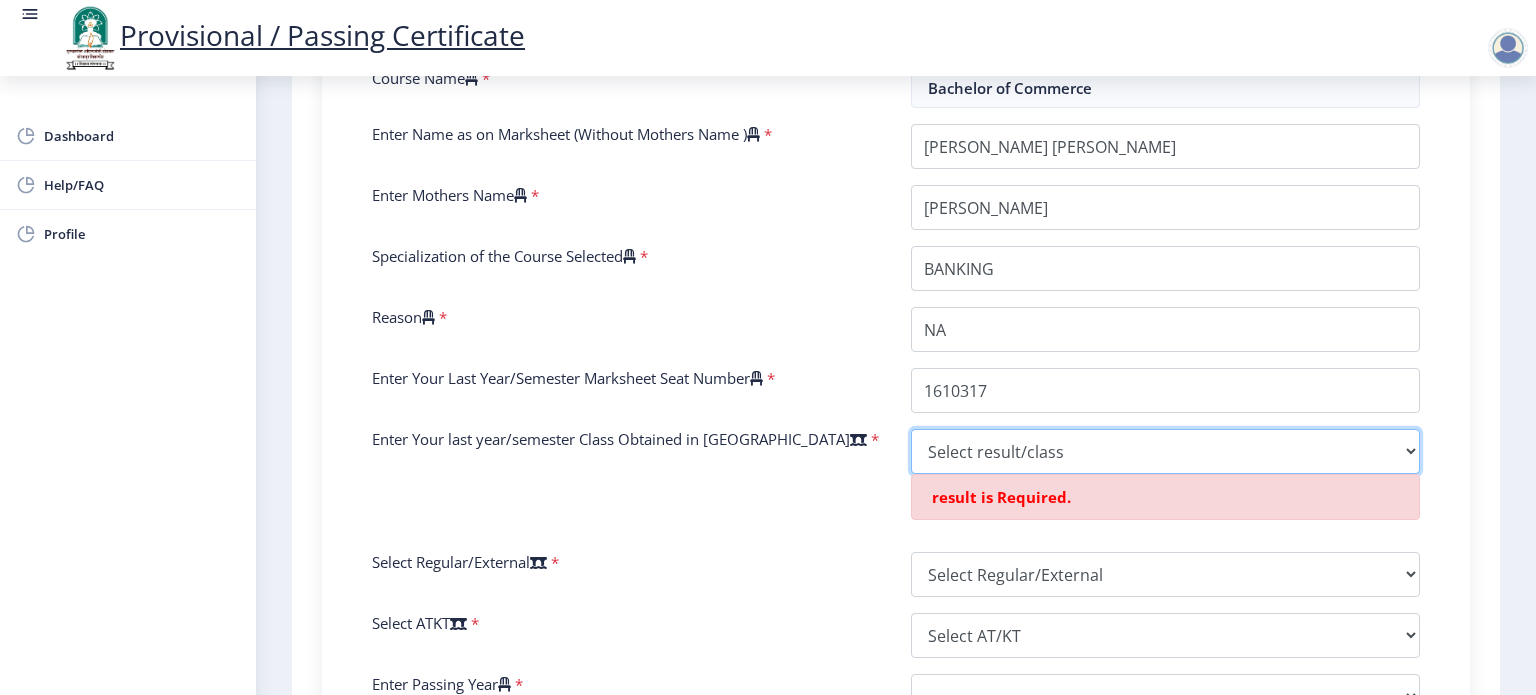 click on "Select result/class  DISTINCTION   FIRST CLASS   HIGHER SECOND CLASS   SECOND CLASS   PASS CLASS   SUCCESSFUL   OUTSTANDING - EXEMPLARY  Grade O Grade A+ Grade A Grade B+ Grade B Grade C+ Grade C Grade F/FC Grade F Grade D Grade E FIRST CLASS WITH DISTINCTION" at bounding box center (1165, 451) 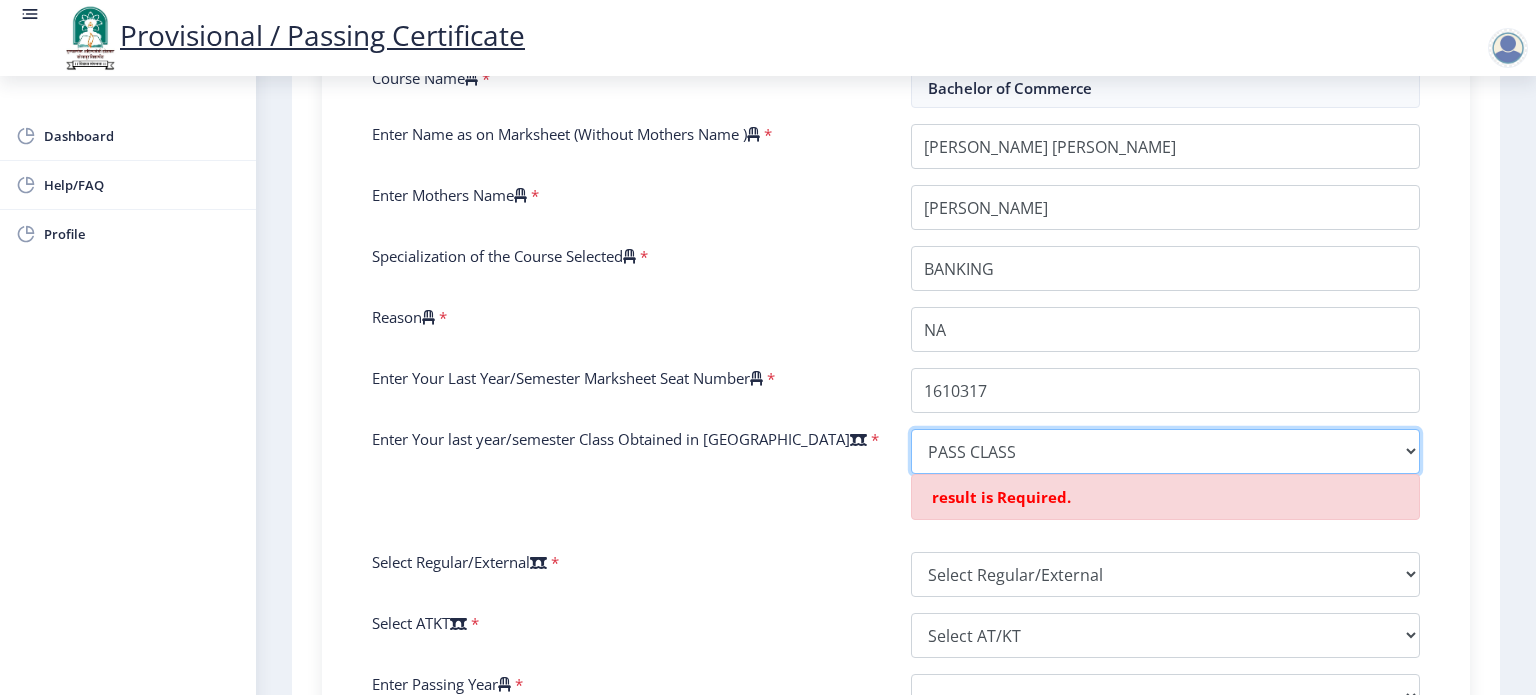 click on "Select result/class  DISTINCTION   FIRST CLASS   HIGHER SECOND CLASS   SECOND CLASS   PASS CLASS   SUCCESSFUL   OUTSTANDING - EXEMPLARY  Grade O Grade A+ Grade A Grade B+ Grade B Grade C+ Grade C Grade F/FC Grade F Grade D Grade E FIRST CLASS WITH DISTINCTION" at bounding box center [1165, 451] 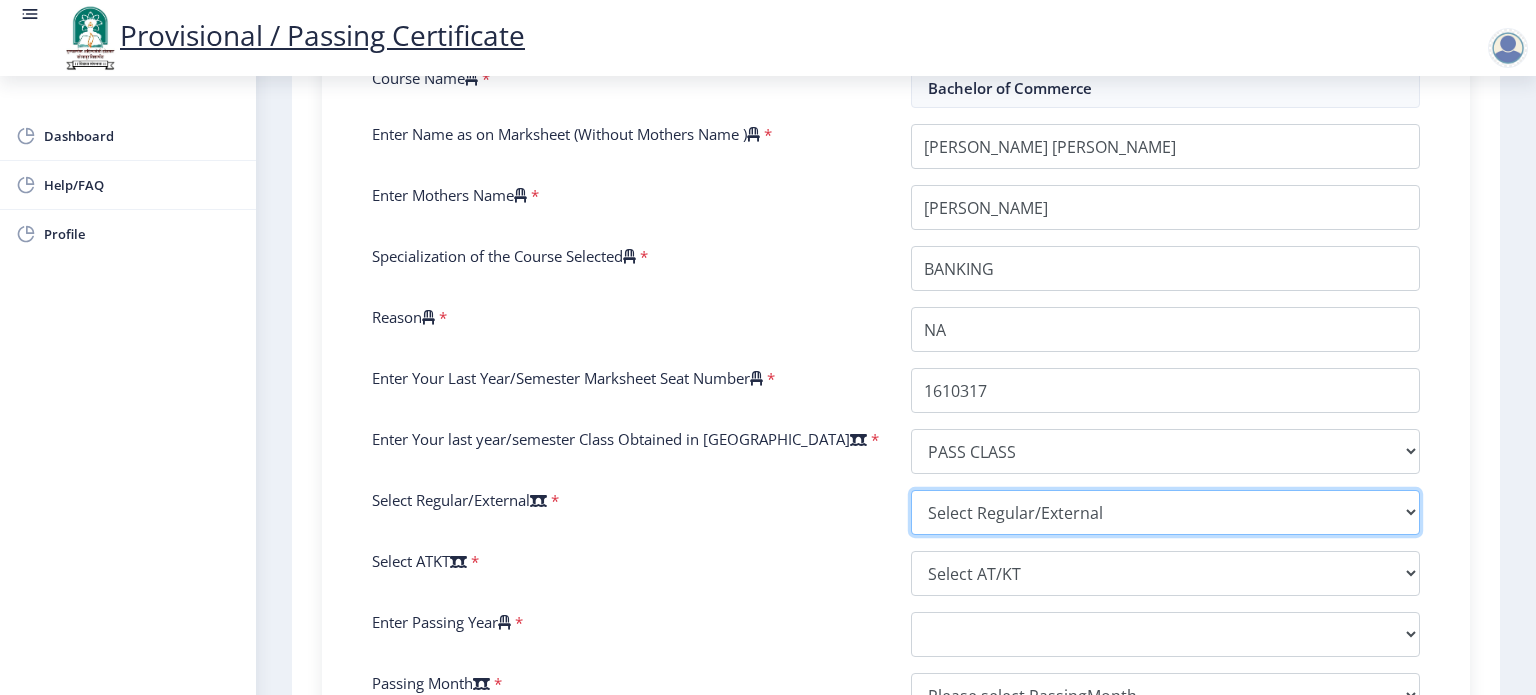 click on "Select Regular/External   Regular  External  Special" at bounding box center [1165, 512] 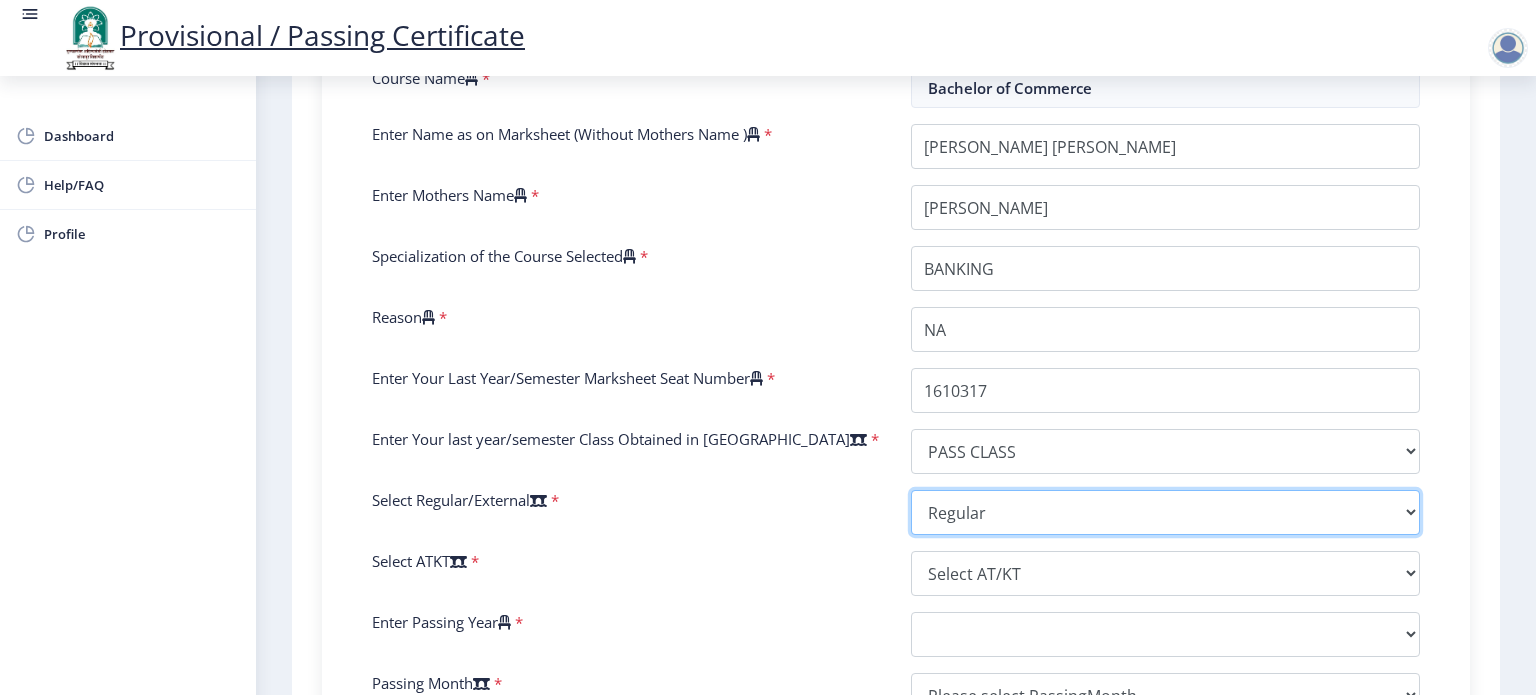 click on "Select Regular/External   Regular  External  Special" at bounding box center (1165, 512) 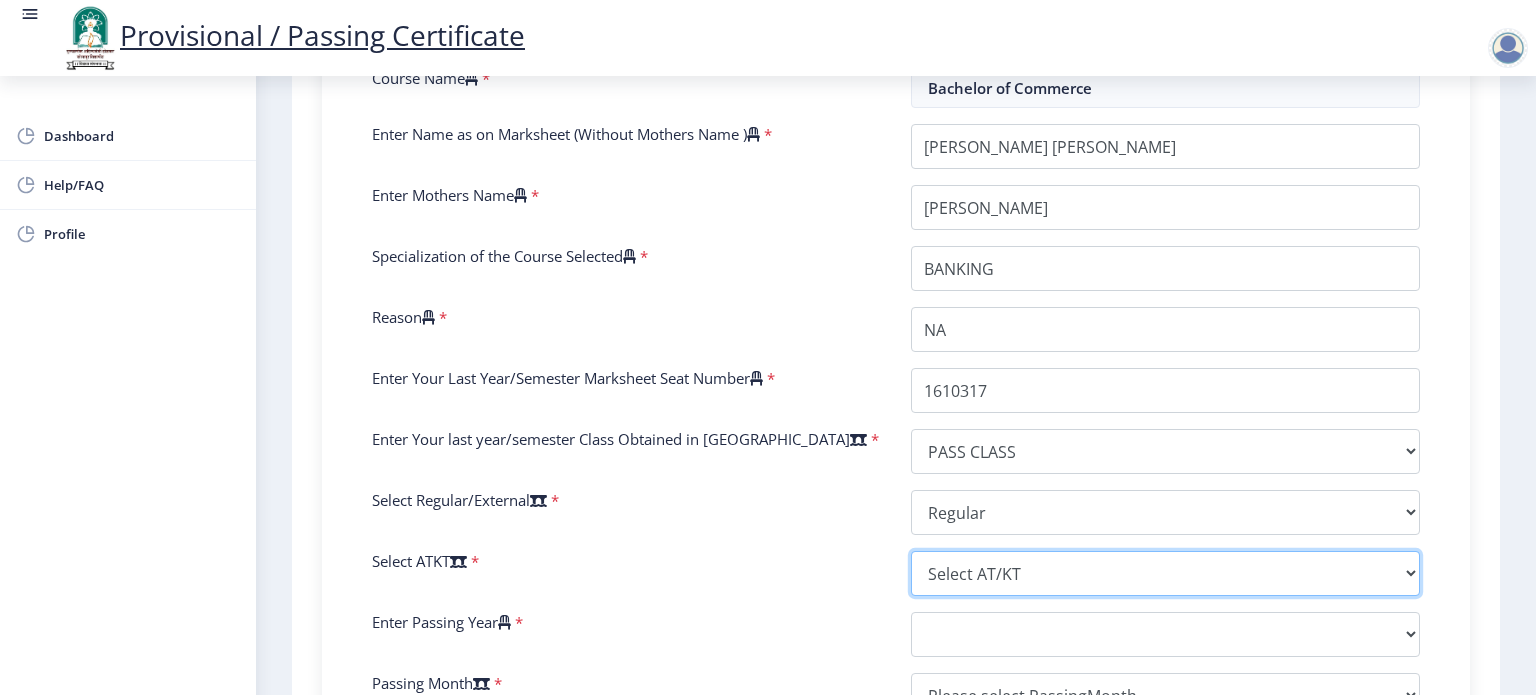 click on "Select AT/KT   None ATKT" at bounding box center (1165, 573) 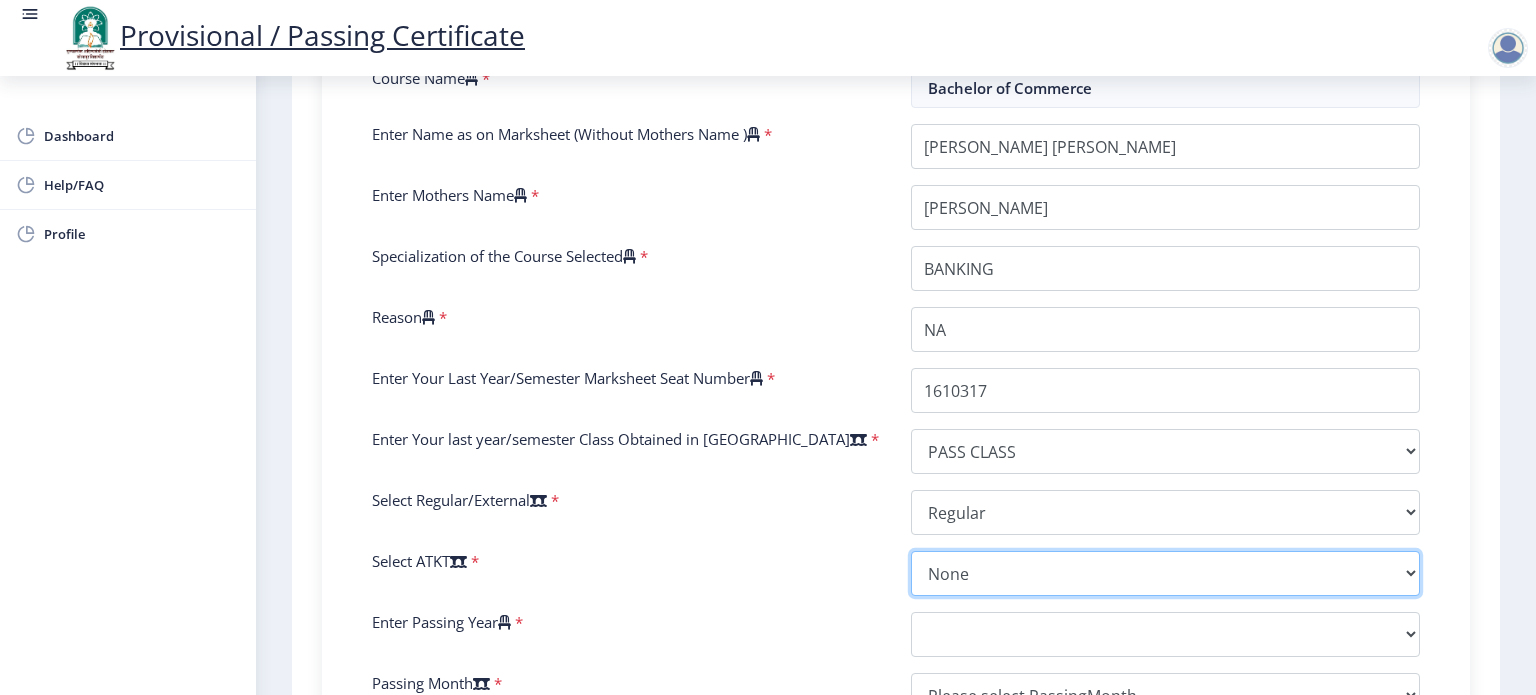 click on "Select AT/KT   None ATKT" at bounding box center [1165, 573] 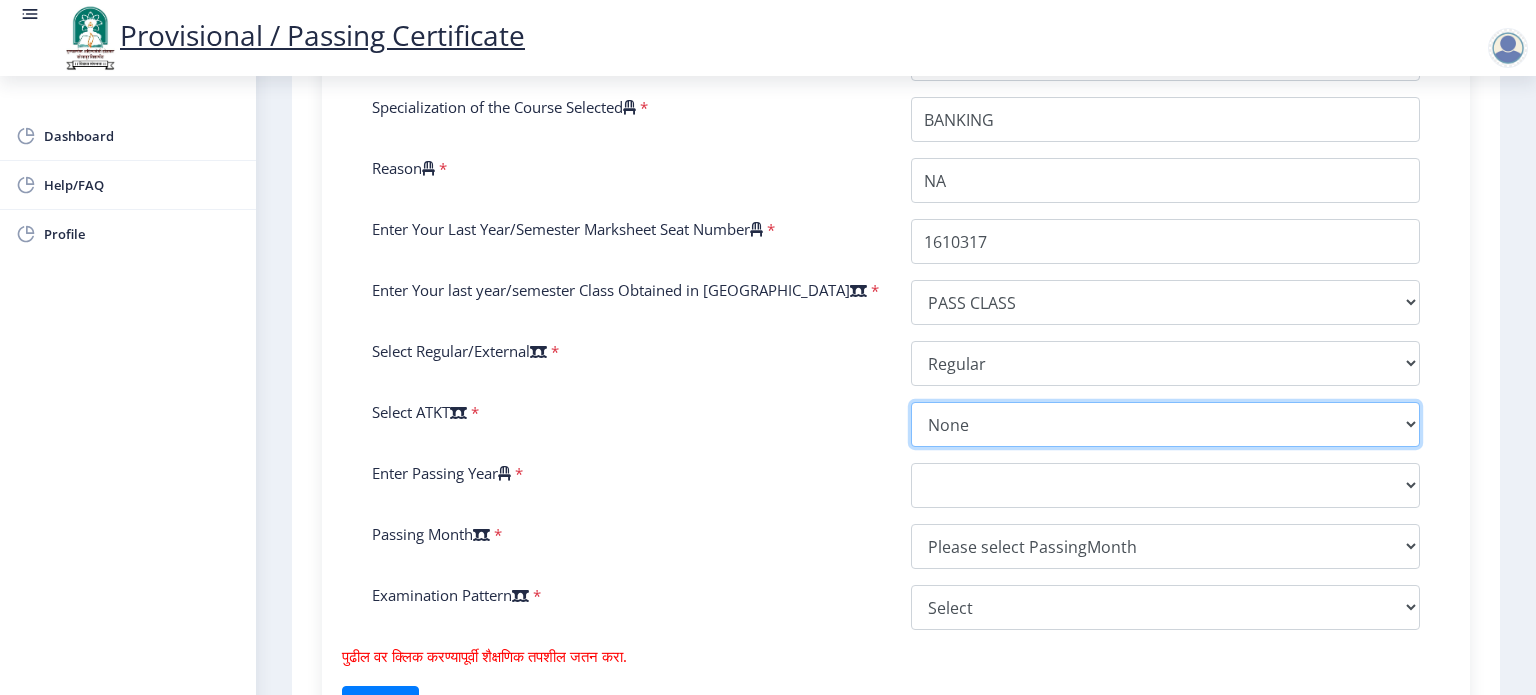 scroll, scrollTop: 800, scrollLeft: 0, axis: vertical 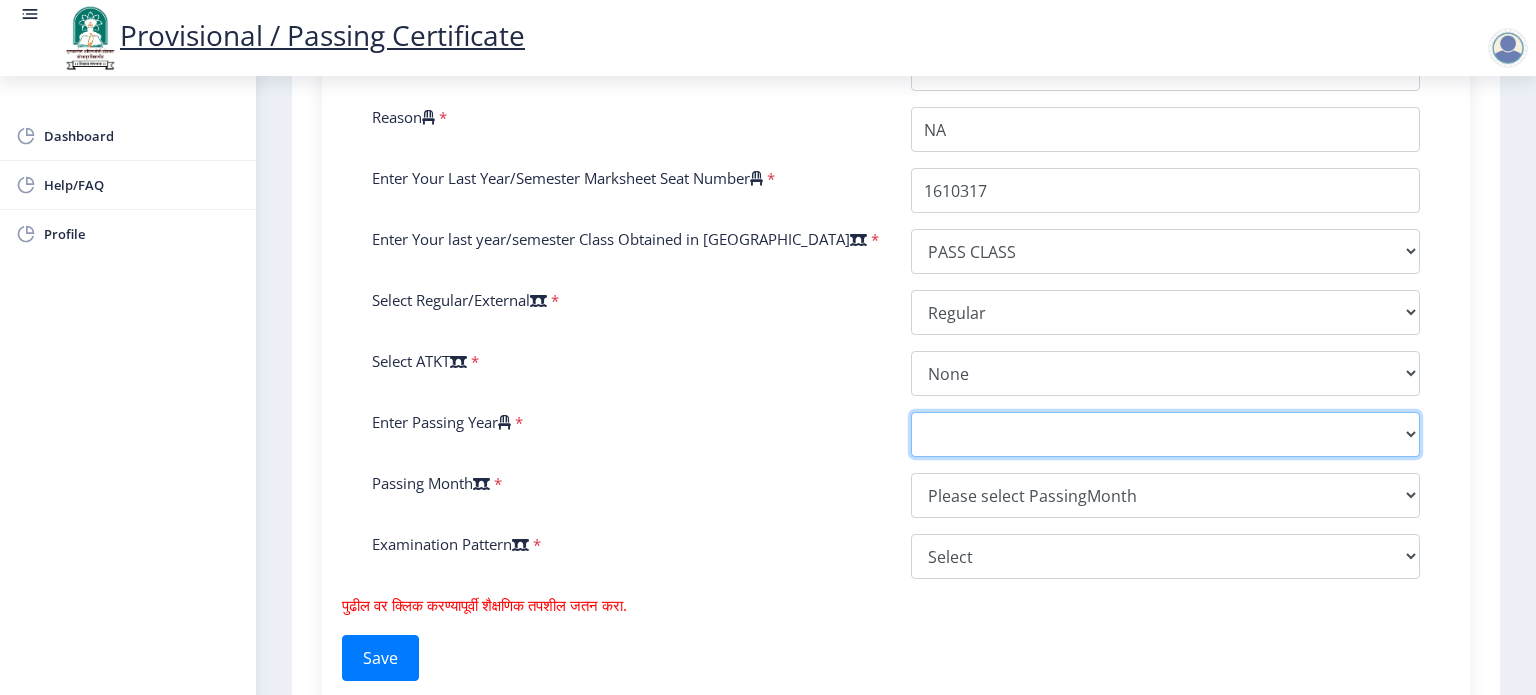 click on "2025   2024   2023   2022   2021   2020   2019   2018   2017   2016   2015   2014   2013   2012   2011   2010   2009   2008   2007   2006   2005   2004   2003   2002   2001   2000   1999   1998   1997   1996   1995   1994   1993   1992   1991   1990   1989   1988   1987   1986   1985   1984   1983   1982   1981   1980   1979   1978   1977   1976   1975   1974   1973   1972   1971   1970   1969   1968   1967" at bounding box center (1165, 434) 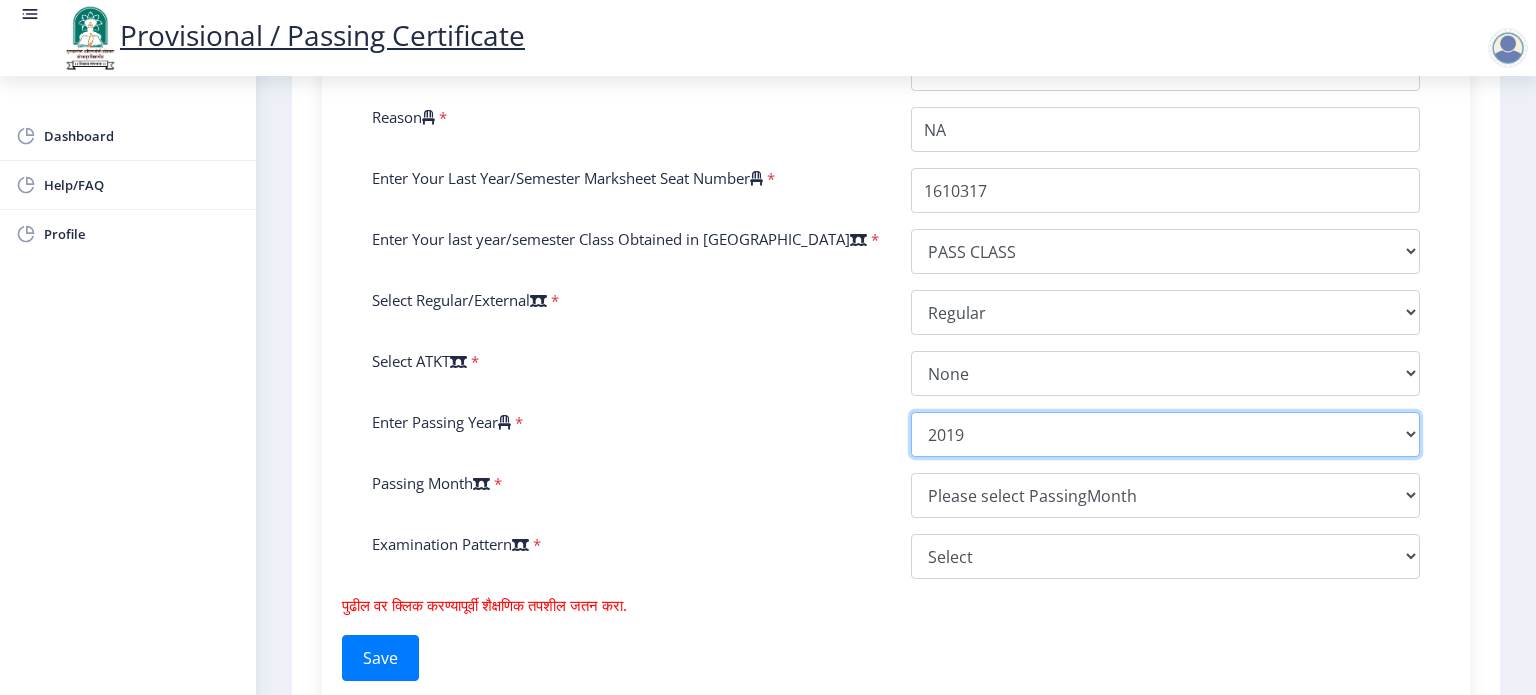 click on "2025   2024   2023   2022   2021   2020   2019   2018   2017   2016   2015   2014   2013   2012   2011   2010   2009   2008   2007   2006   2005   2004   2003   2002   2001   2000   1999   1998   1997   1996   1995   1994   1993   1992   1991   1990   1989   1988   1987   1986   1985   1984   1983   1982   1981   1980   1979   1978   1977   1976   1975   1974   1973   1972   1971   1970   1969   1968   1967" at bounding box center [1165, 434] 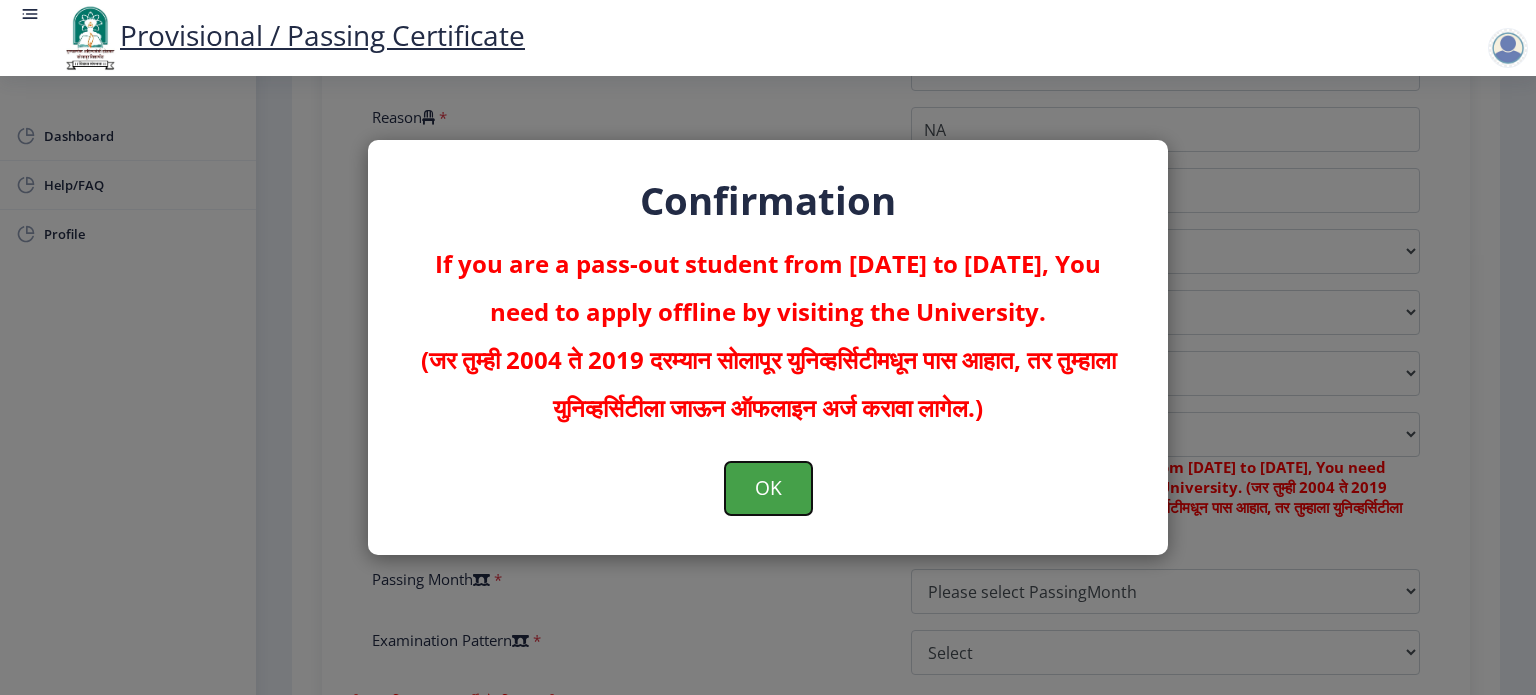 click on "OK" 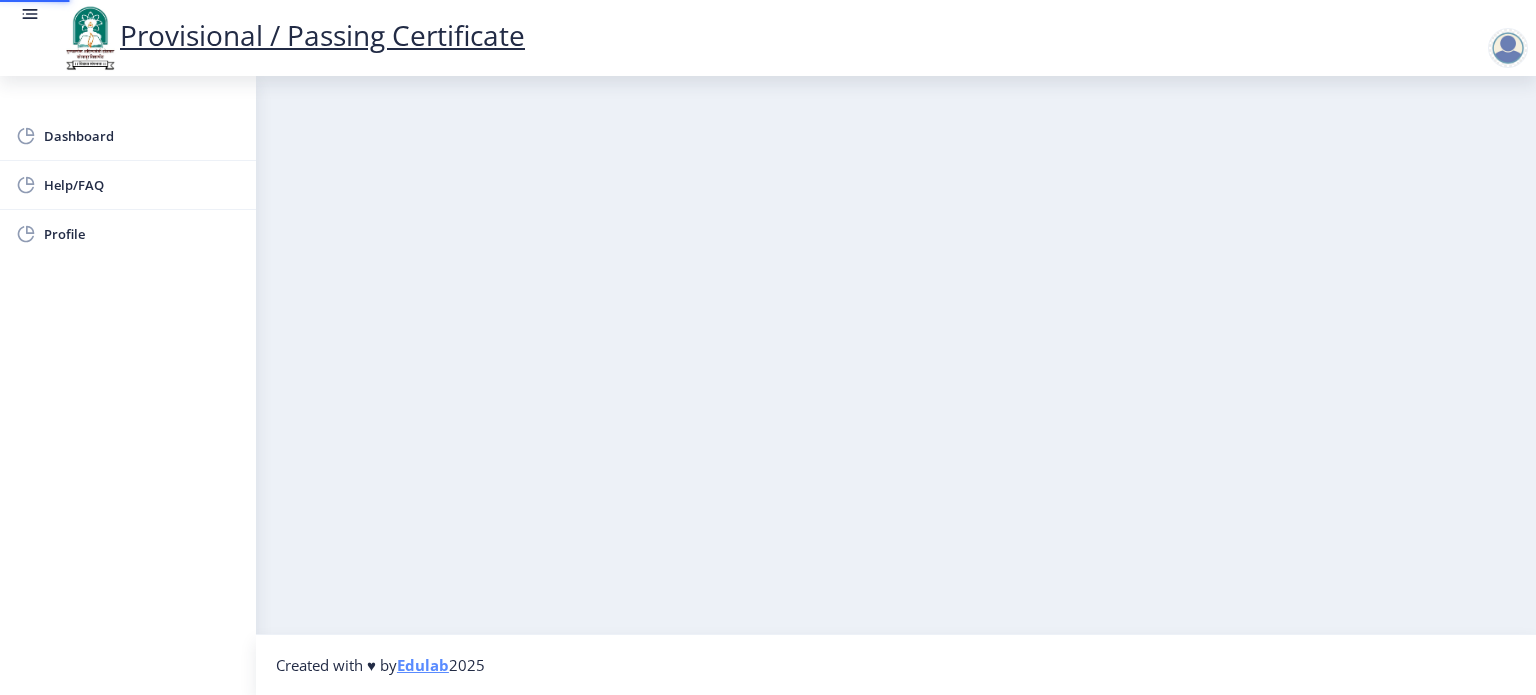 scroll, scrollTop: 0, scrollLeft: 0, axis: both 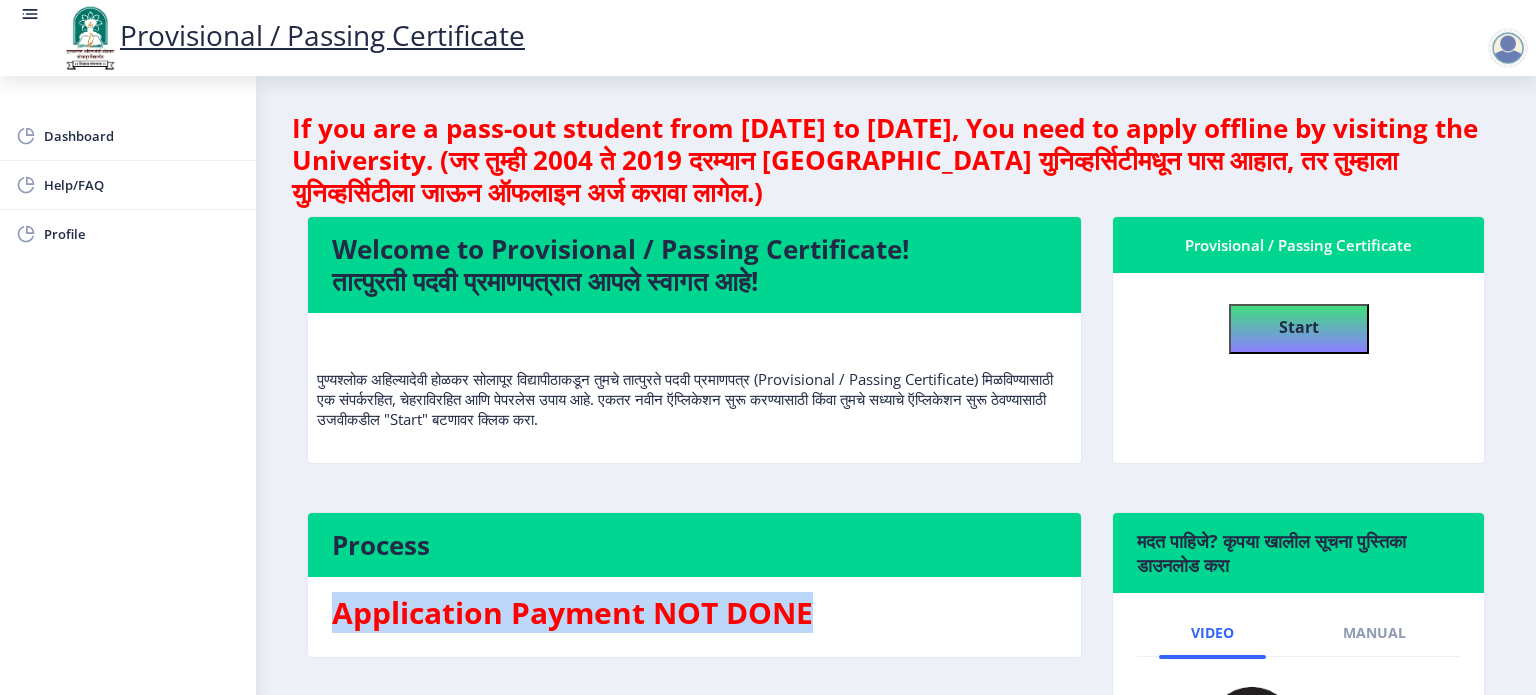 drag, startPoint x: 814, startPoint y: 603, endPoint x: 339, endPoint y: 623, distance: 475.42087 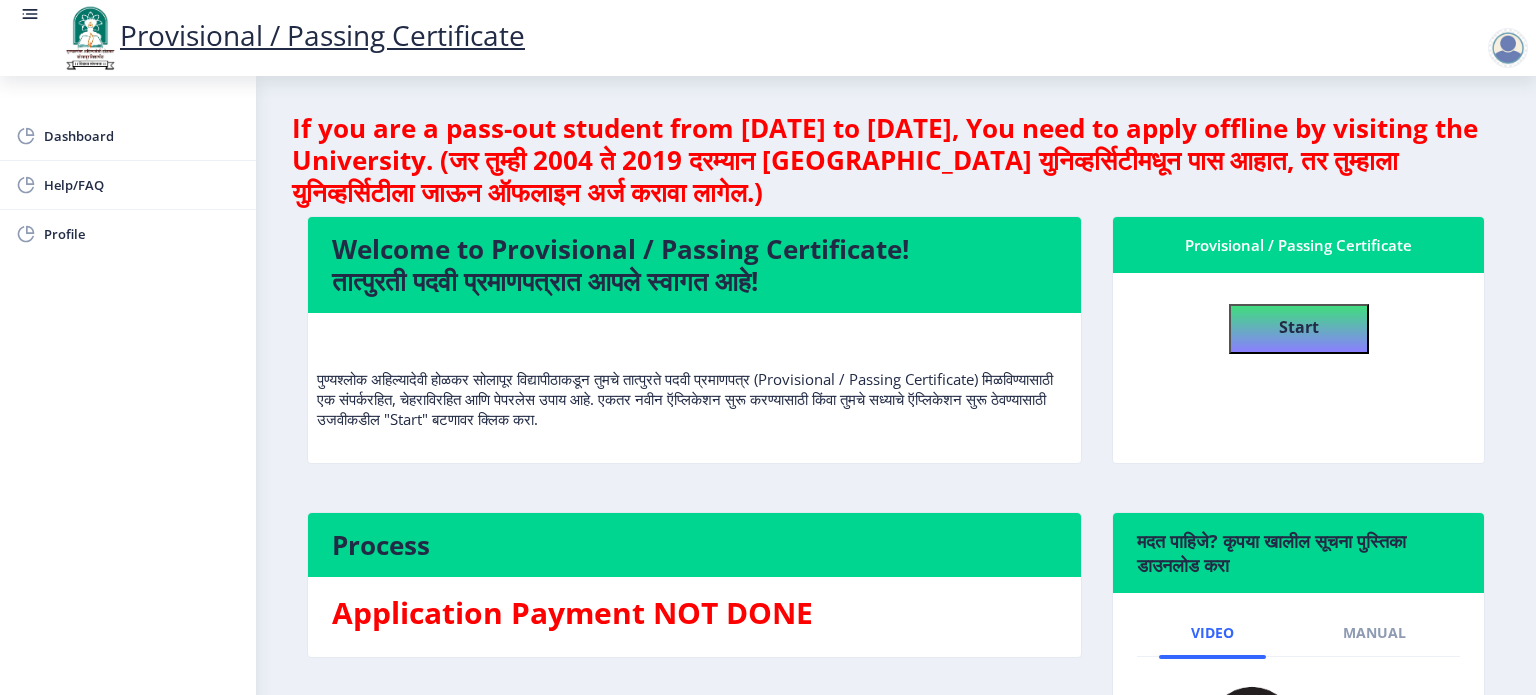 click on "If you are a pass-out student from 2004 to 2019, You need to apply offline by visiting the University. (जर तुम्ही 2004 ते 2019 दरम्यान सोलापूर युनिव्हर्सिटीमधून पास आहात, तर तुम्हाला युनिव्हर्सिटीला जाऊन ऑफलाइन अर्ज करावा लागेल.)  Welcome to Provisional / Passing Certificate!   तात्पुरती पदवी प्रमाणपत्रात आपले स्वागत आहे!   Provisional / Passing Certificate   Start  Process Application Payment NOT DONE  मदत पाहिजे? कृपया खालील सूचना पुस्तिका डाउनलोड करा  Video Manual" 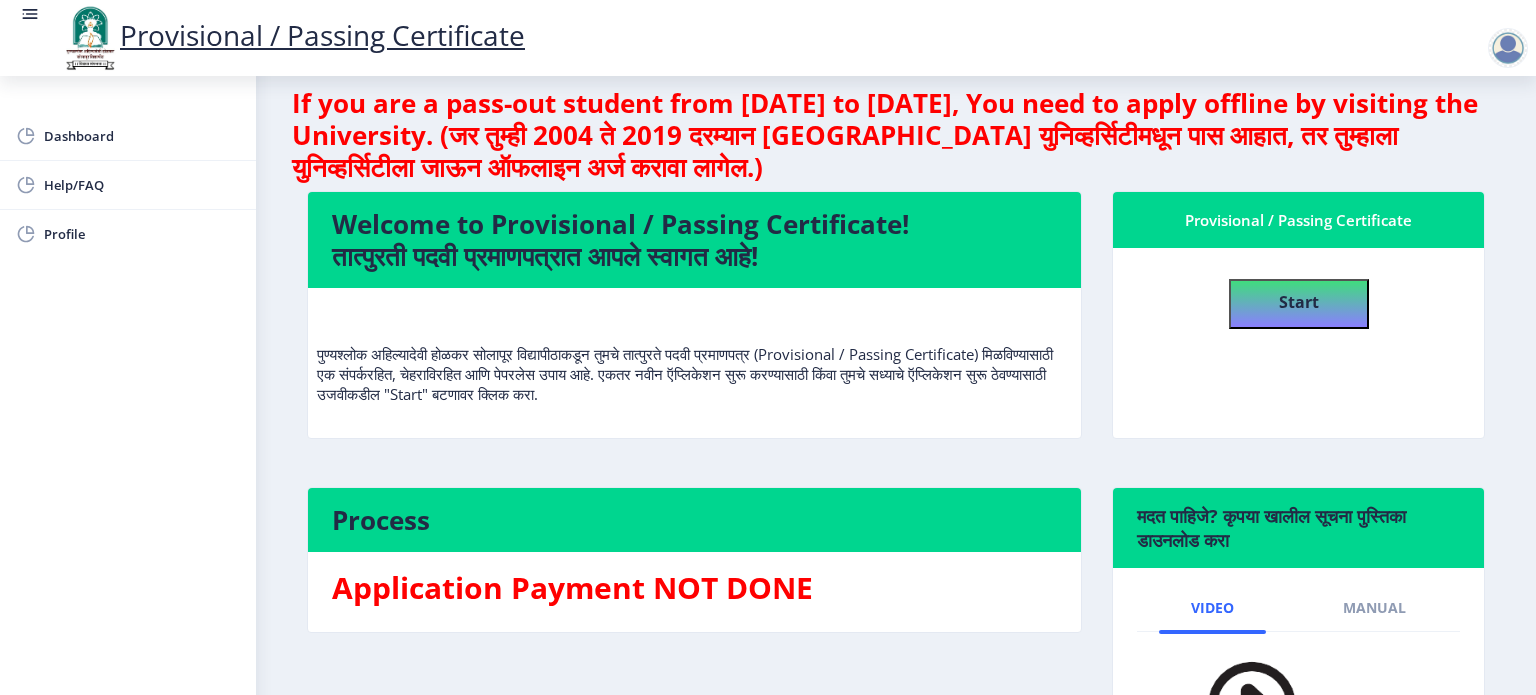scroll, scrollTop: 0, scrollLeft: 0, axis: both 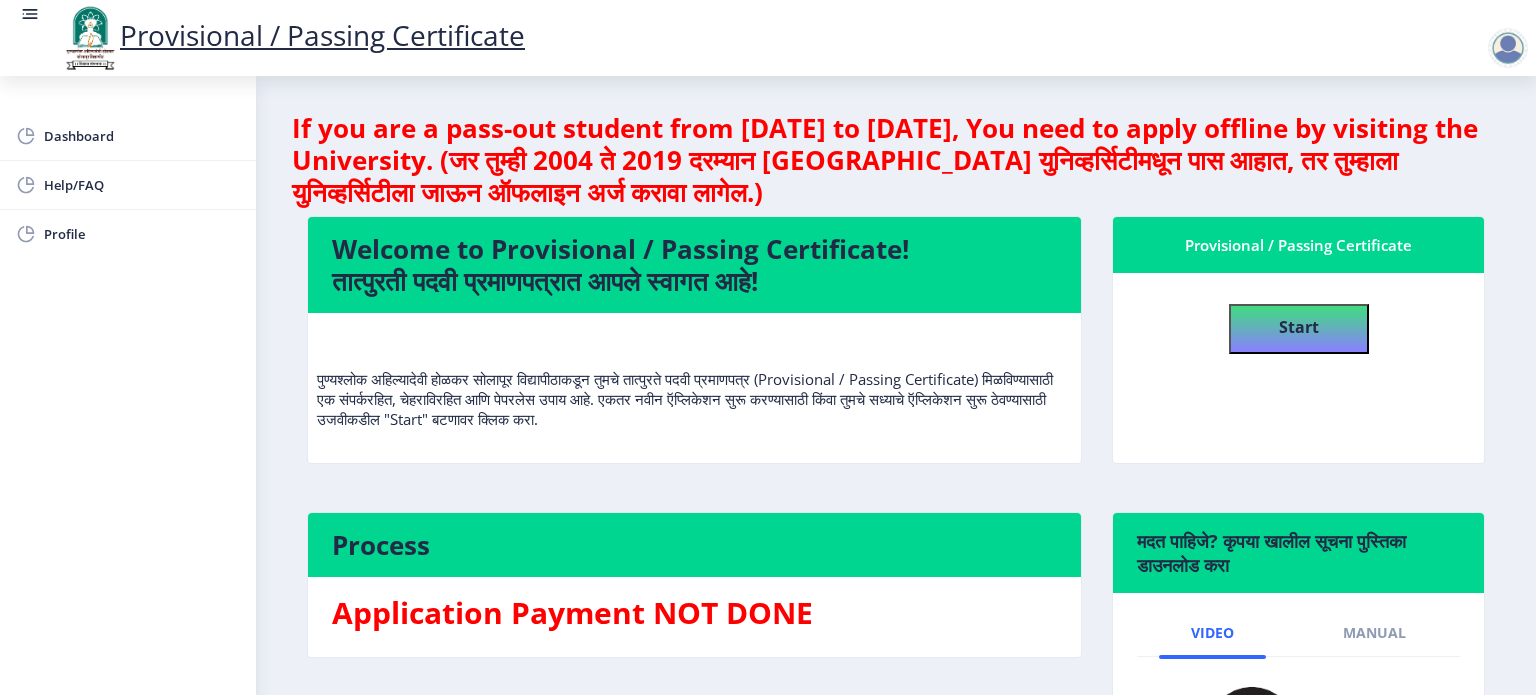 drag, startPoint x: 775, startPoint y: 422, endPoint x: 312, endPoint y: 378, distance: 465.086 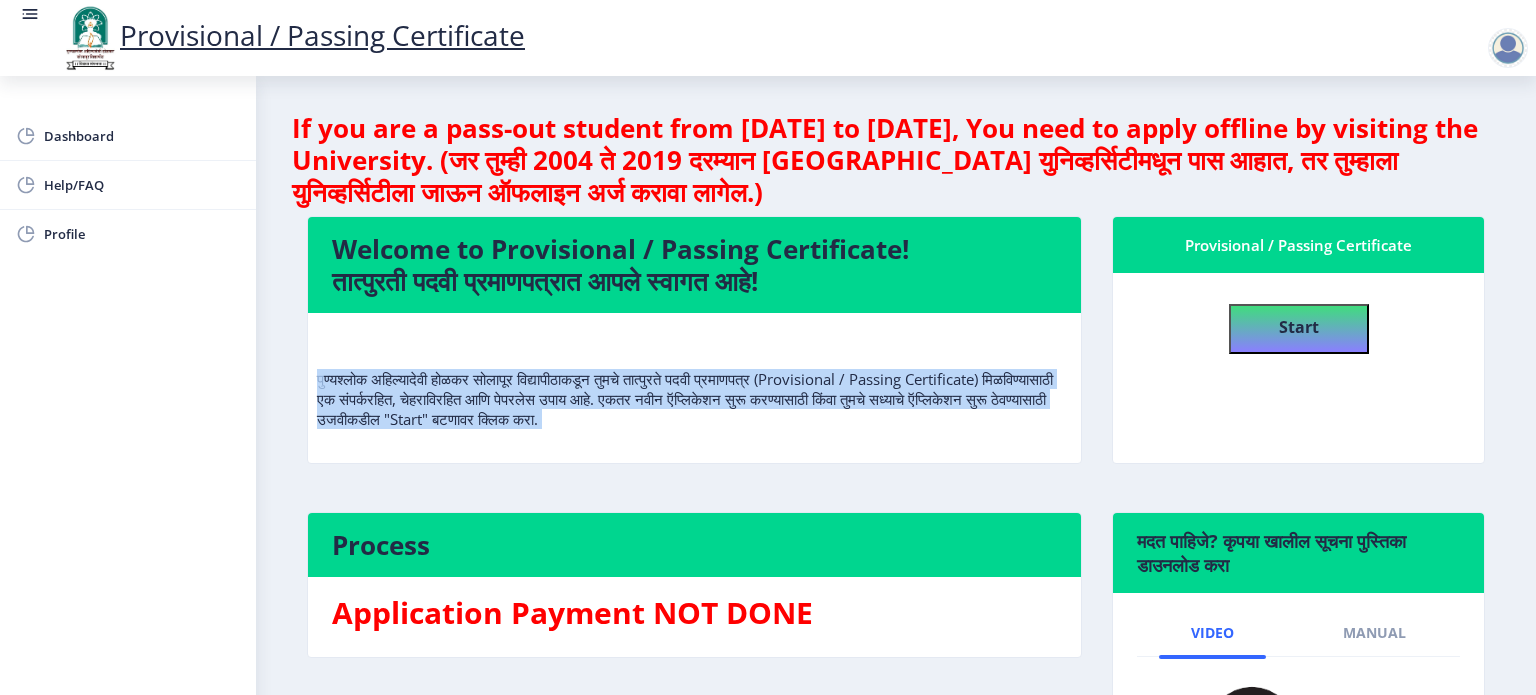 drag, startPoint x: 776, startPoint y: 420, endPoint x: 320, endPoint y: 382, distance: 457.5806 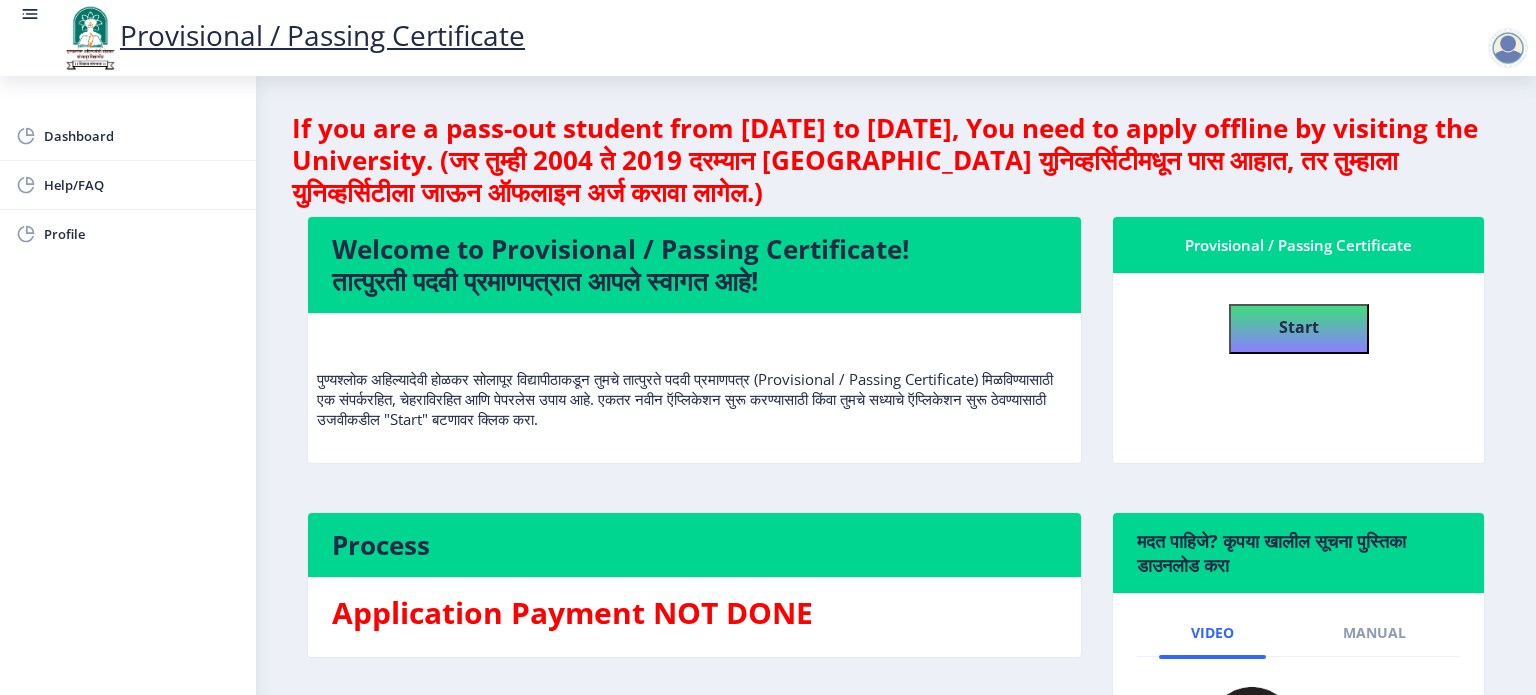 drag, startPoint x: 780, startPoint y: 417, endPoint x: 262, endPoint y: 374, distance: 519.7817 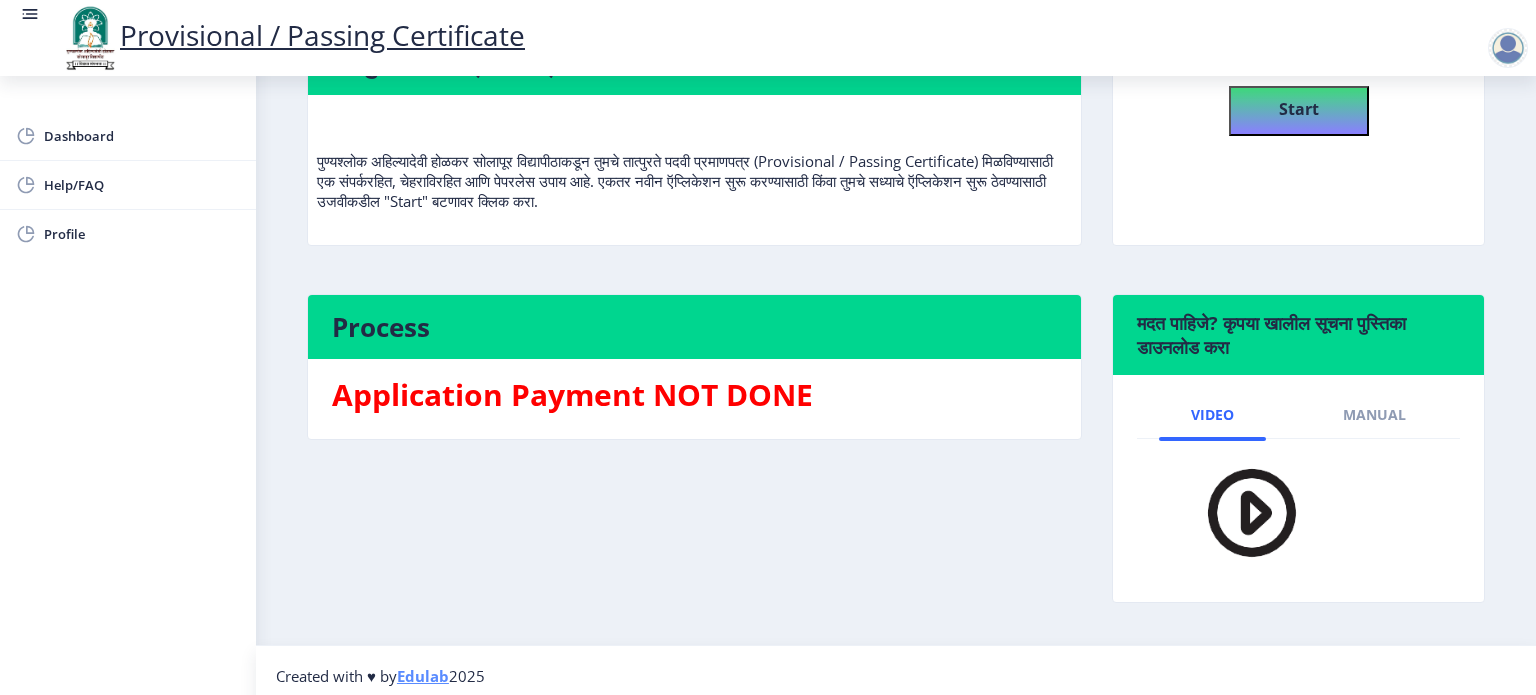 scroll, scrollTop: 228, scrollLeft: 0, axis: vertical 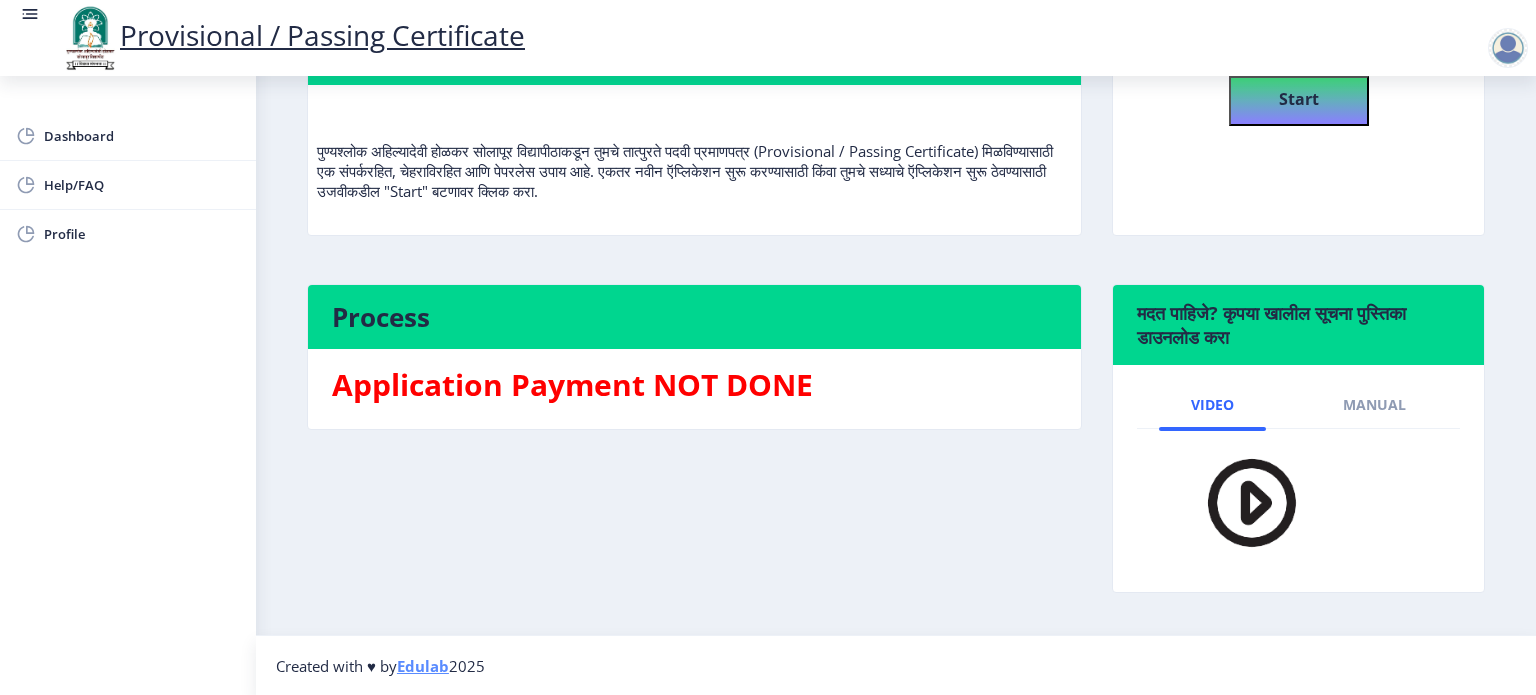 click 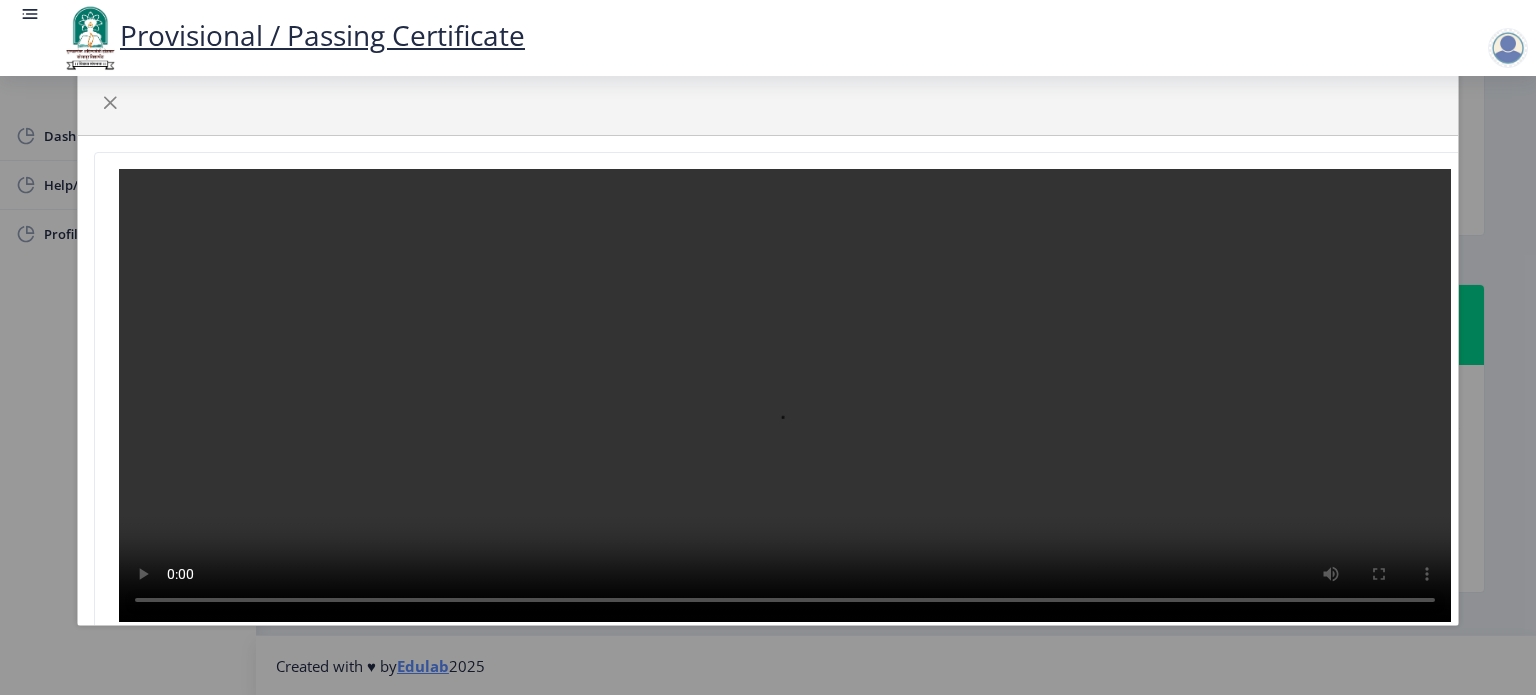 type 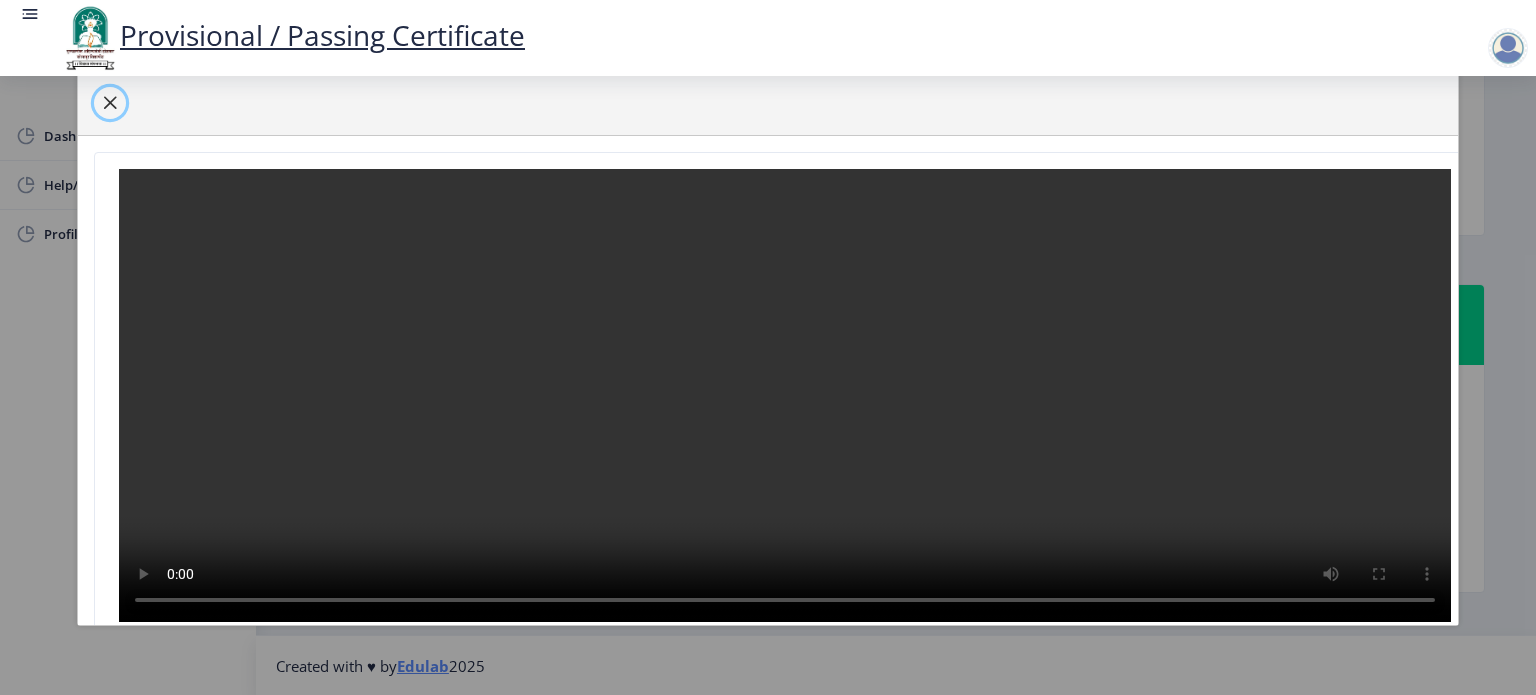 click 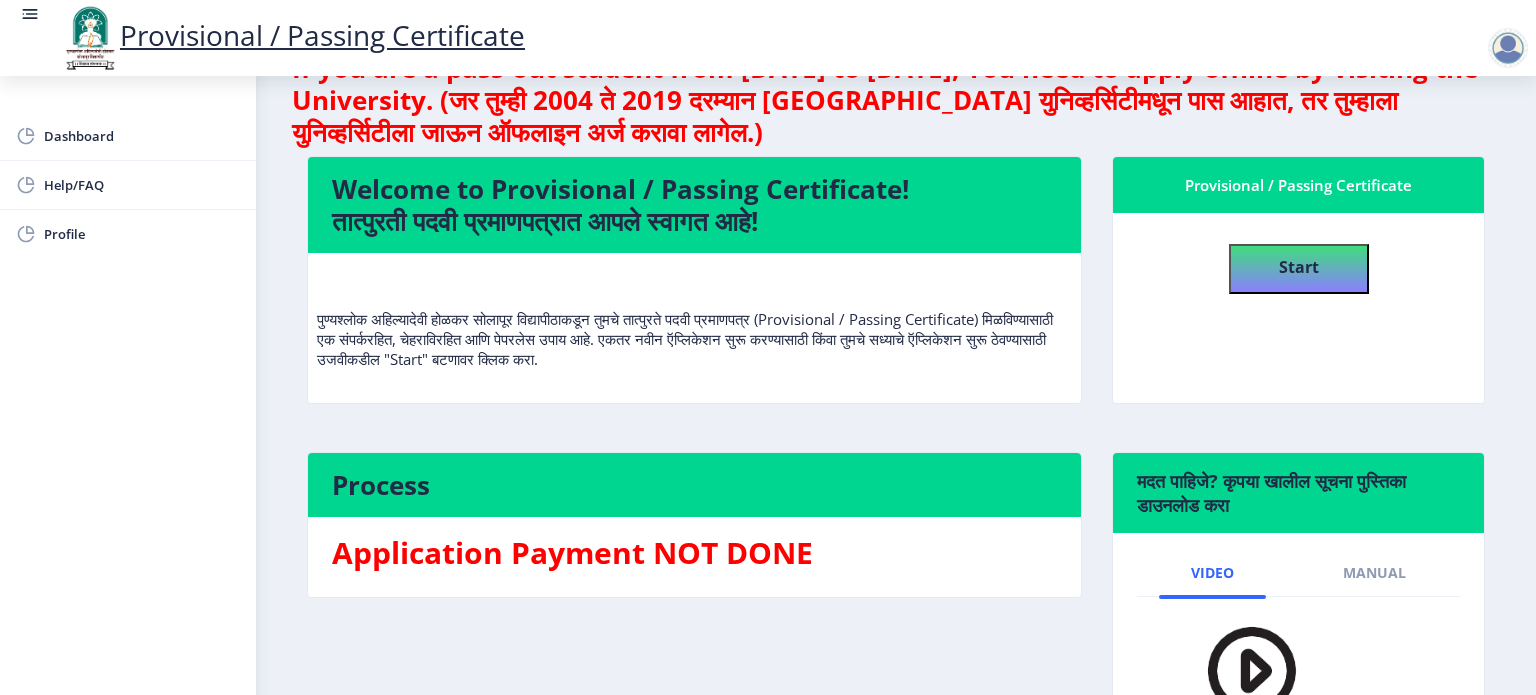 scroll, scrollTop: 228, scrollLeft: 0, axis: vertical 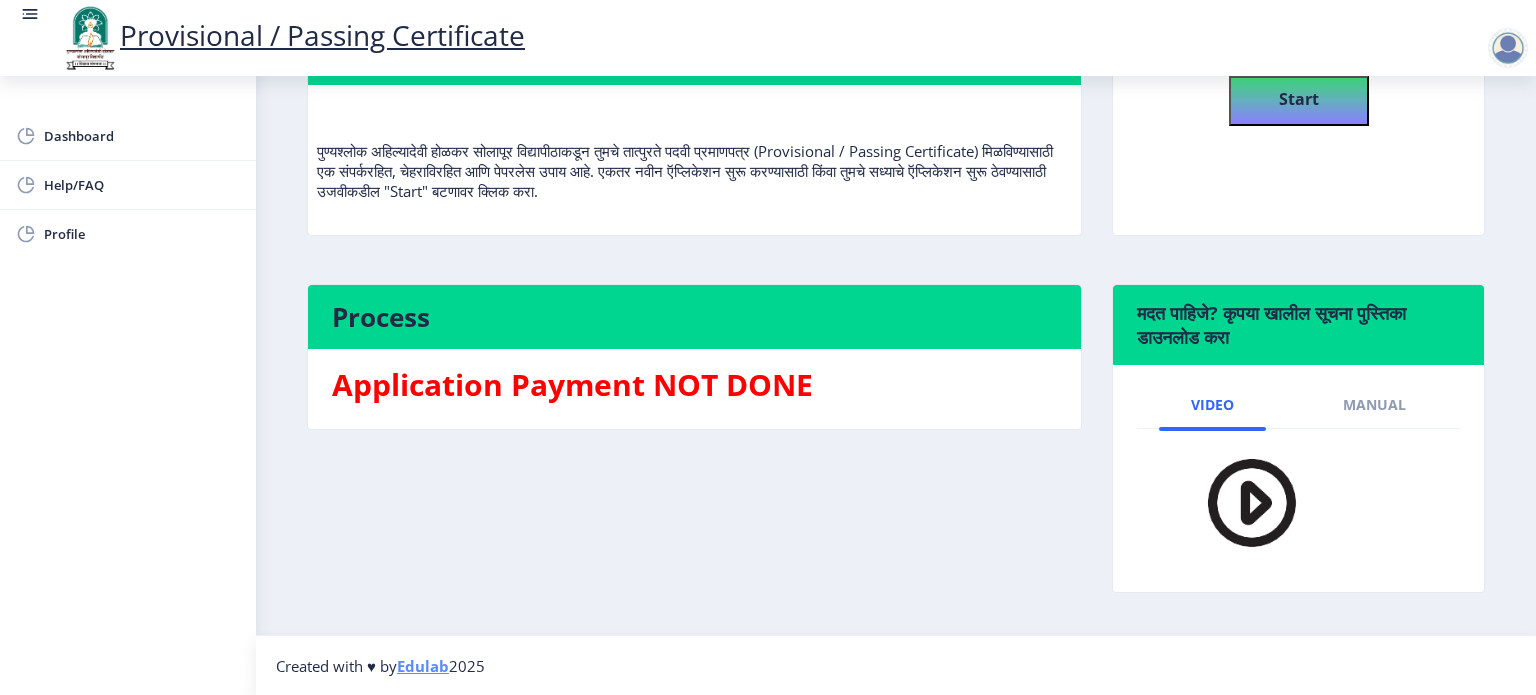 click 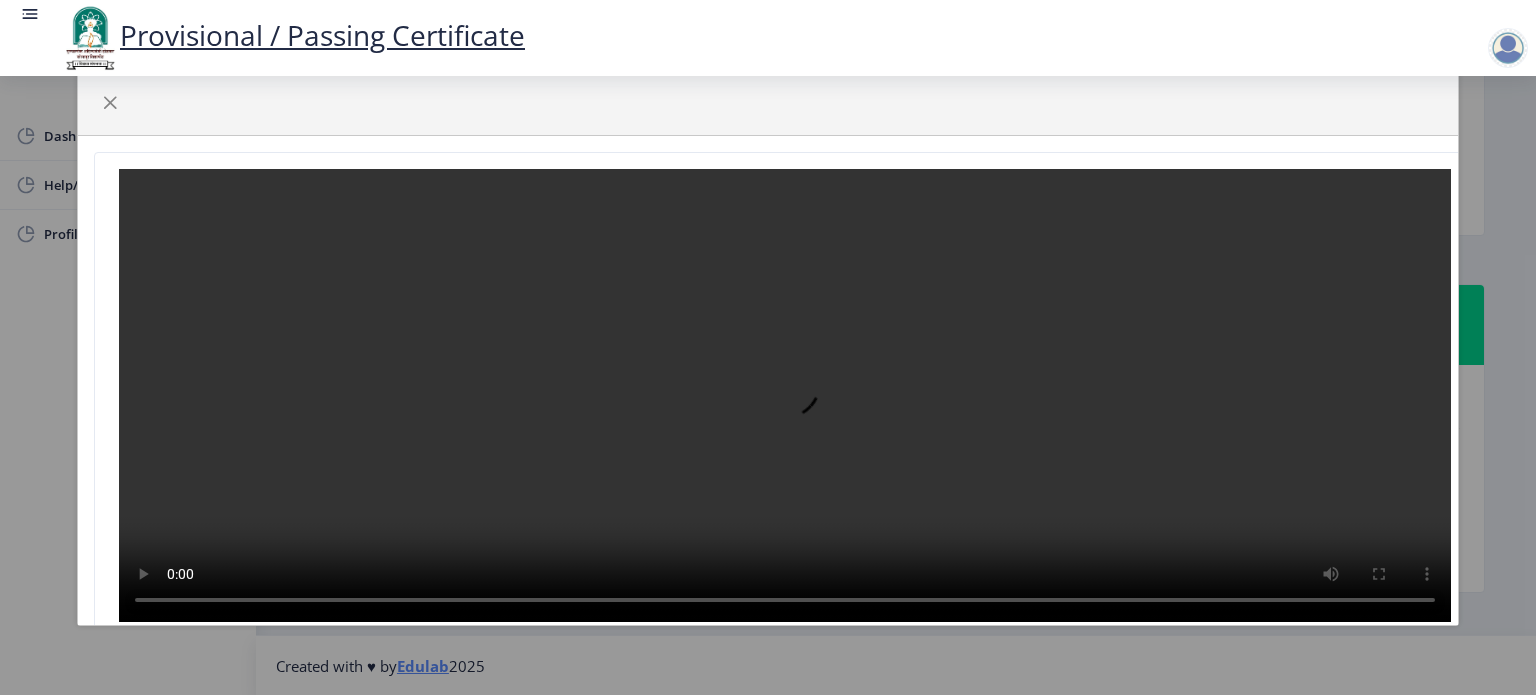 type 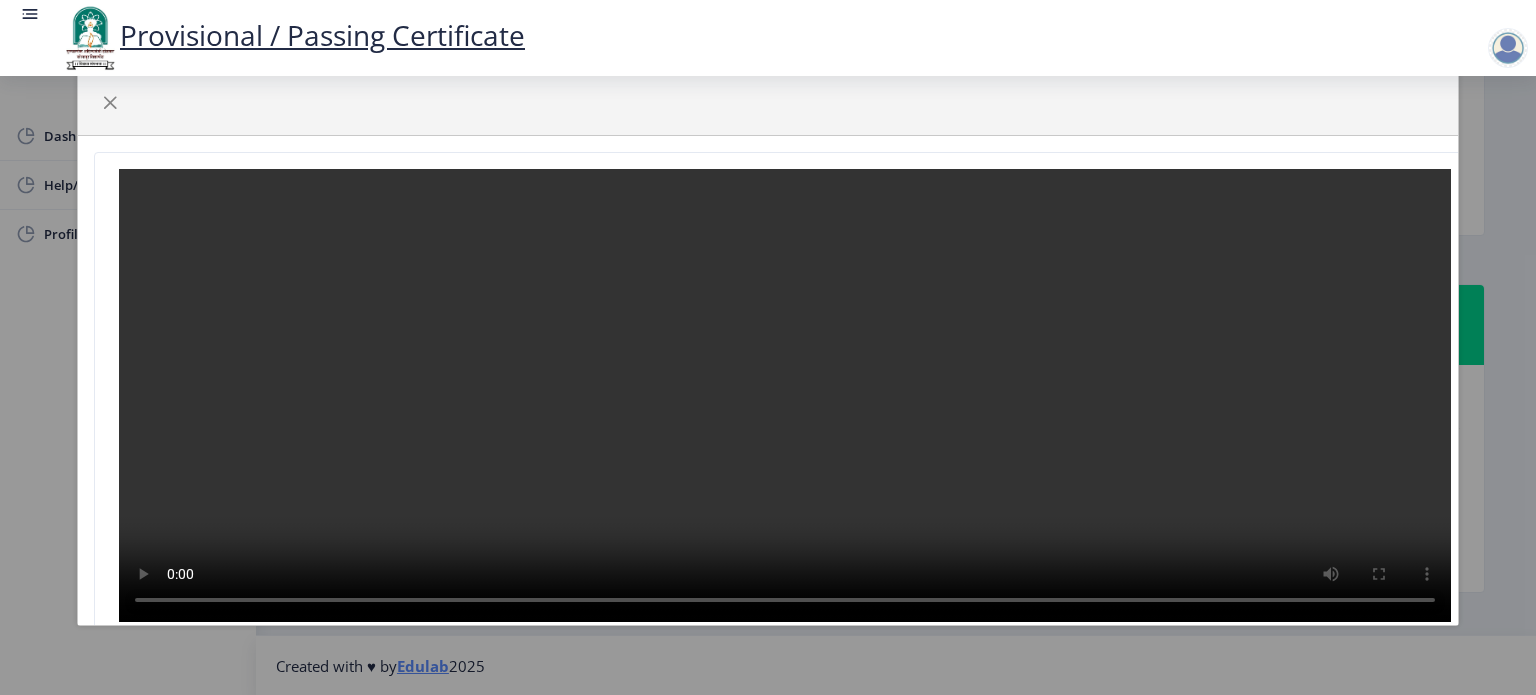 click 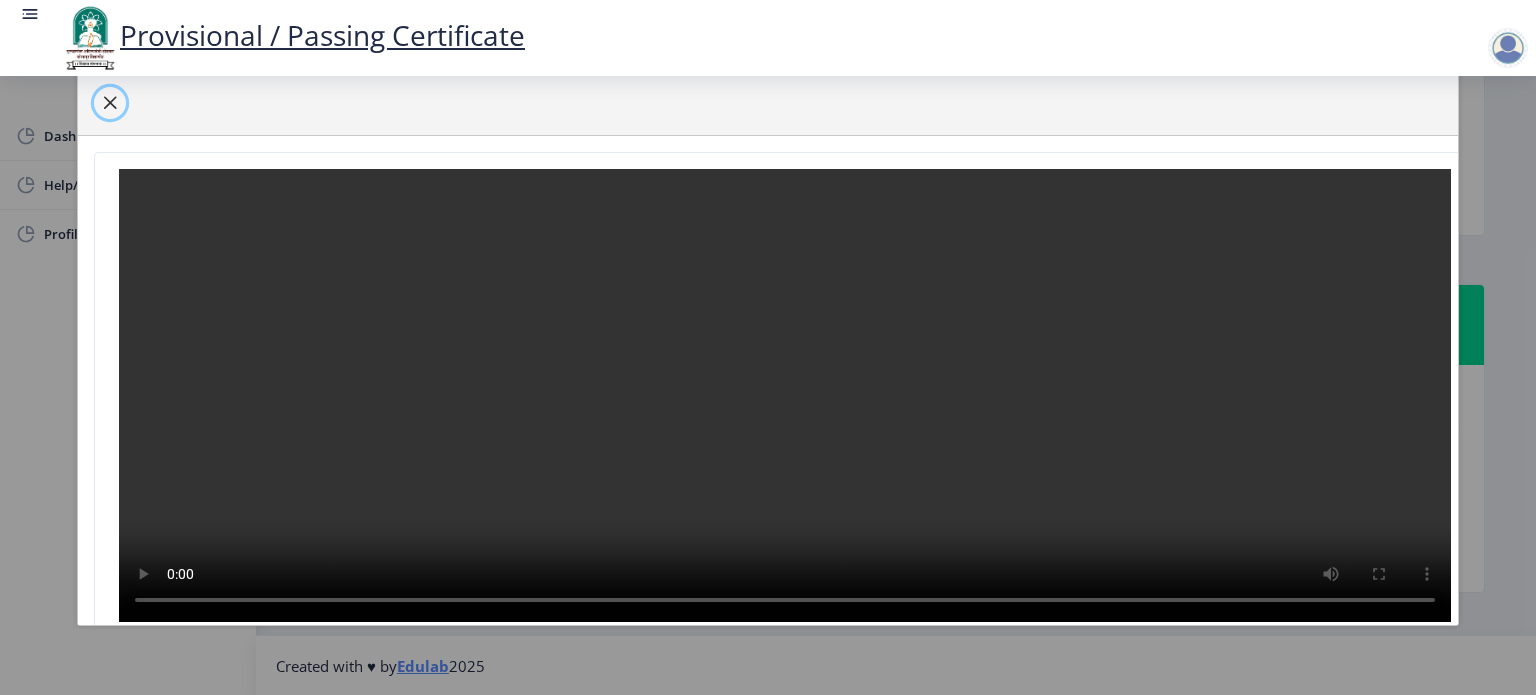 click 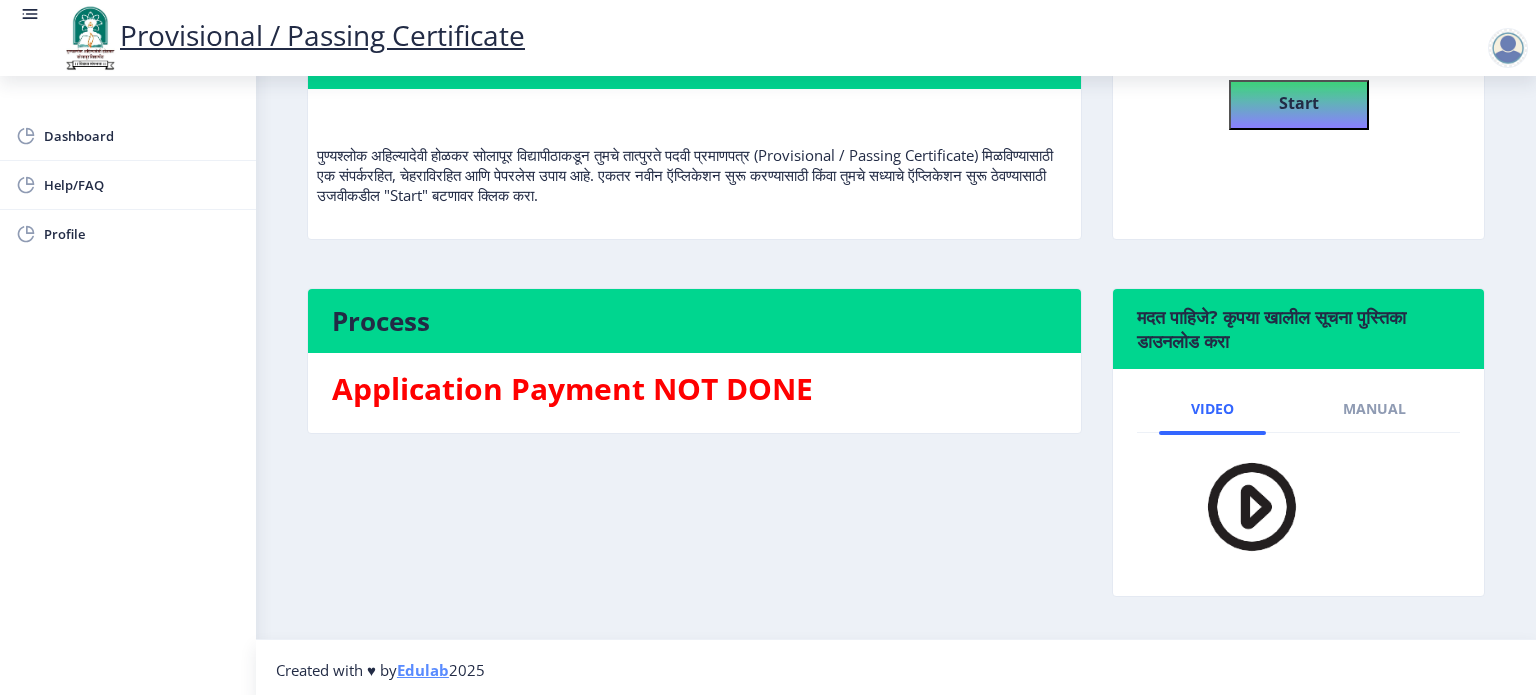 scroll, scrollTop: 228, scrollLeft: 0, axis: vertical 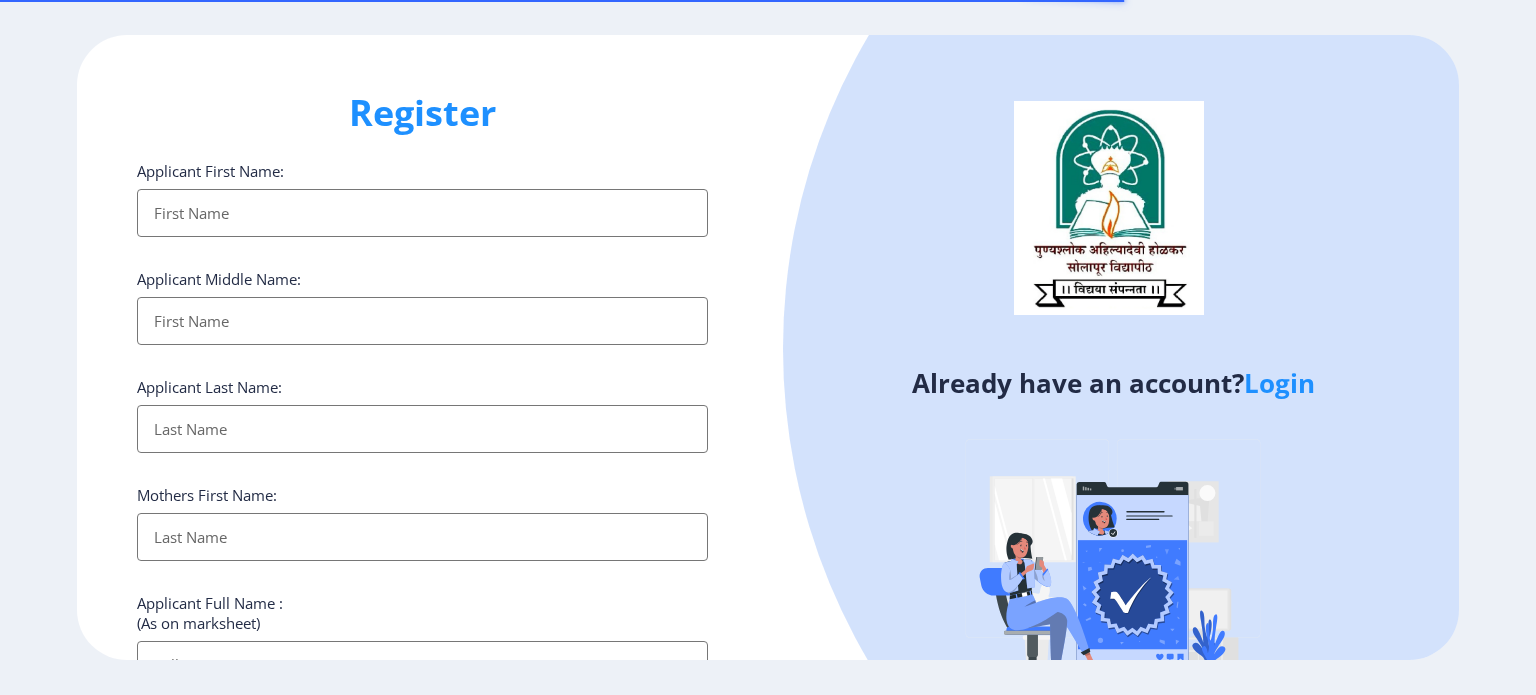 select 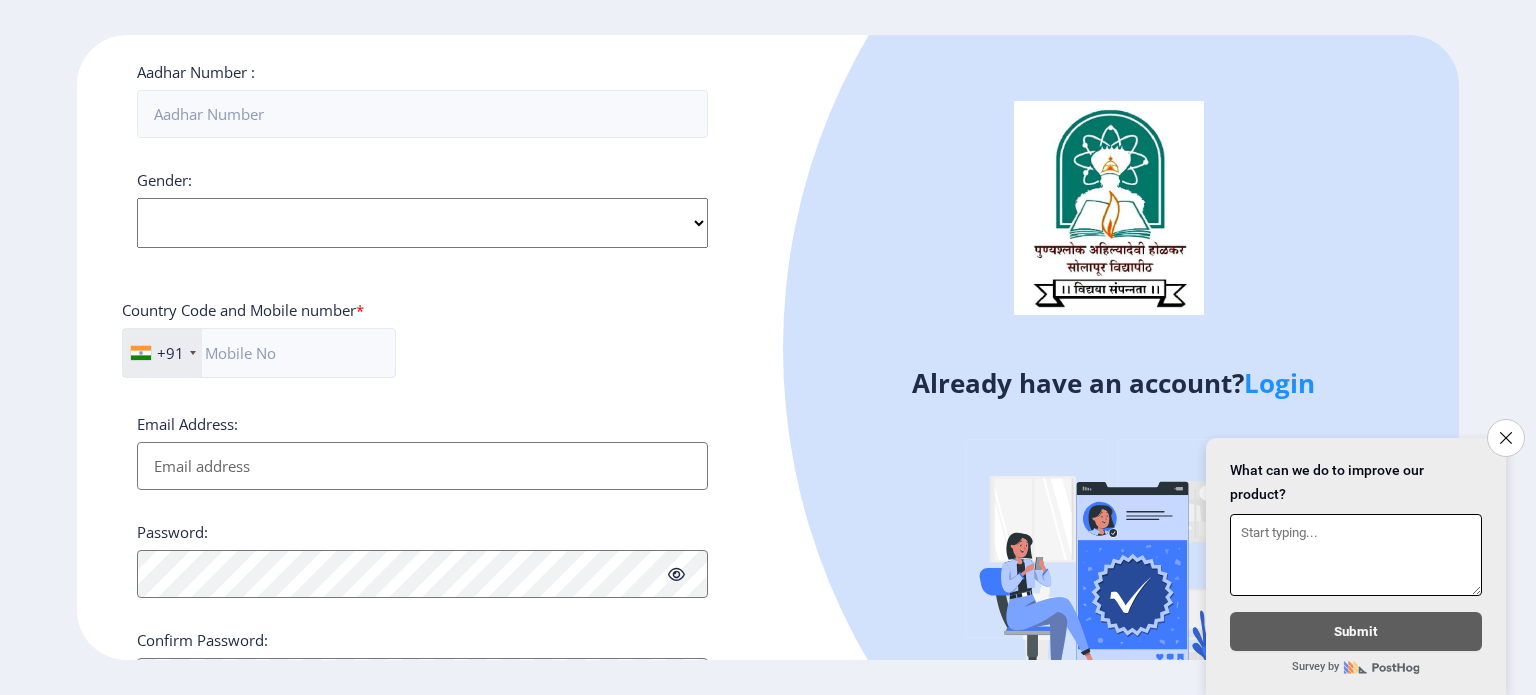 scroll, scrollTop: 763, scrollLeft: 0, axis: vertical 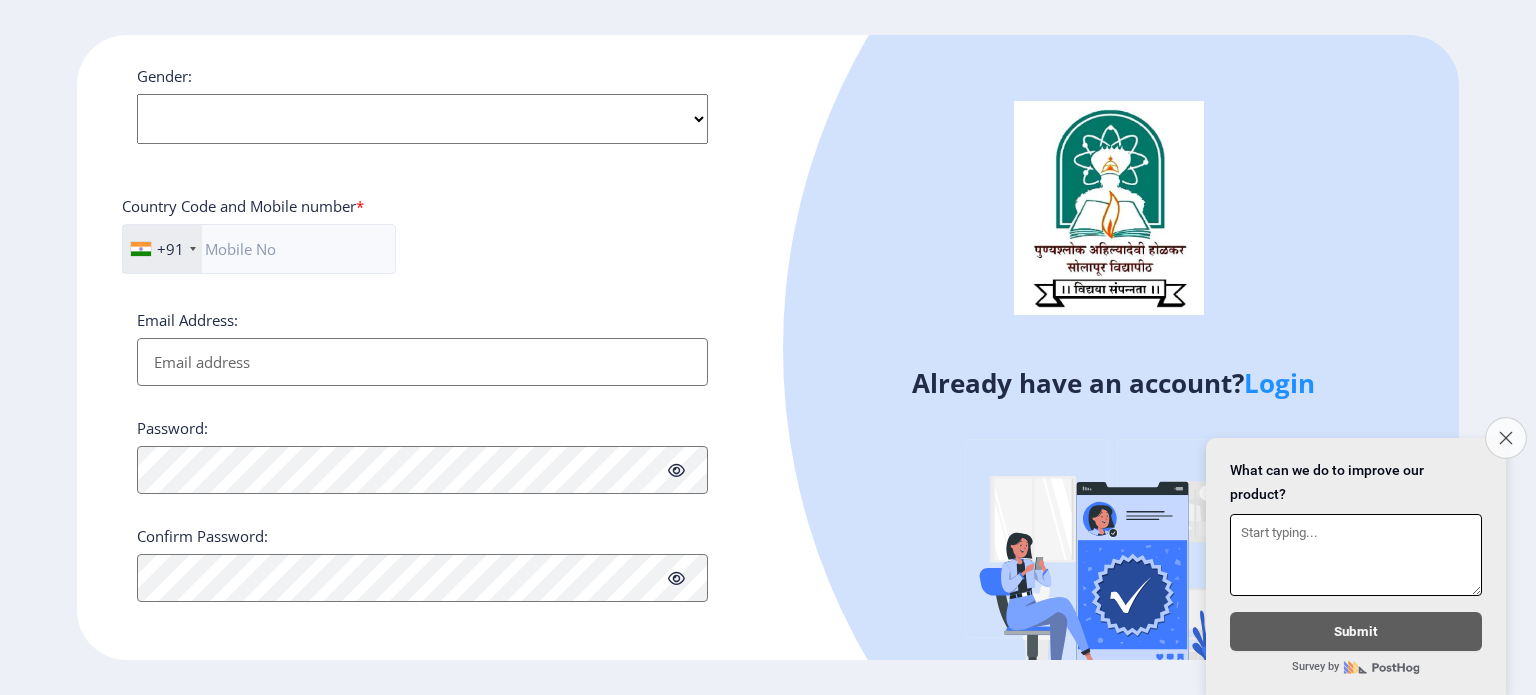 click on "Close survey" at bounding box center [1506, 438] 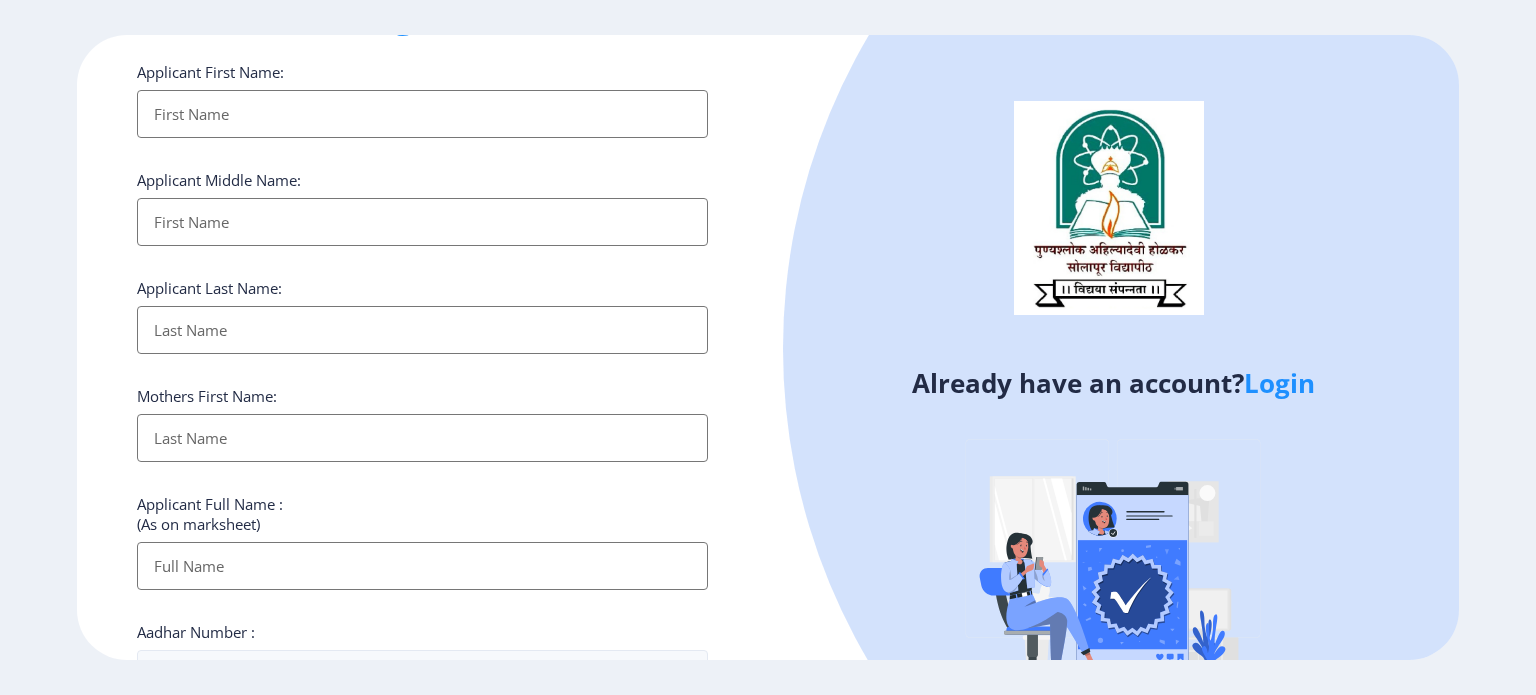scroll, scrollTop: 0, scrollLeft: 0, axis: both 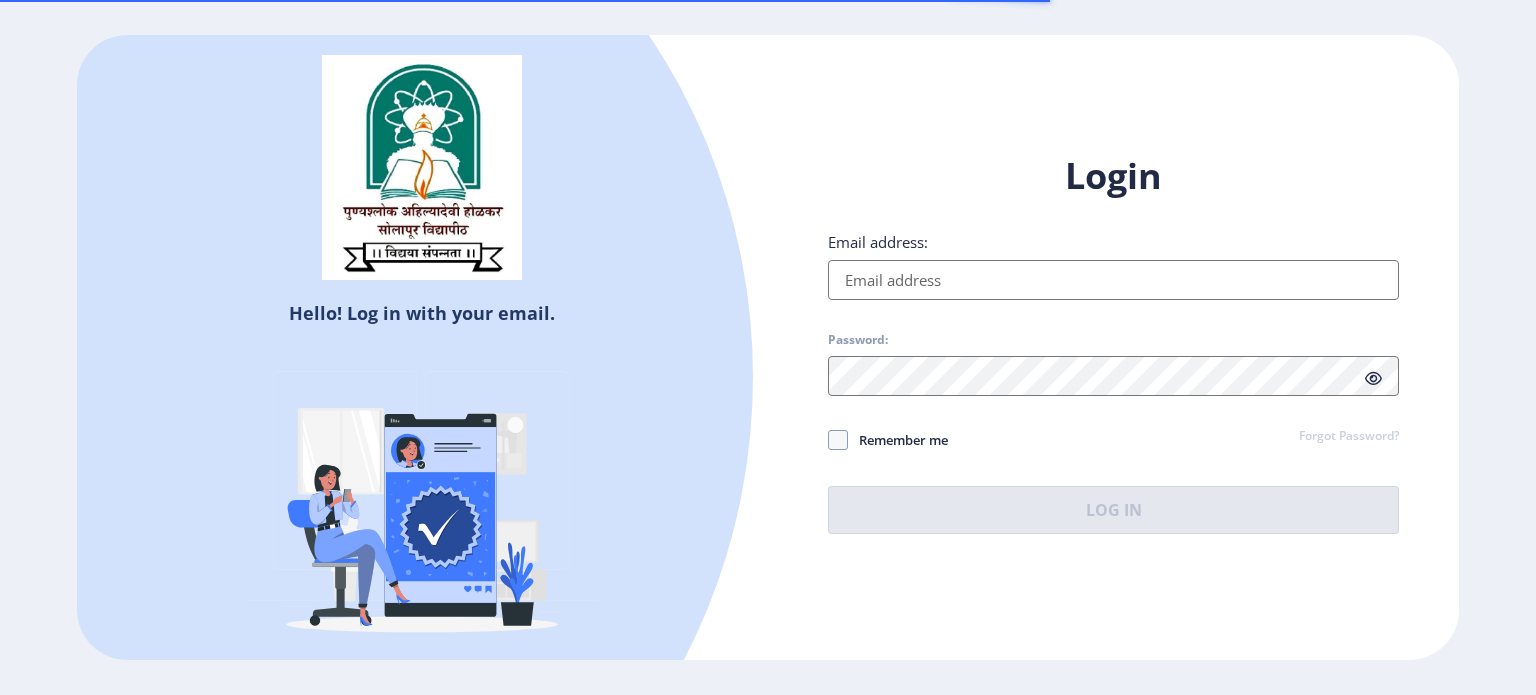 click on "Email address:" at bounding box center [1113, 280] 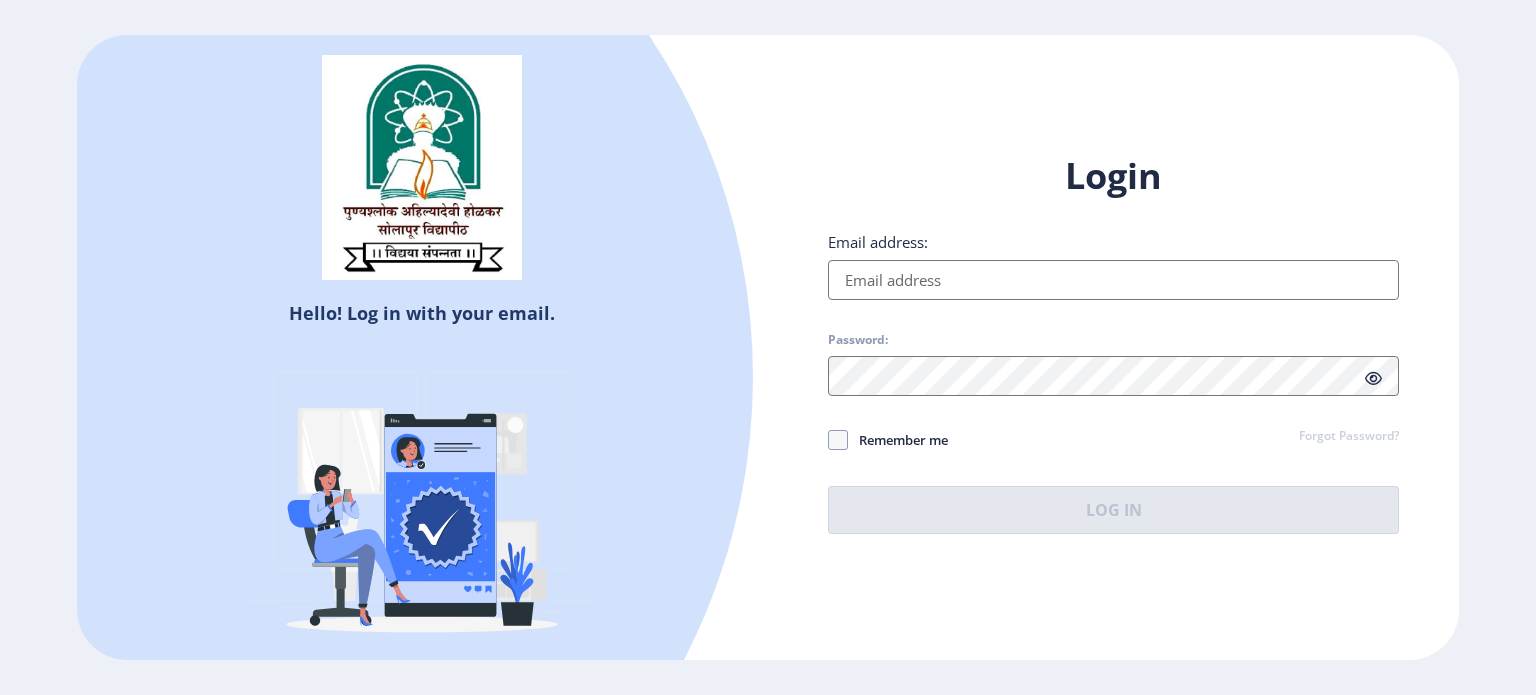 type on "[EMAIL_ADDRESS][DOMAIN_NAME]" 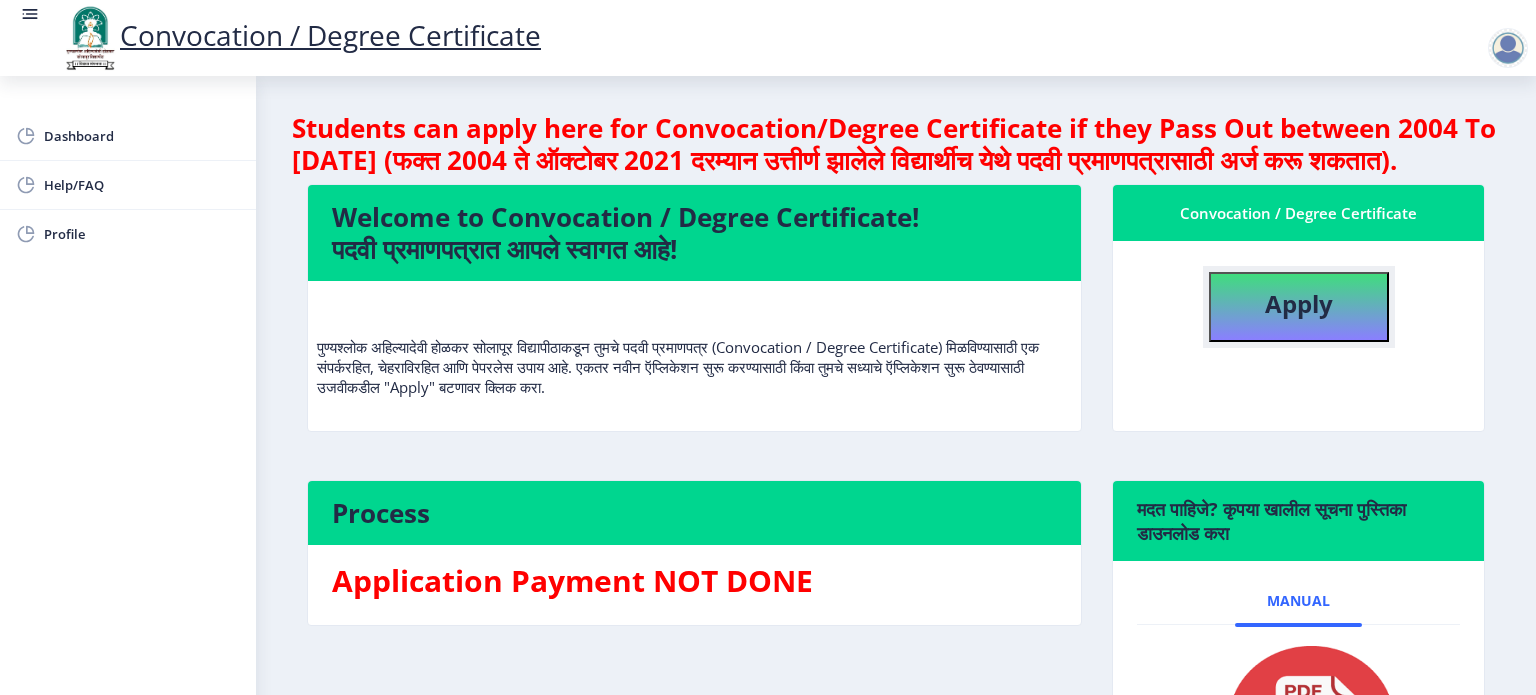 click on "Apply" 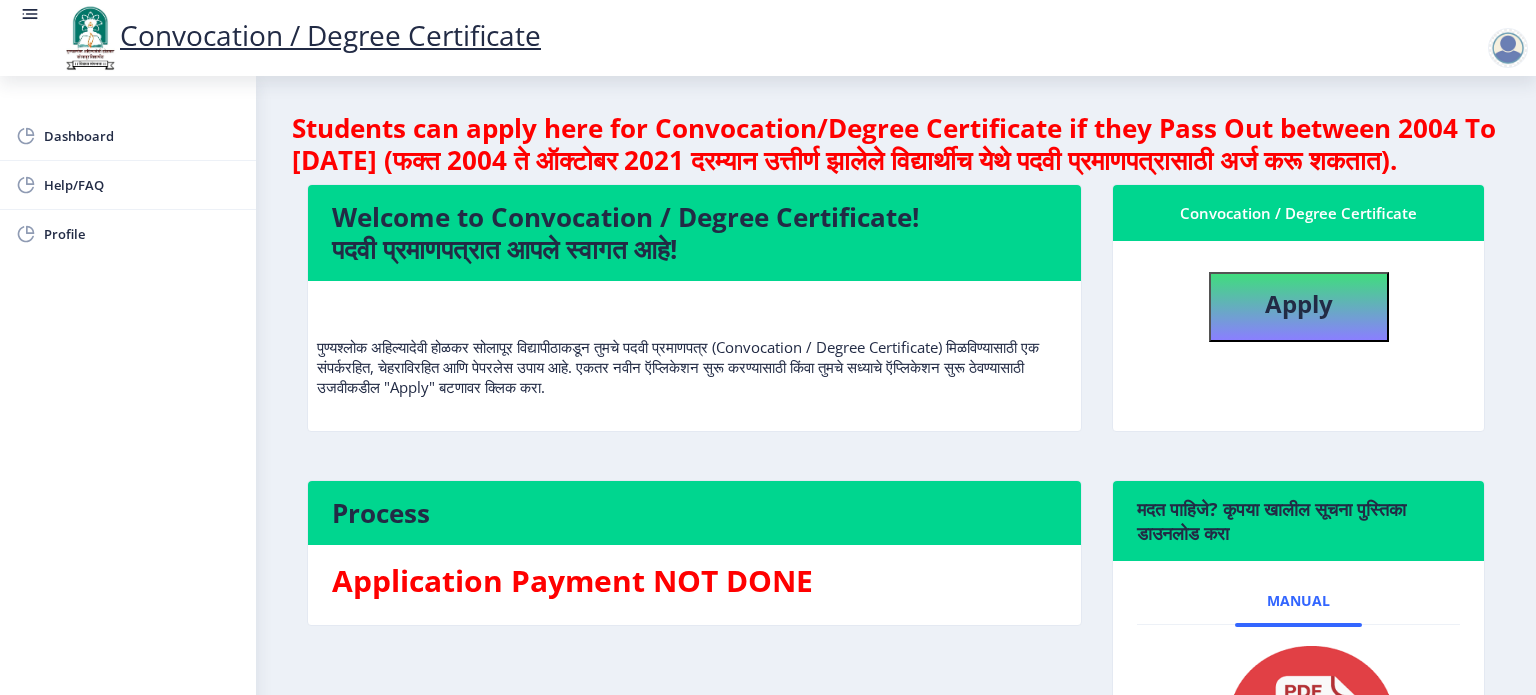 select 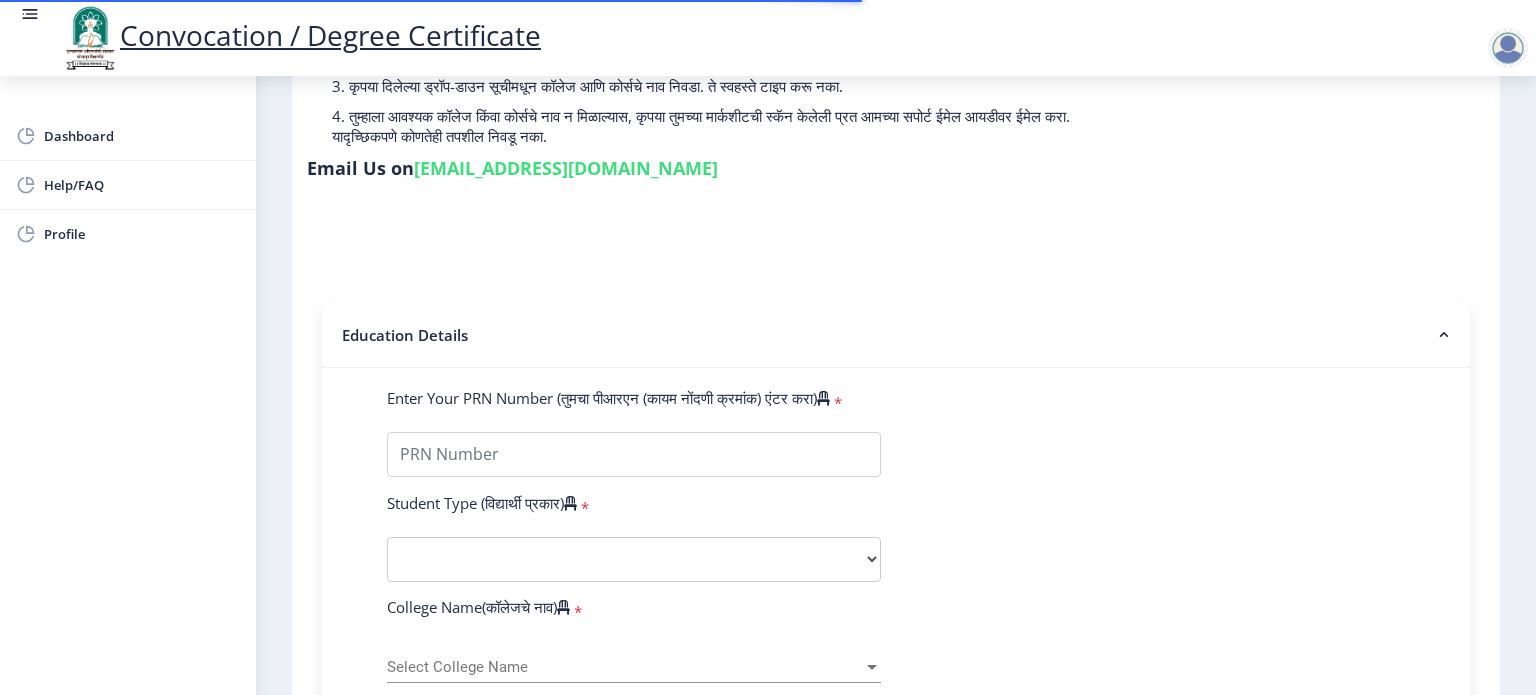 scroll, scrollTop: 400, scrollLeft: 0, axis: vertical 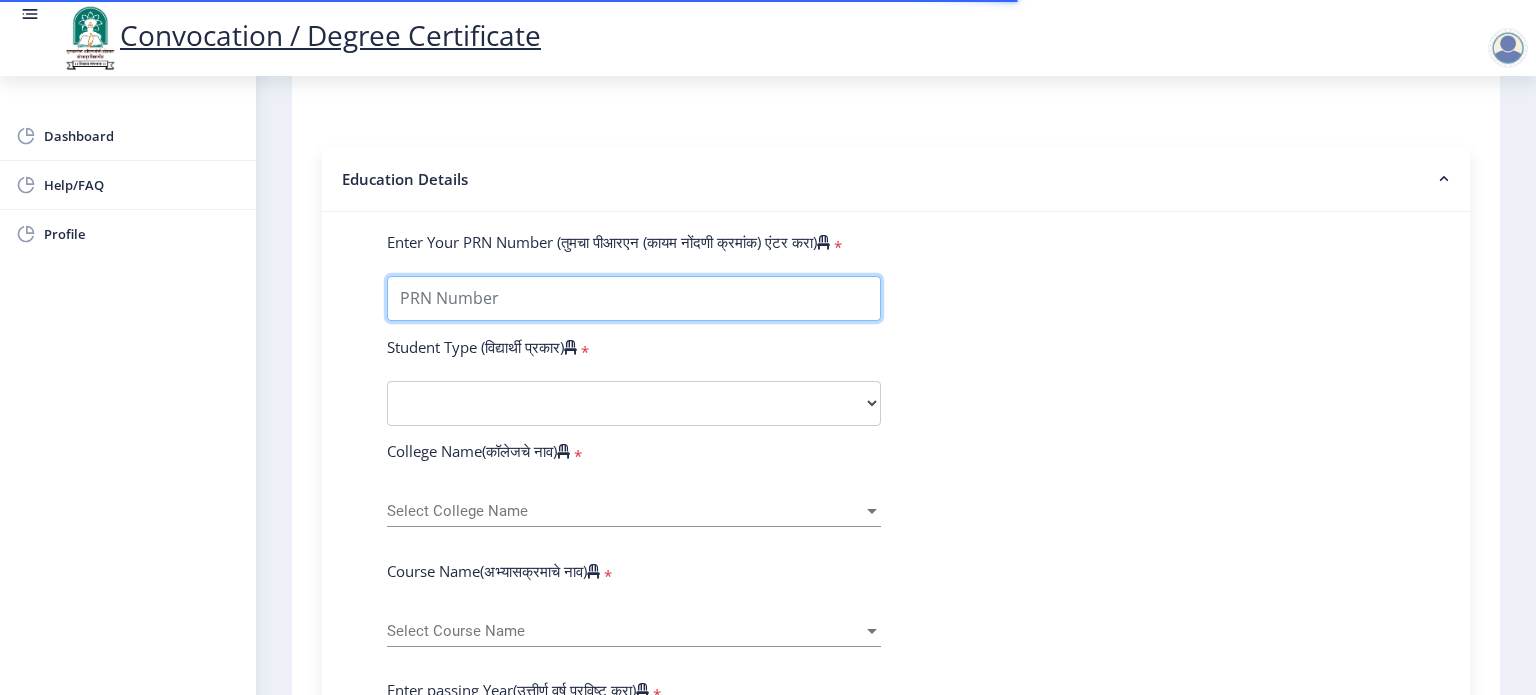 click on "Enter Your PRN Number (तुमचा पीआरएन (कायम नोंदणी क्रमांक) एंटर करा)" at bounding box center [634, 298] 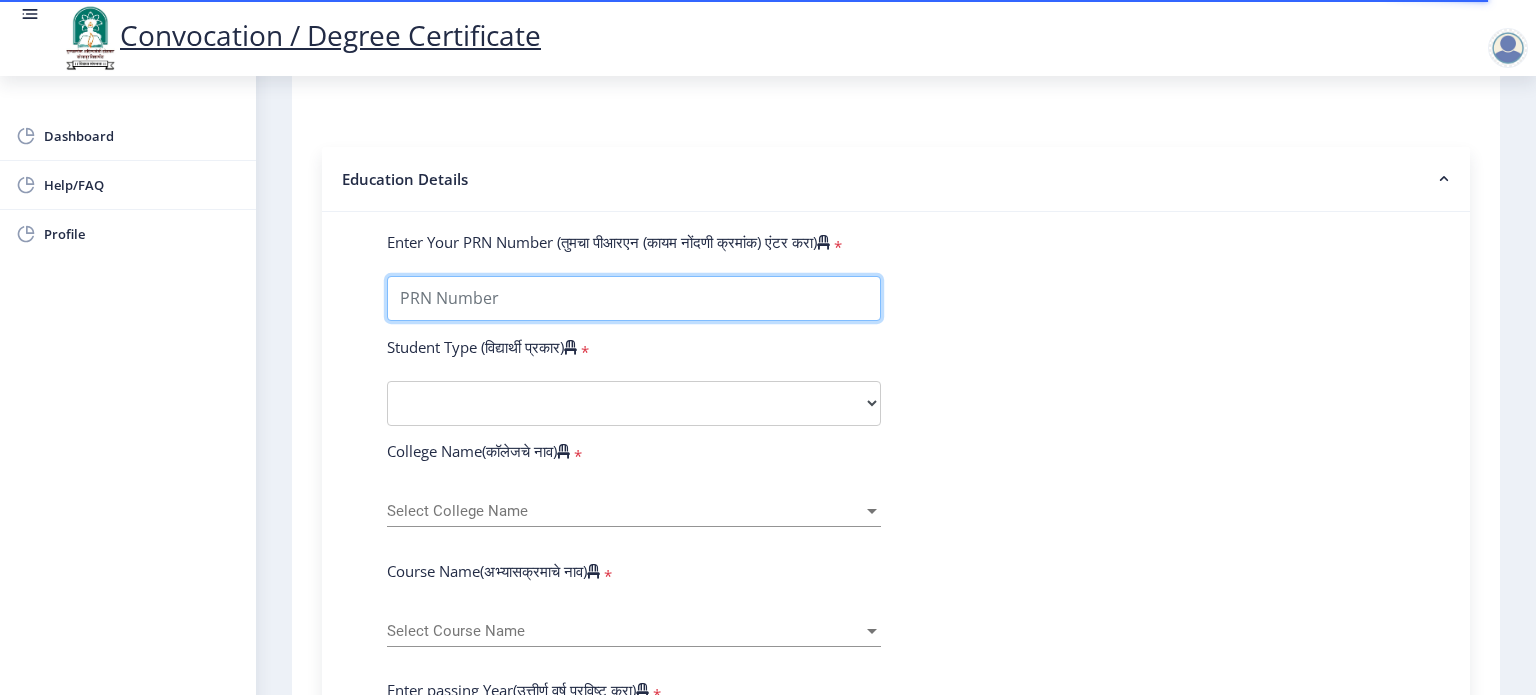 click on "Enter Your PRN Number (तुमचा पीआरएन (कायम नोंदणी क्रमांक) एंटर करा)" at bounding box center [634, 298] 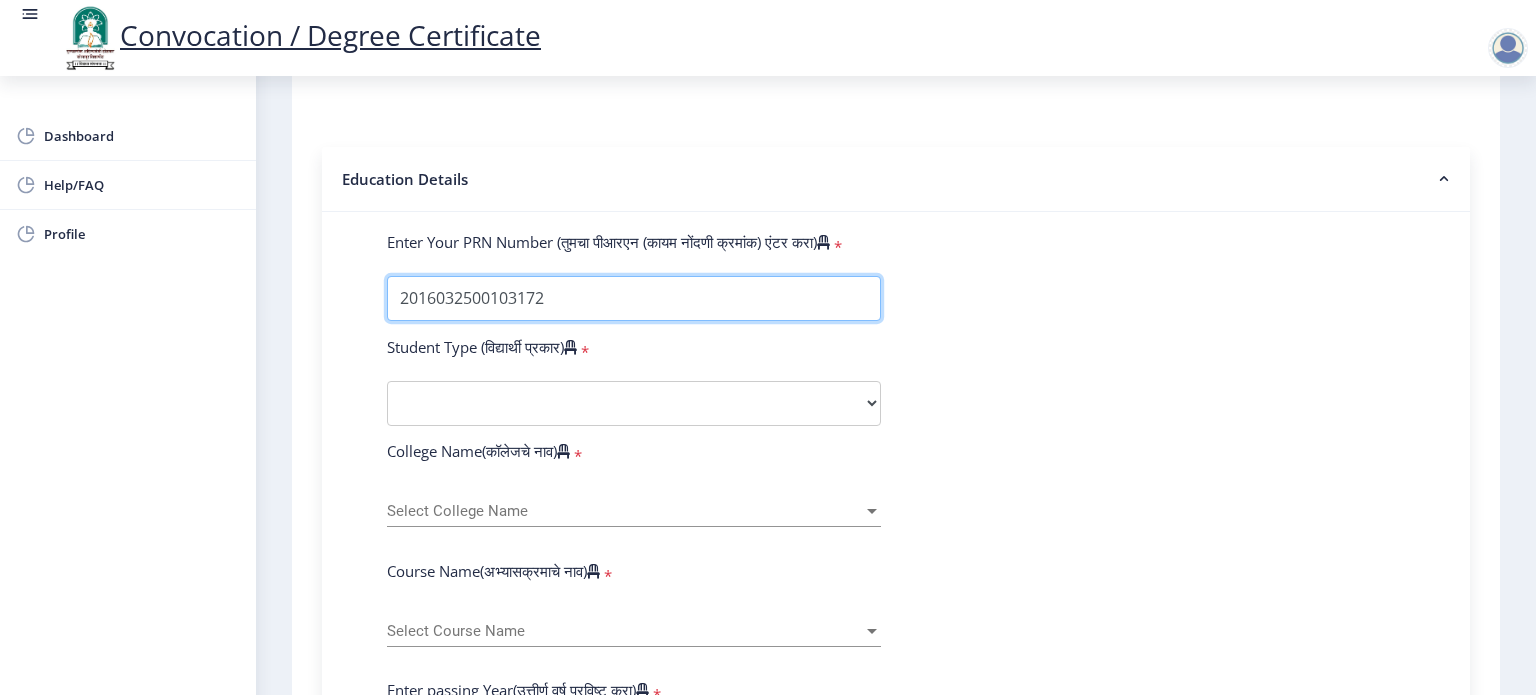 type on "2016032500103172" 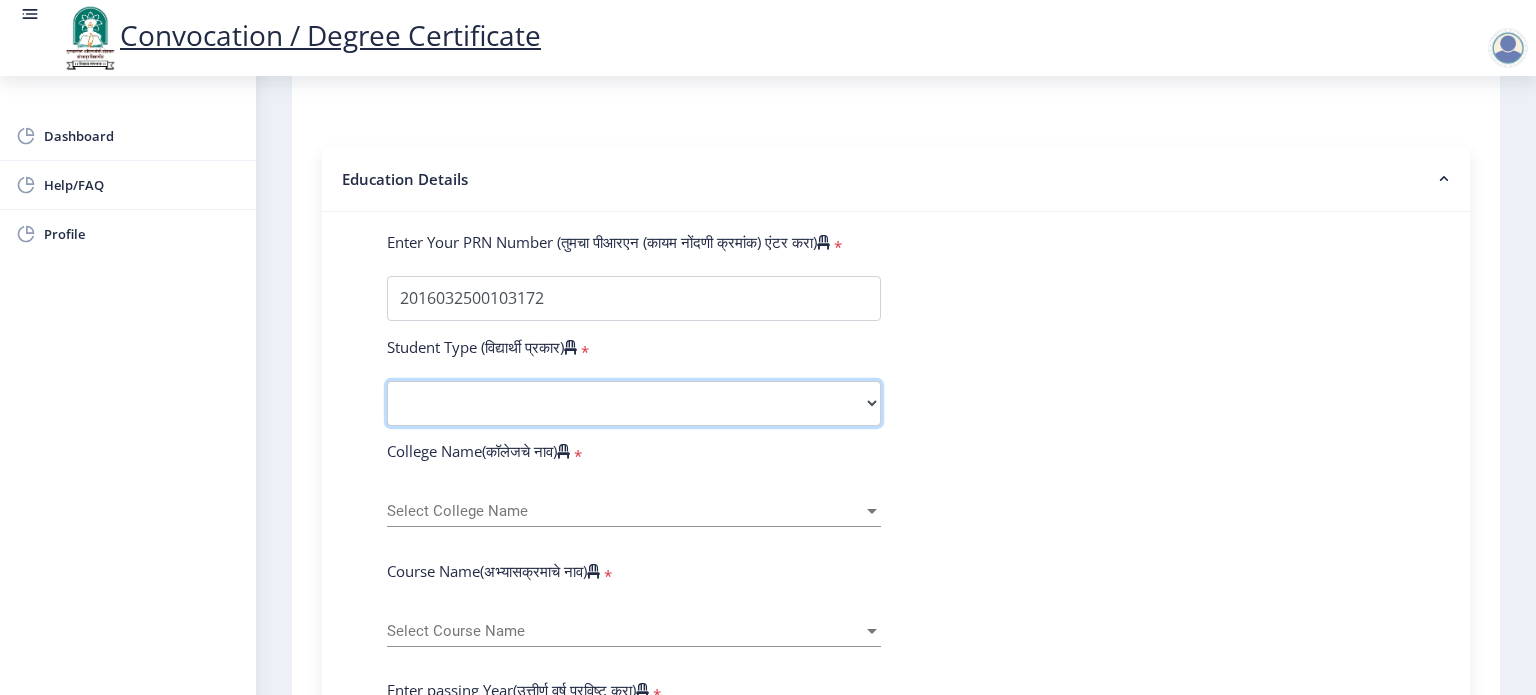 click on "Select Student Type Regular External" at bounding box center (634, 403) 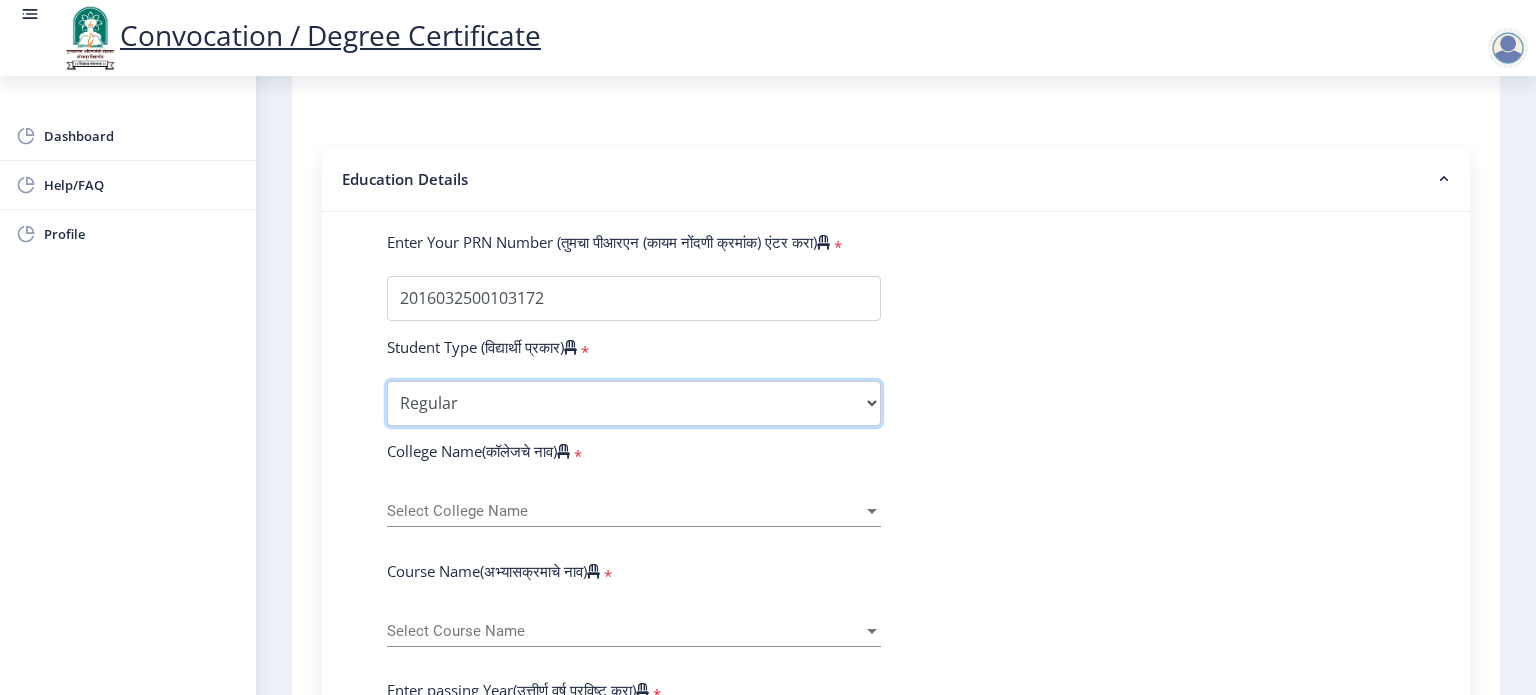 click on "Select Student Type Regular External" at bounding box center [634, 403] 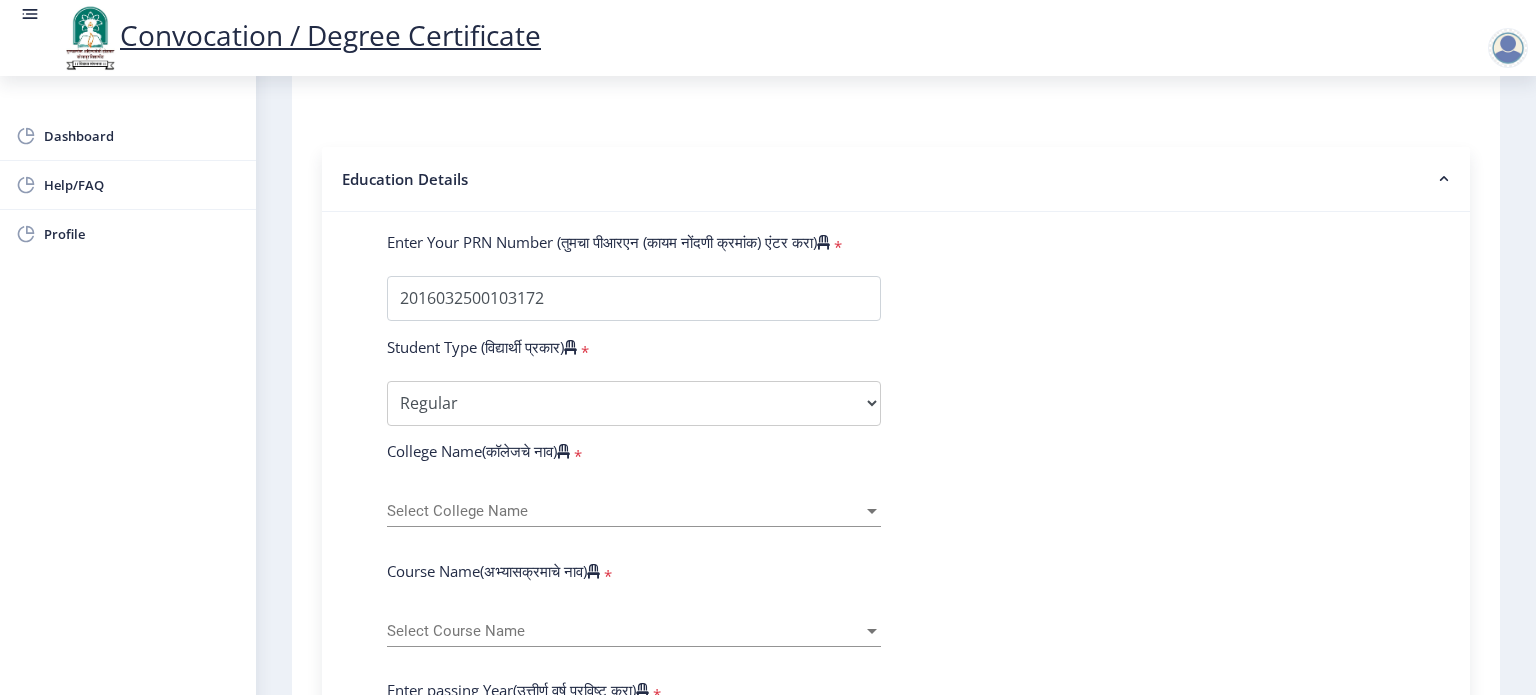 click on "Select College Name Select College Name" 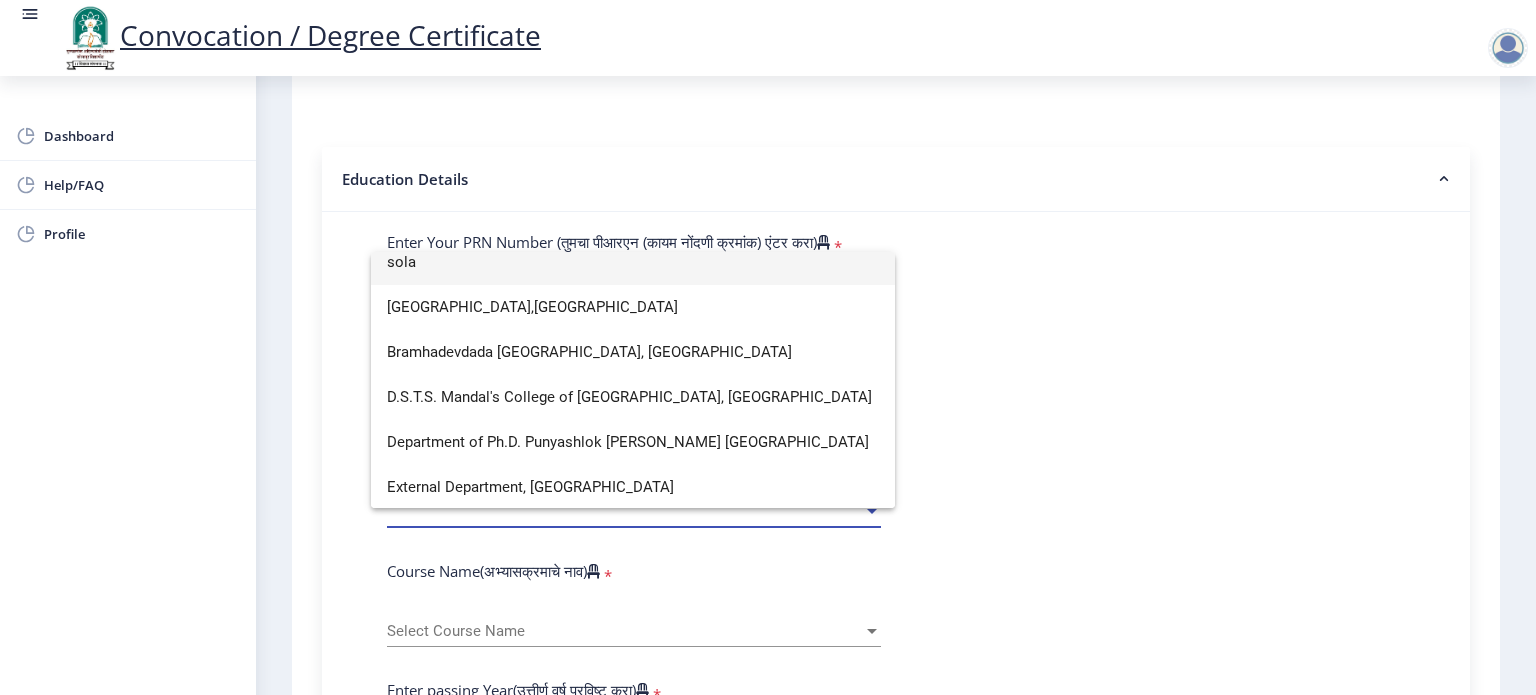 scroll, scrollTop: 374, scrollLeft: 0, axis: vertical 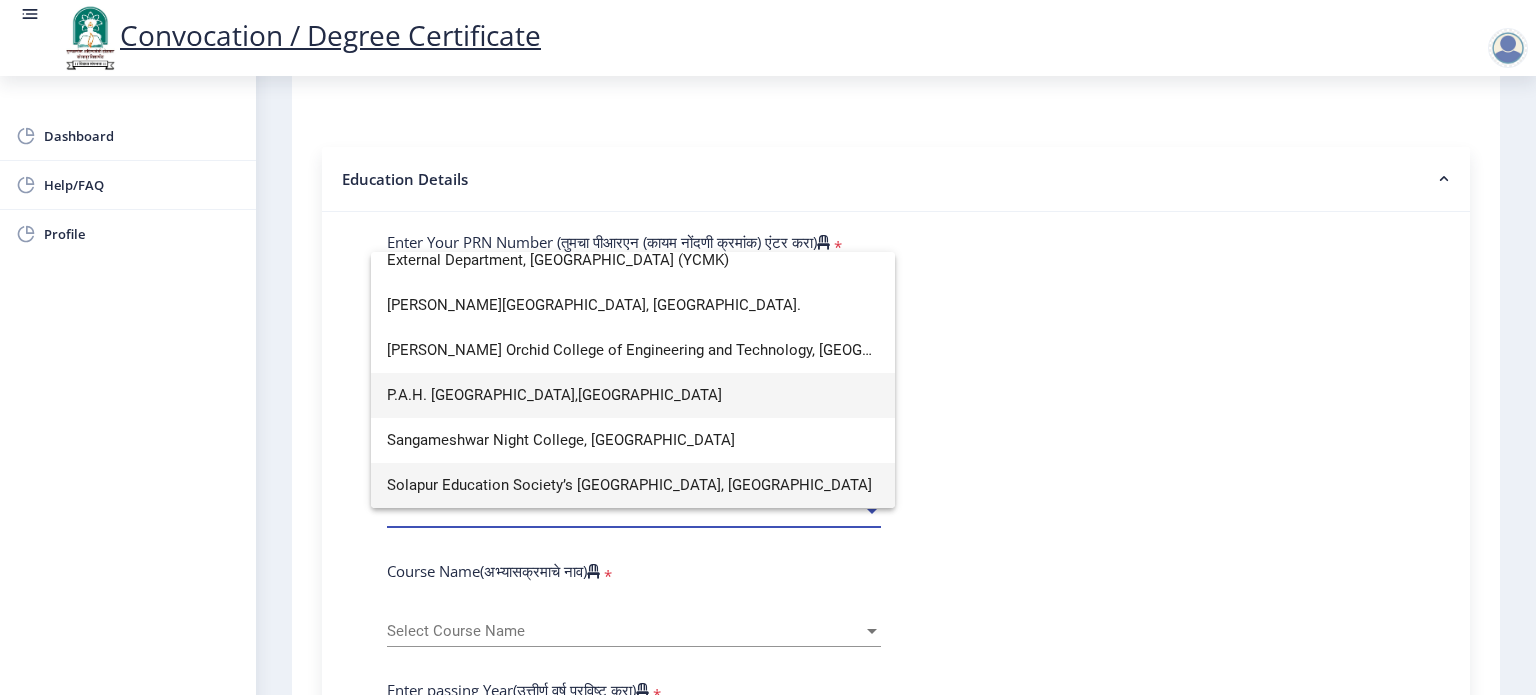 type on "sola" 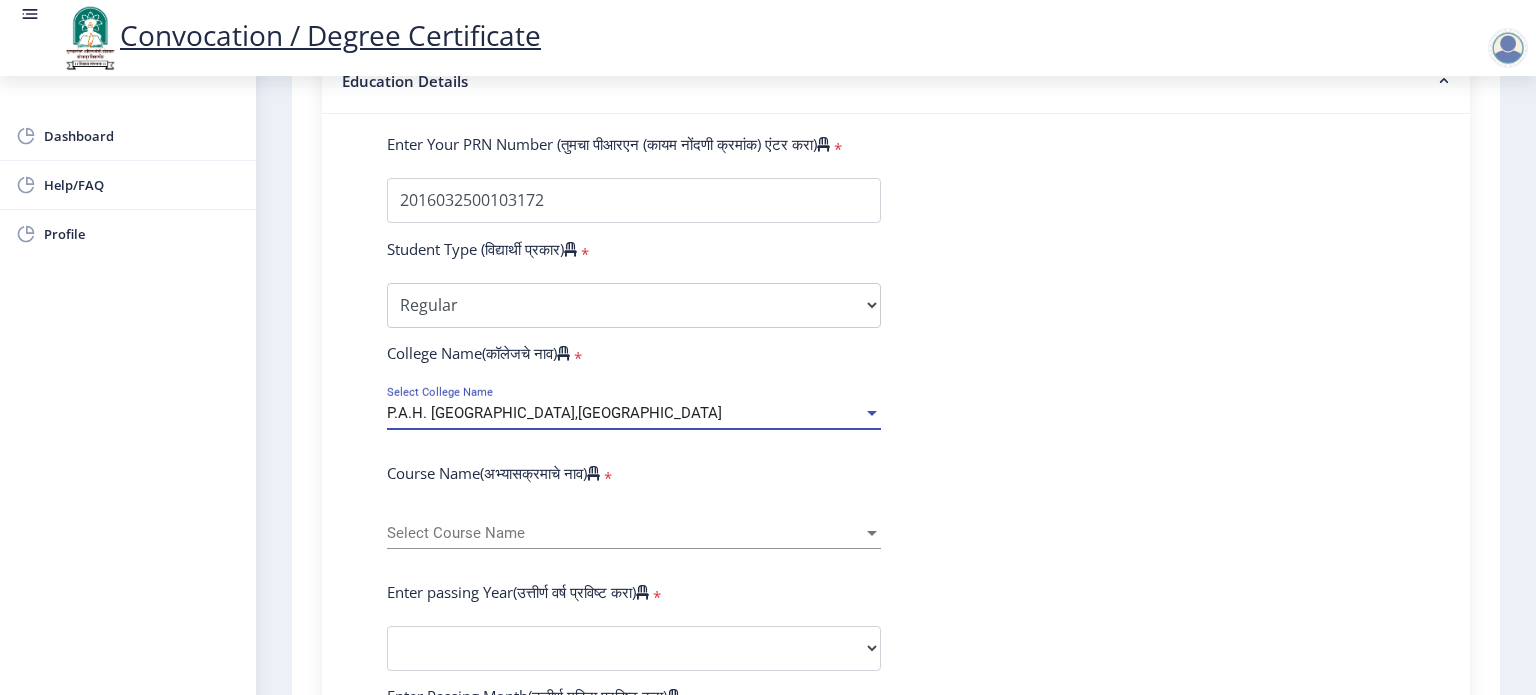 scroll, scrollTop: 500, scrollLeft: 0, axis: vertical 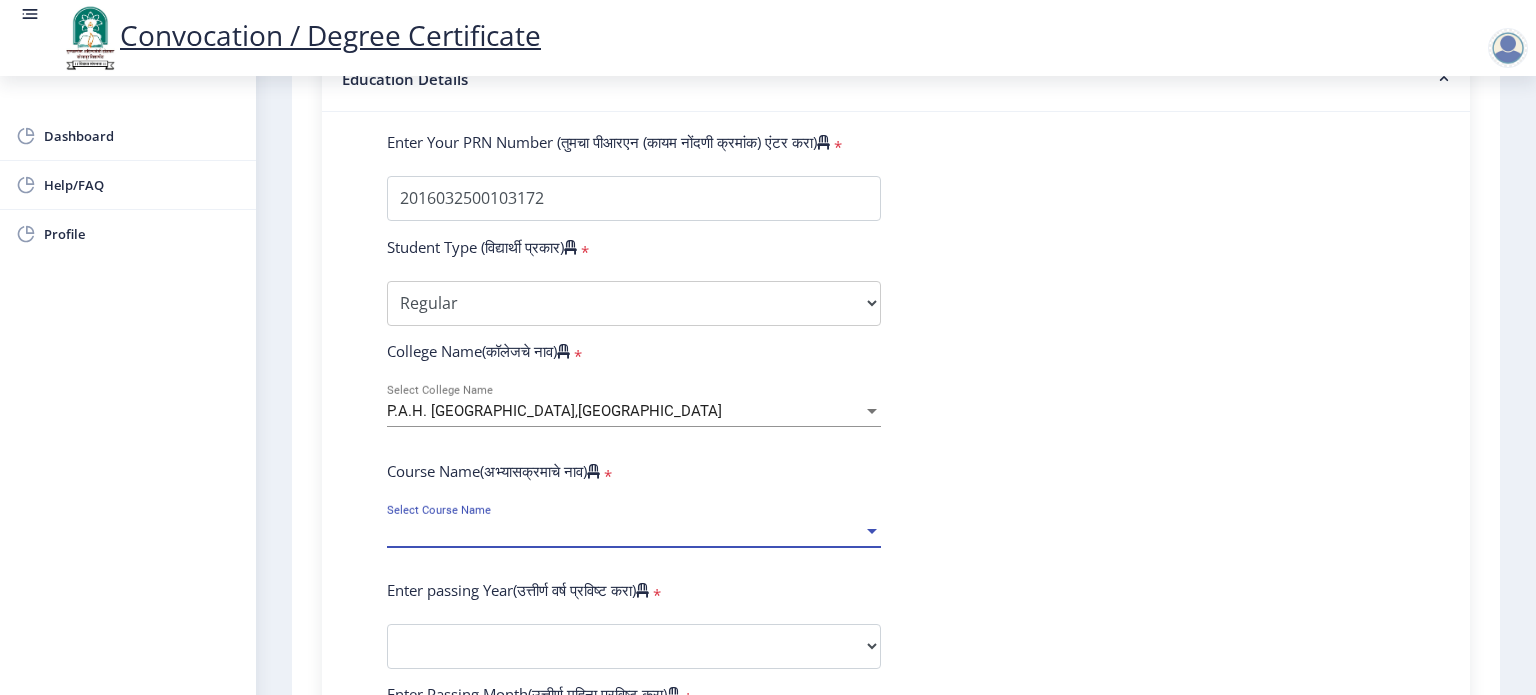 click on "Select Course Name" at bounding box center (625, 531) 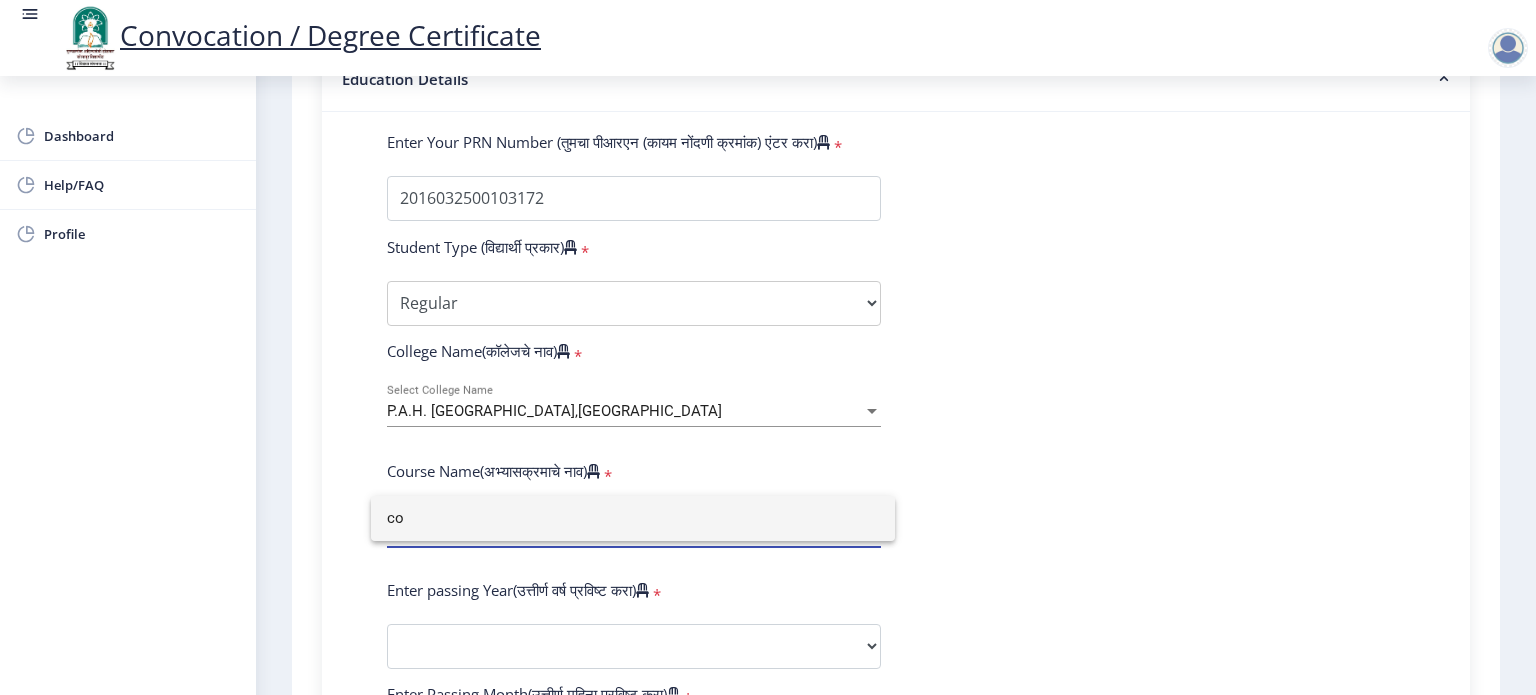 type on "c" 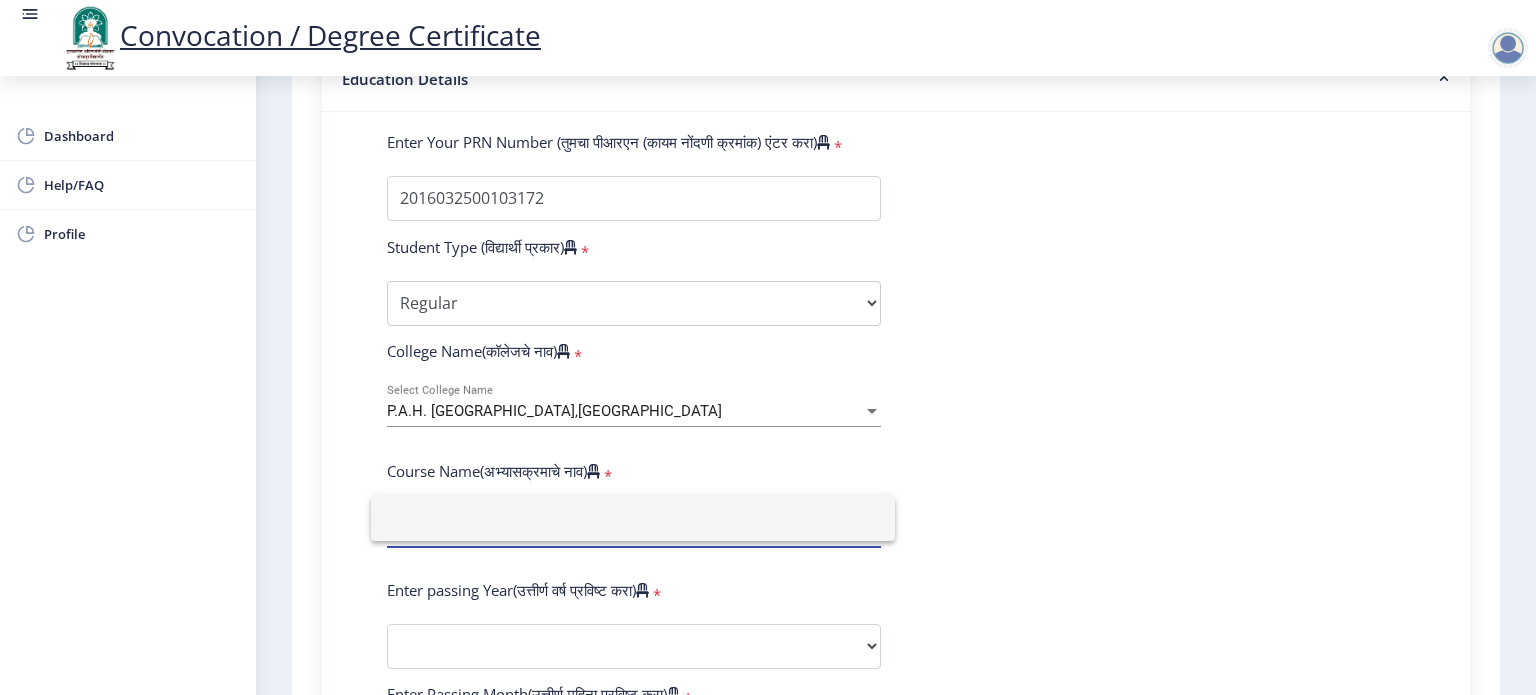 type on "n" 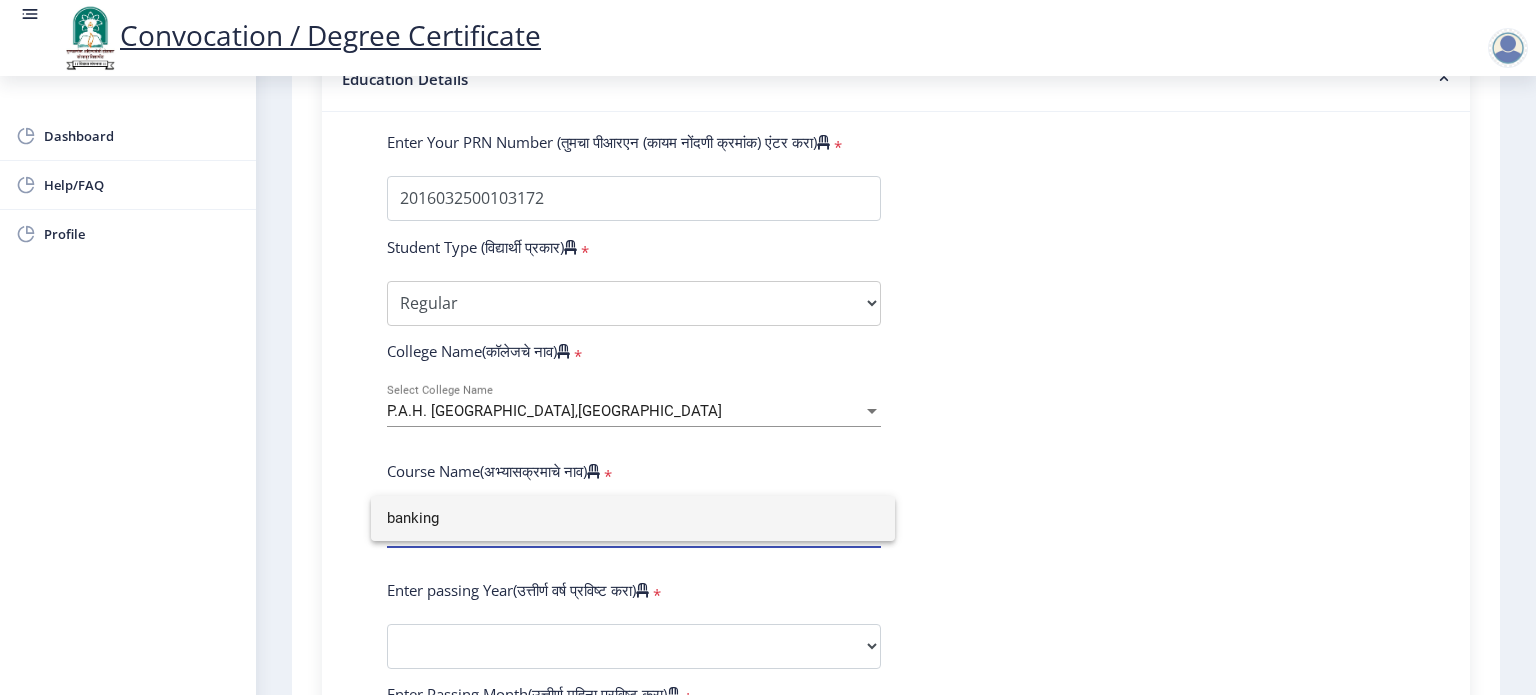 type on "banking" 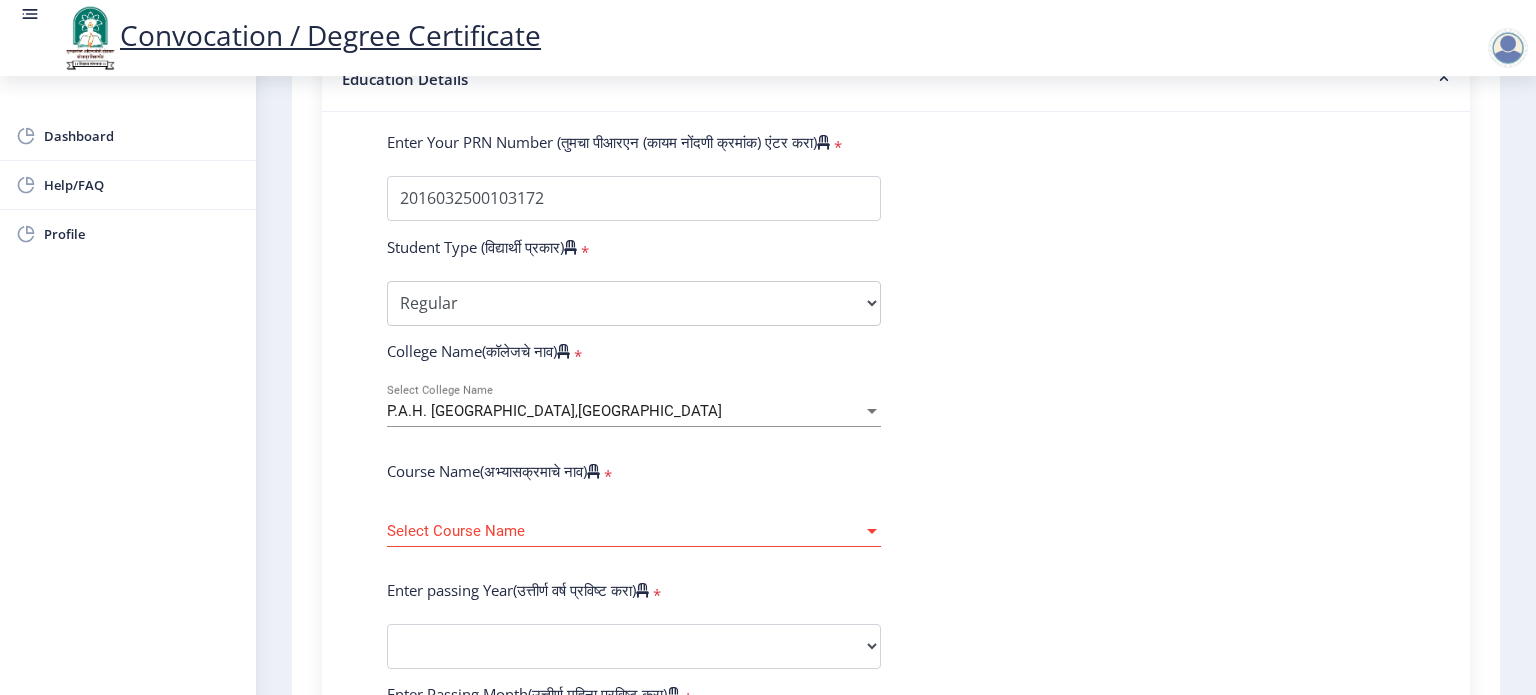 click at bounding box center (872, 531) 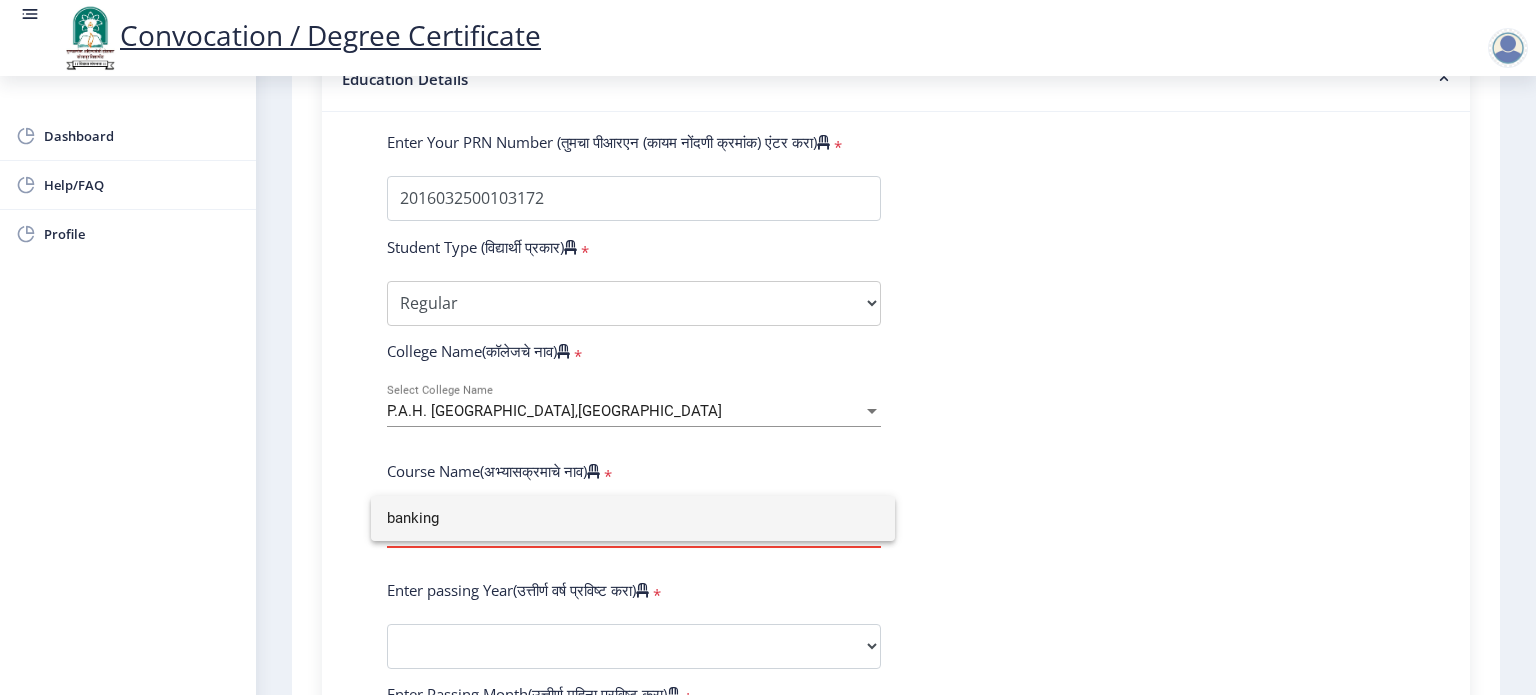 click 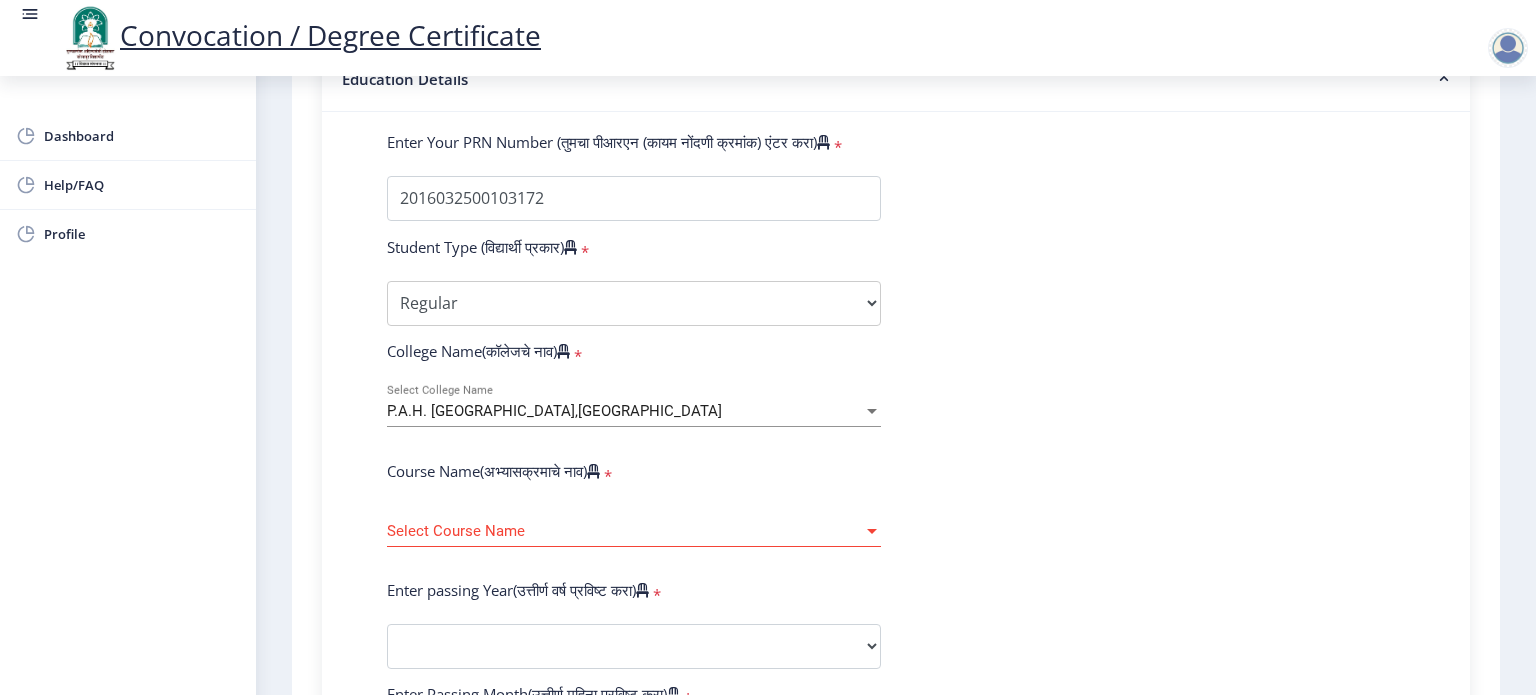 click on "Select Course Name Select Course Name" 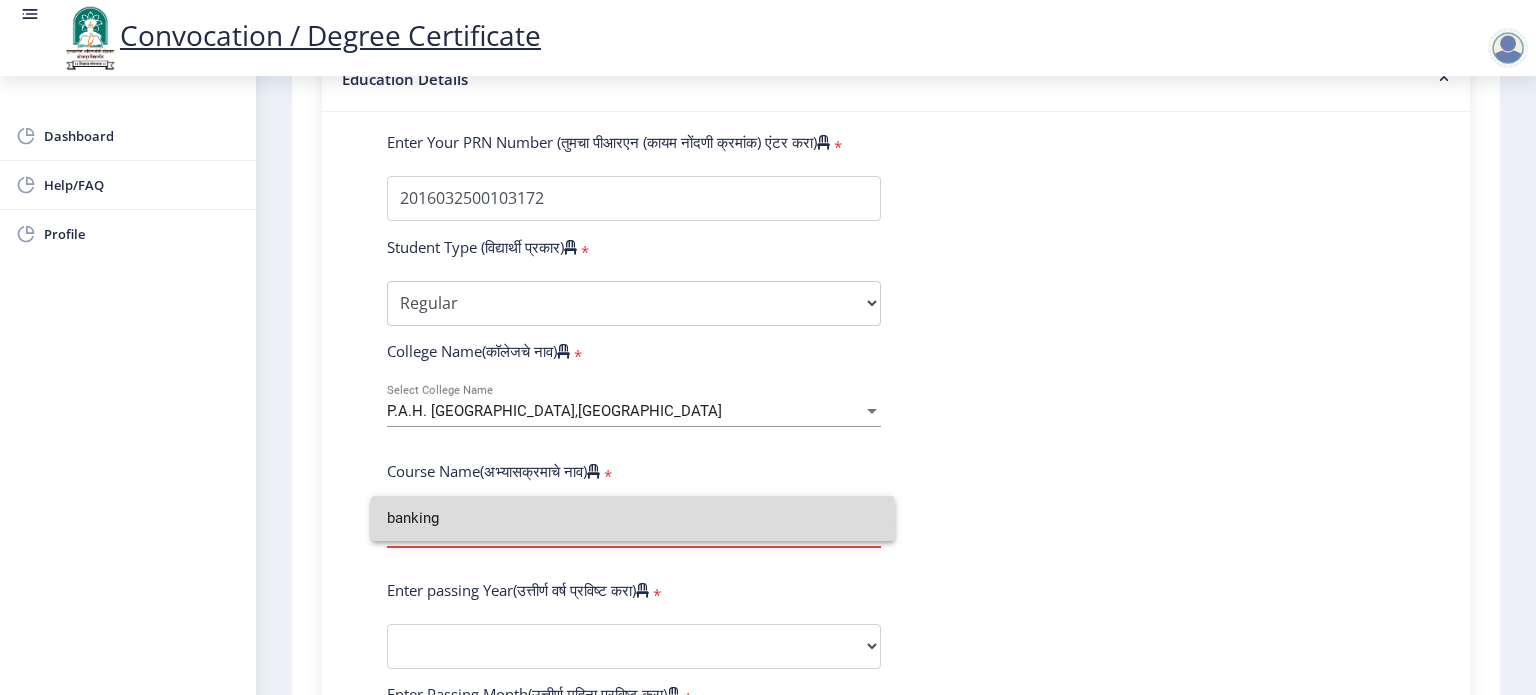 click on "banking" at bounding box center [633, 518] 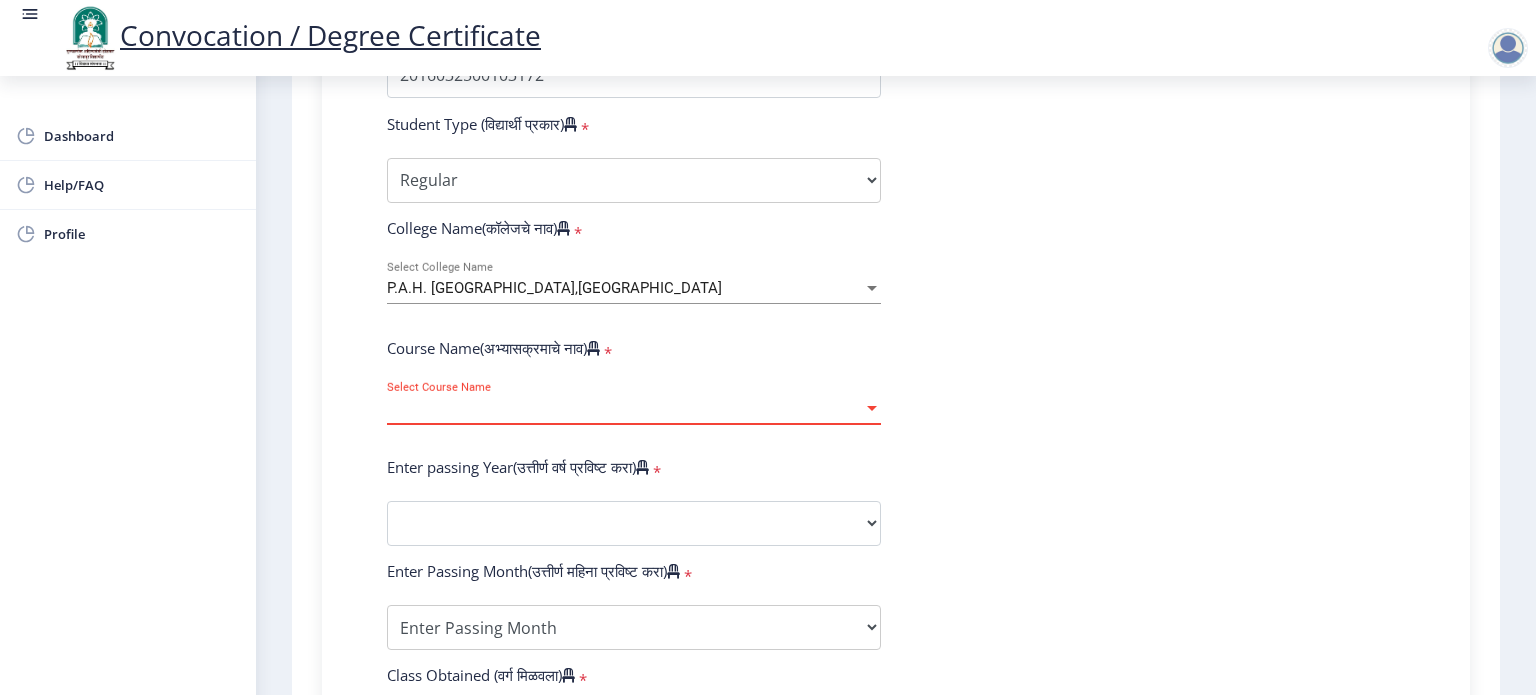 scroll, scrollTop: 700, scrollLeft: 0, axis: vertical 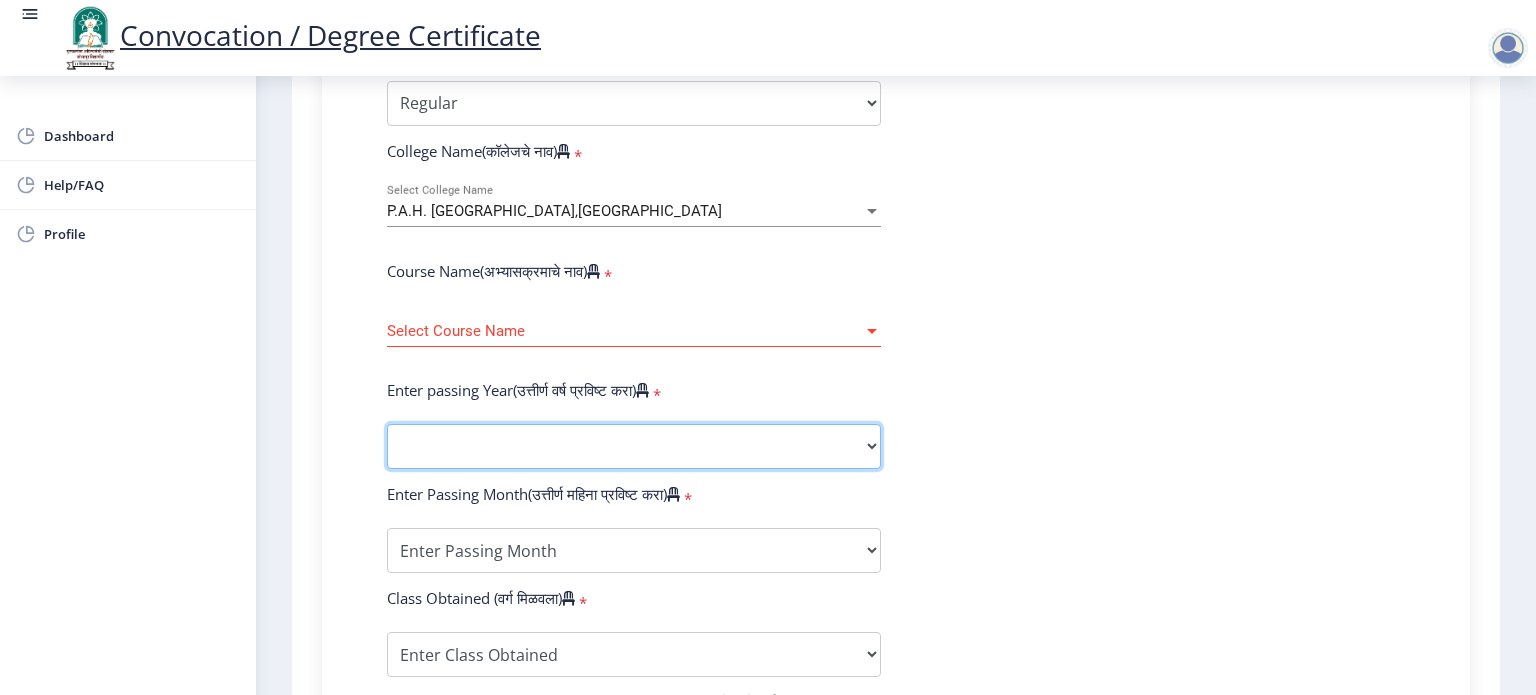 click on "2025   2024   2023   2022   2021   2020   2019   2018   2017   2016   2015   2014   2013   2012   2011   2010   2009   2008   2007   2006   2005   2004   2003   2002   2001   2000   1999   1998   1997   1996   1995   1994   1993   1992   1991   1990   1989   1988   1987   1986   1985   1984   1983   1982   1981   1980   1979   1978   1977   1976" 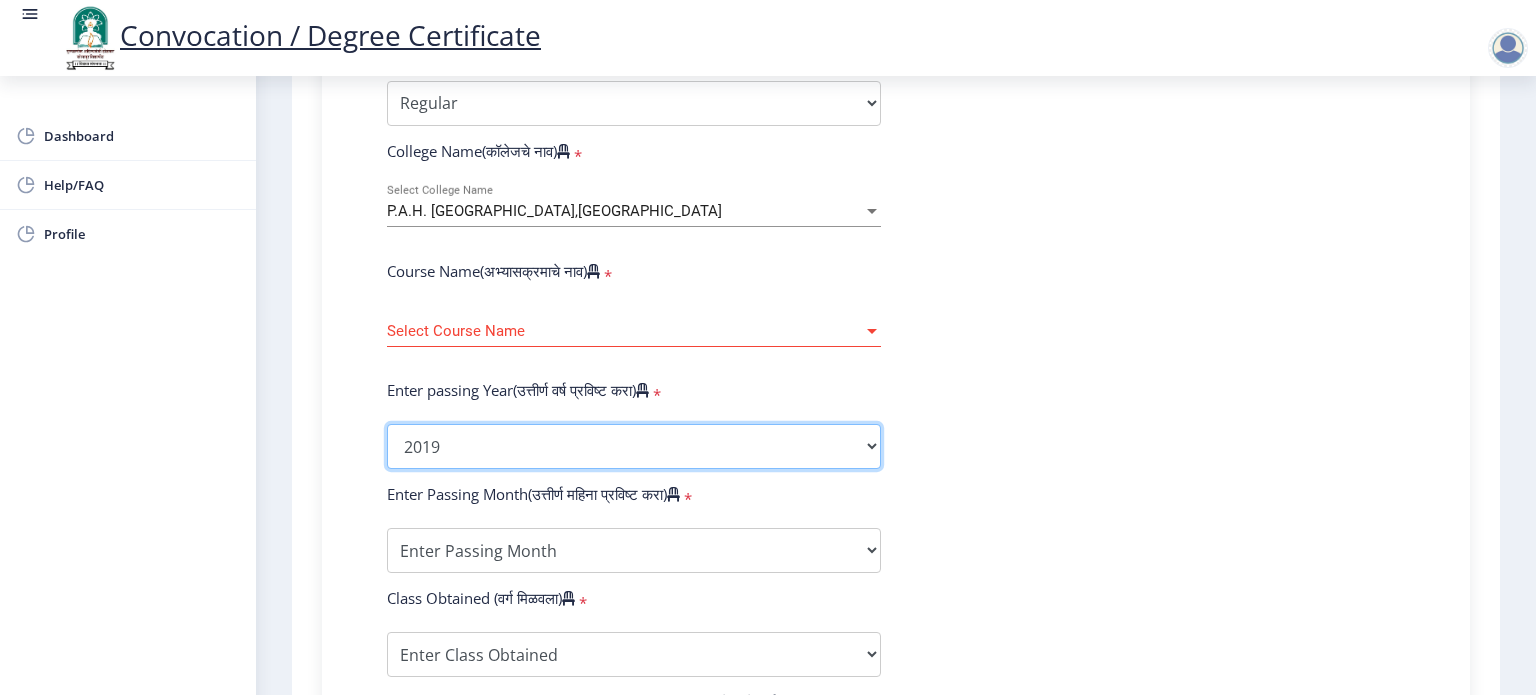 click on "2025   2024   2023   2022   2021   2020   2019   2018   2017   2016   2015   2014   2013   2012   2011   2010   2009   2008   2007   2006   2005   2004   2003   2002   2001   2000   1999   1998   1997   1996   1995   1994   1993   1992   1991   1990   1989   1988   1987   1986   1985   1984   1983   1982   1981   1980   1979   1978   1977   1976" 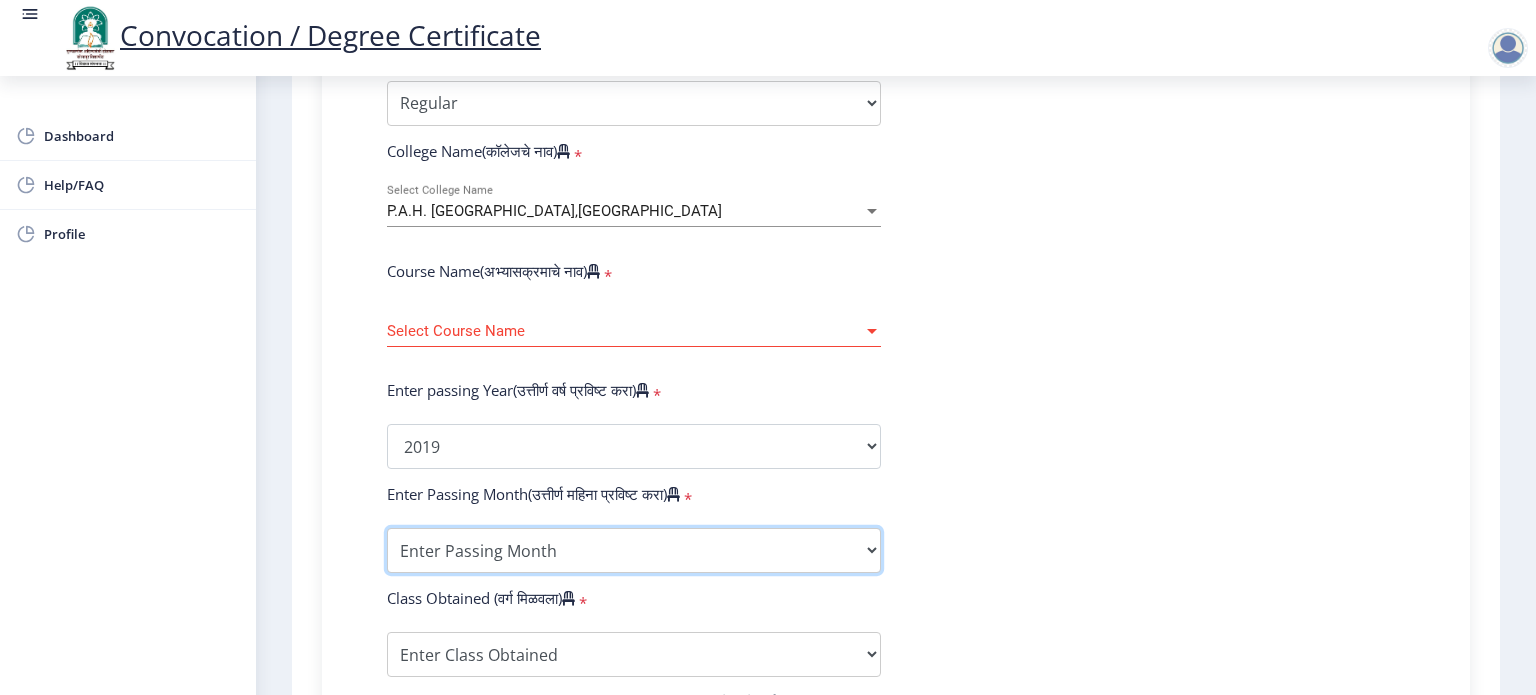 click on "Enter Passing Month March April May October November December" at bounding box center (634, 550) 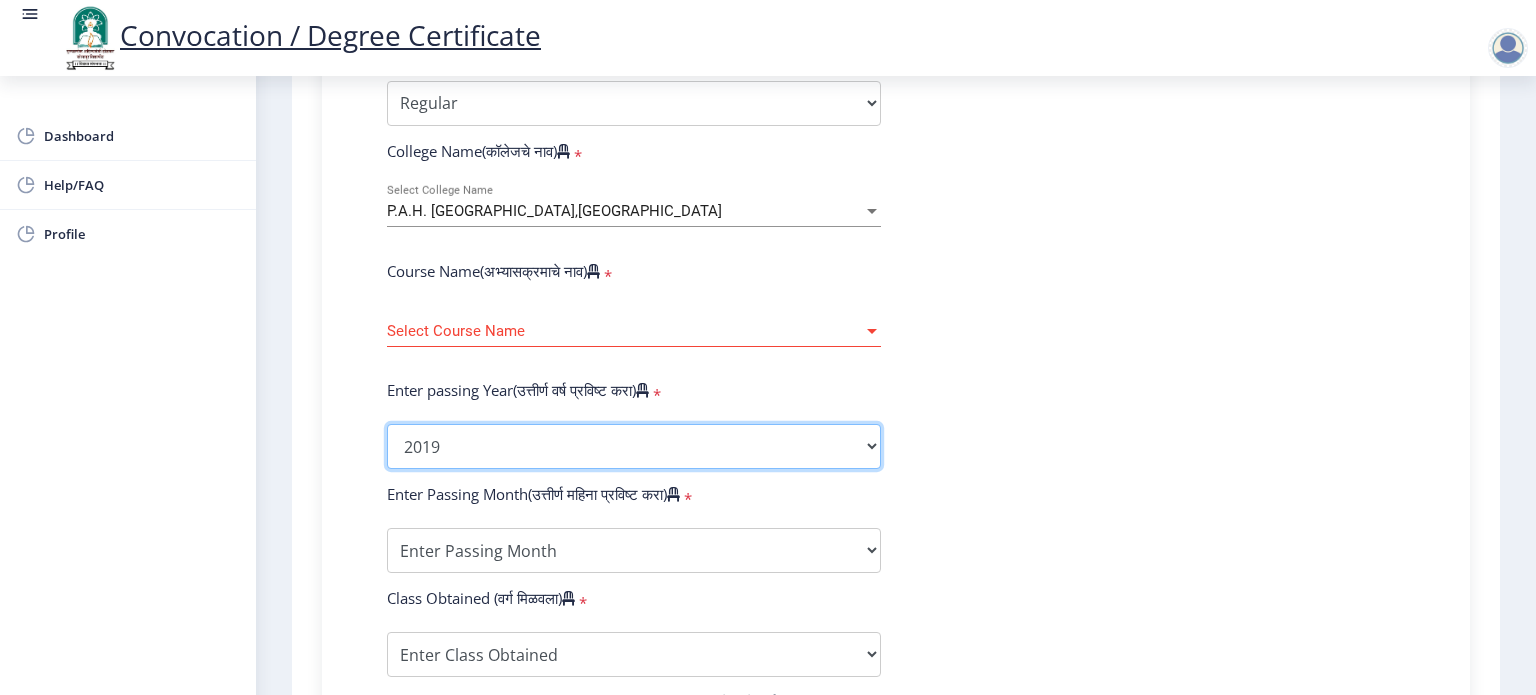 click on "2025   2024   2023   2022   2021   2020   2019   2018   2017   2016   2015   2014   2013   2012   2011   2010   2009   2008   2007   2006   2005   2004   2003   2002   2001   2000   1999   1998   1997   1996   1995   1994   1993   1992   1991   1990   1989   1988   1987   1986   1985   1984   1983   1982   1981   1980   1979   1978   1977   1976" 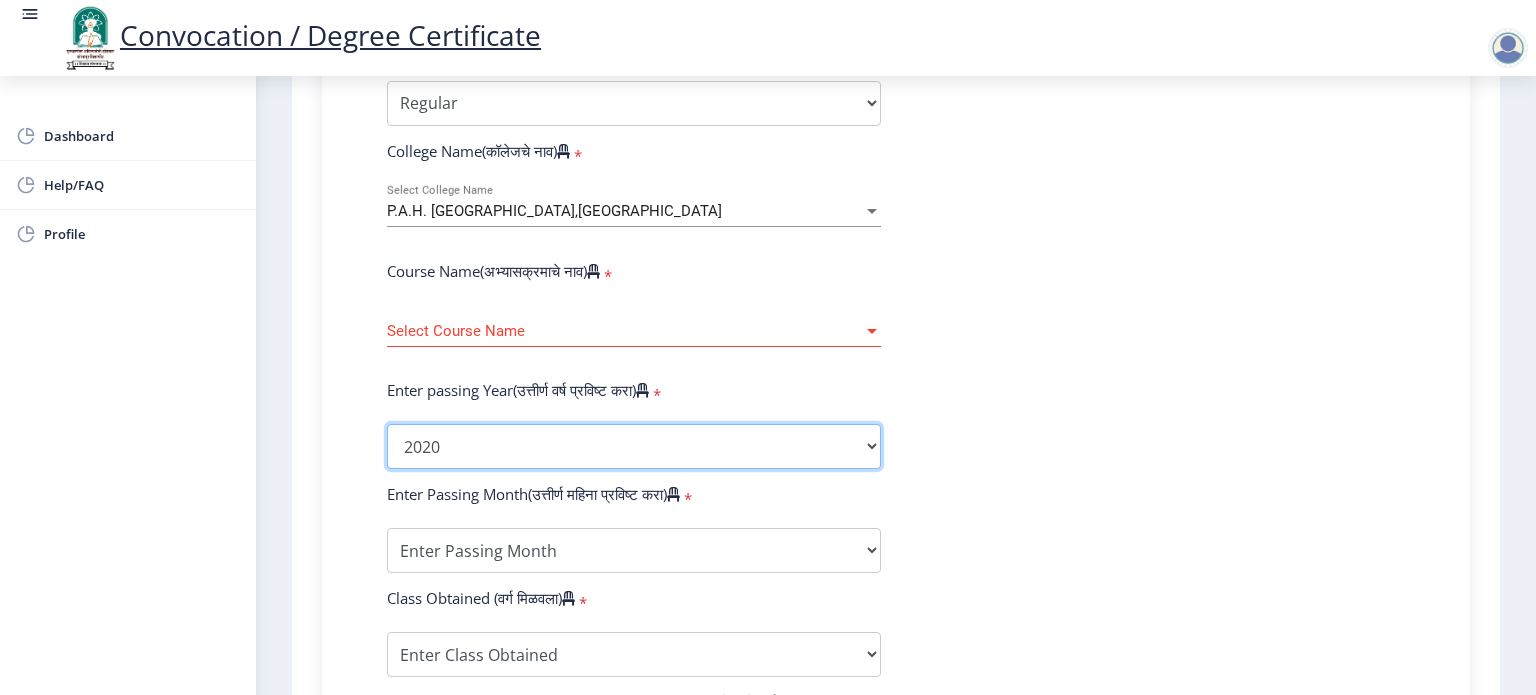 click on "2025   2024   2023   2022   2021   2020   2019   2018   2017   2016   2015   2014   2013   2012   2011   2010   2009   2008   2007   2006   2005   2004   2003   2002   2001   2000   1999   1998   1997   1996   1995   1994   1993   1992   1991   1990   1989   1988   1987   1986   1985   1984   1983   1982   1981   1980   1979   1978   1977   1976" 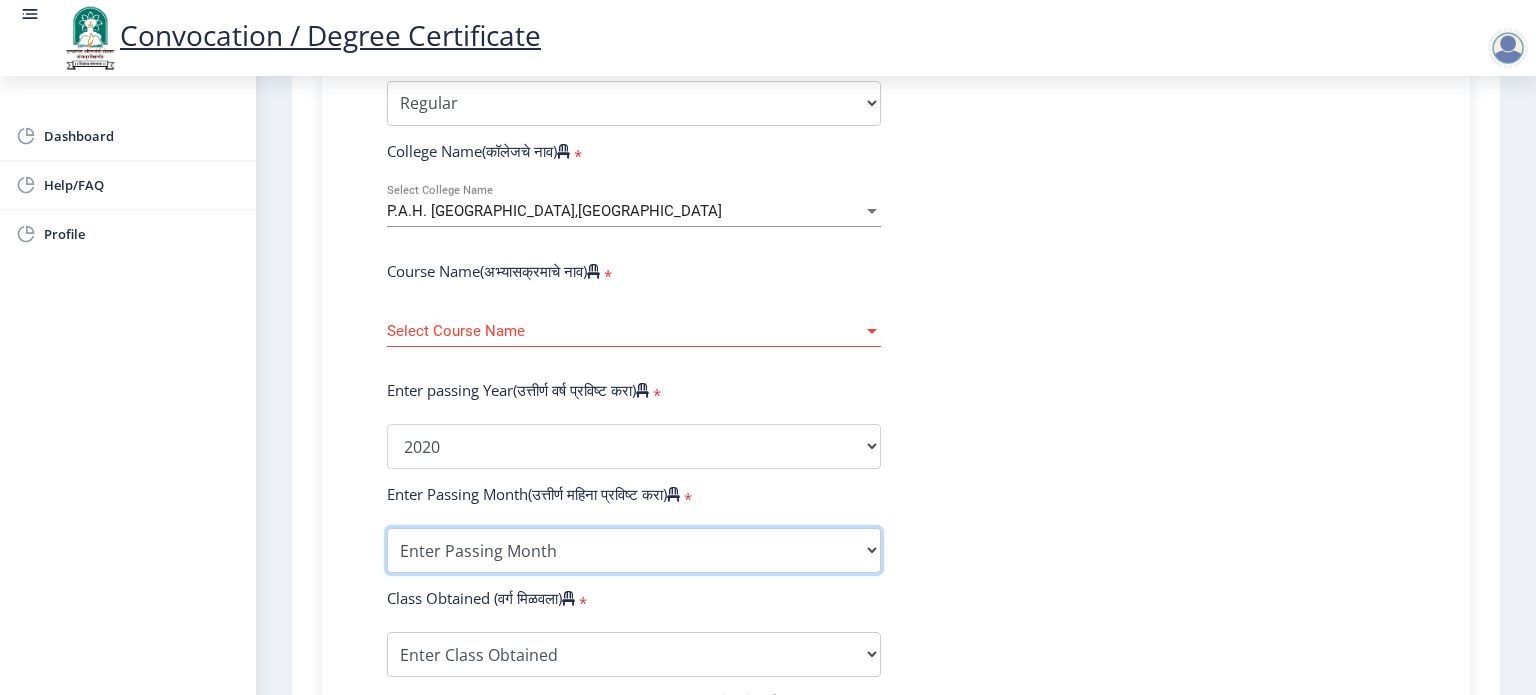 click on "Enter Passing Month March April May October November December" at bounding box center [634, 550] 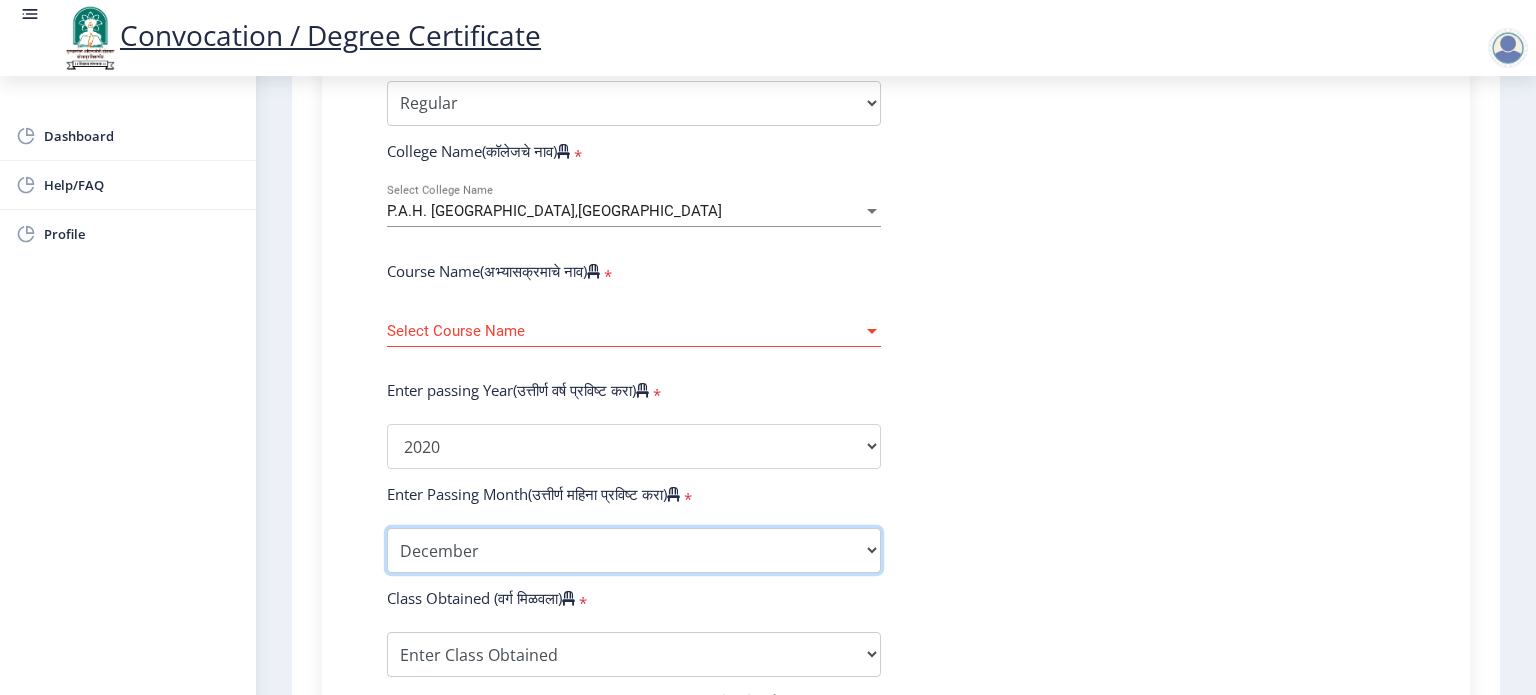 click on "Enter Passing Month March April May October November December" at bounding box center (634, 550) 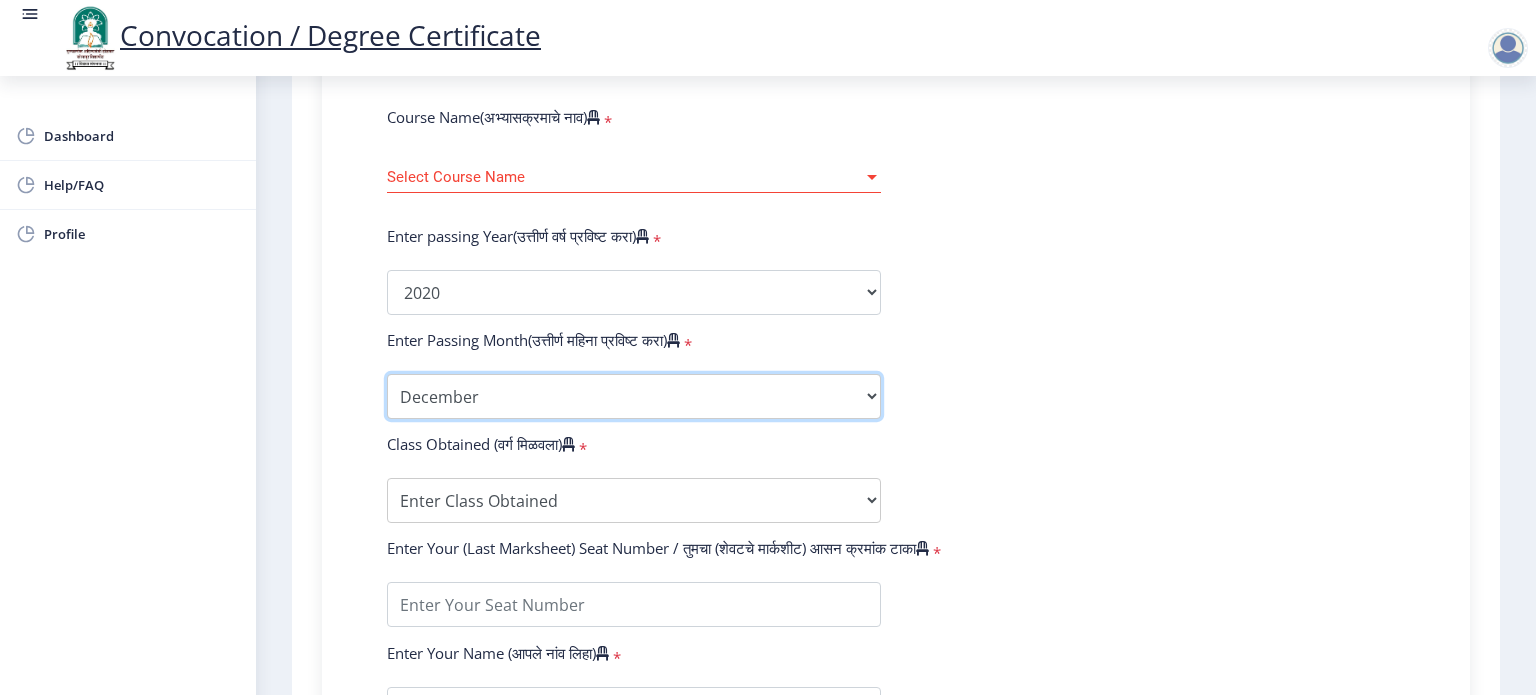 scroll, scrollTop: 900, scrollLeft: 0, axis: vertical 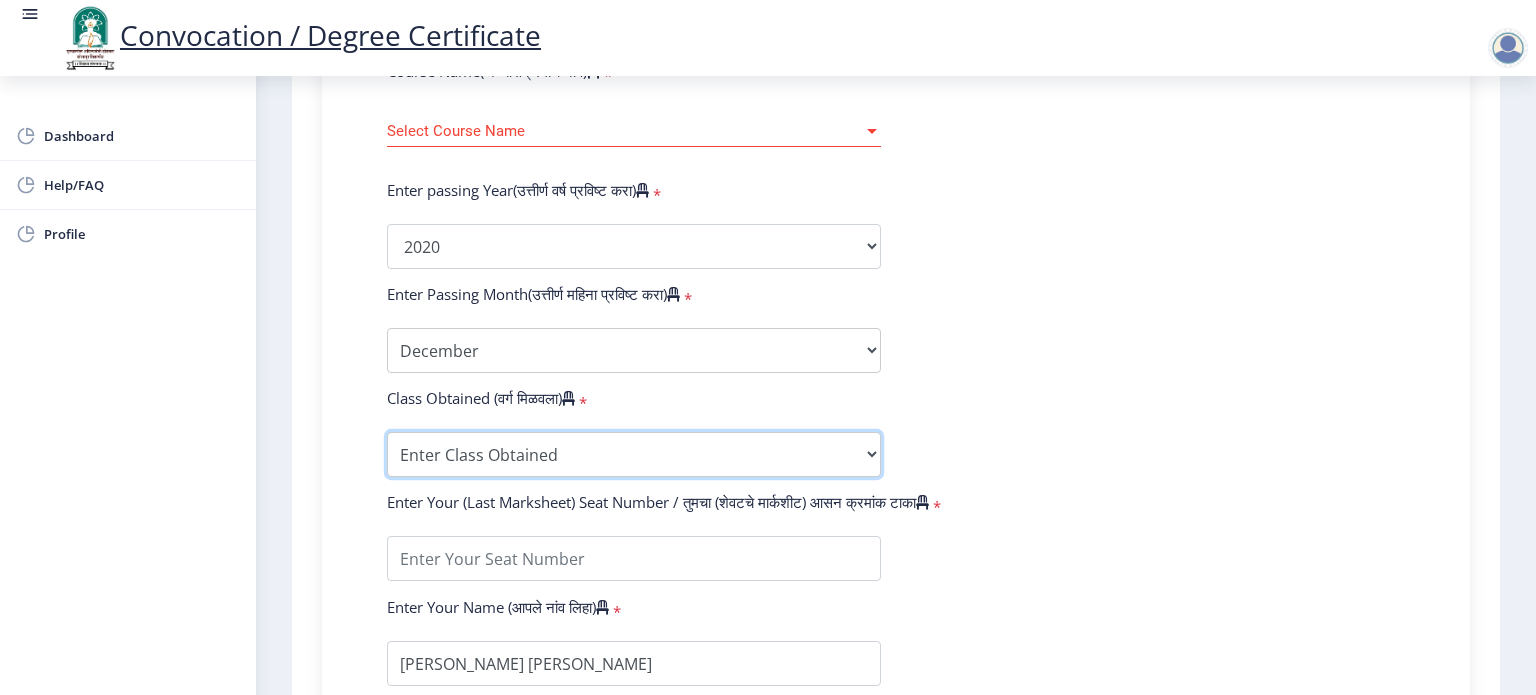 click on "Enter Class Obtained DISTINCTION FIRST CLASS HIGHER SECOND CLASS SECOND CLASS PASS CLASS OUTSTANDING - EXEMPLARY FIRST CLASS WITH DISTINCTION Grade O Grade A+ Grade A Grade B+ Grade B Grade C+ Grade C Grade D Grade E" at bounding box center [634, 454] 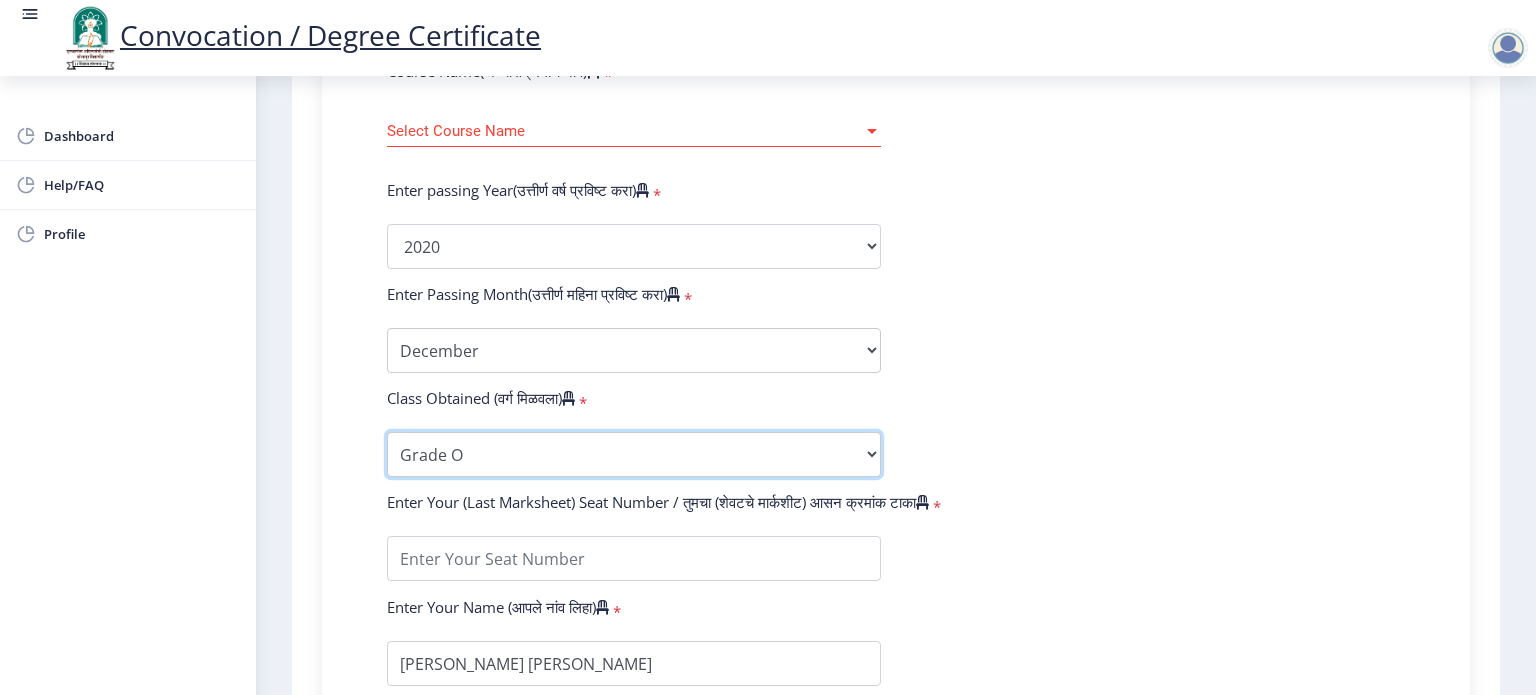 click on "Enter Class Obtained DISTINCTION FIRST CLASS HIGHER SECOND CLASS SECOND CLASS PASS CLASS OUTSTANDING - EXEMPLARY FIRST CLASS WITH DISTINCTION Grade O Grade A+ Grade A Grade B+ Grade B Grade C+ Grade C Grade D Grade E" at bounding box center [634, 454] 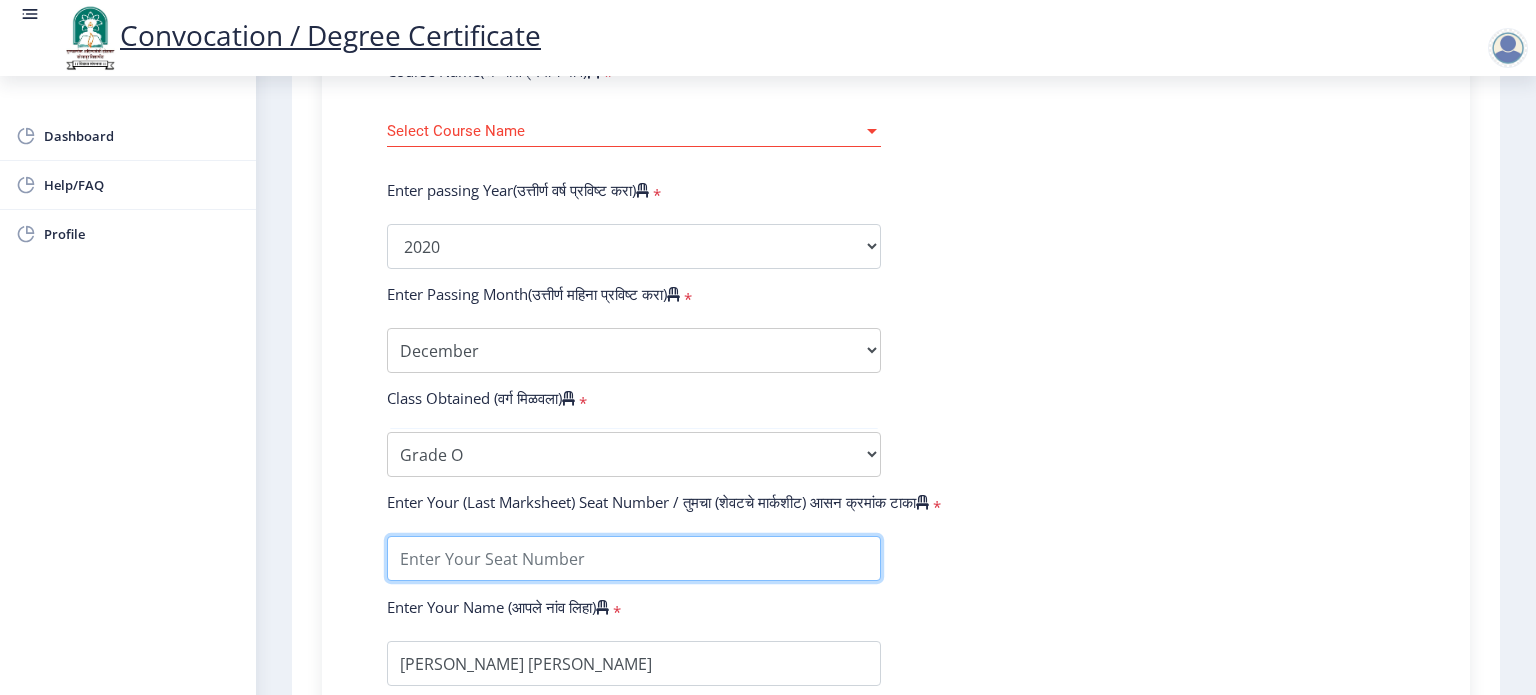 click at bounding box center (634, 558) 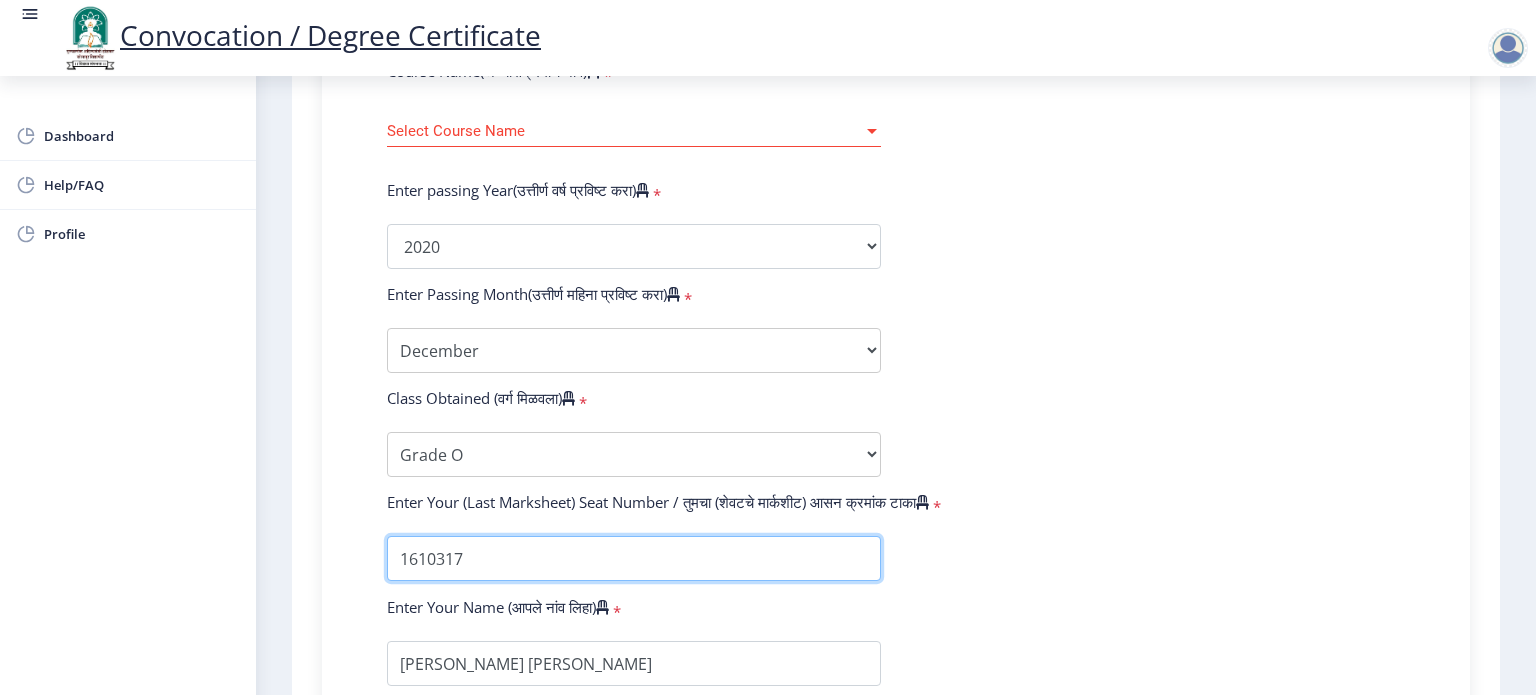 type on "1610317" 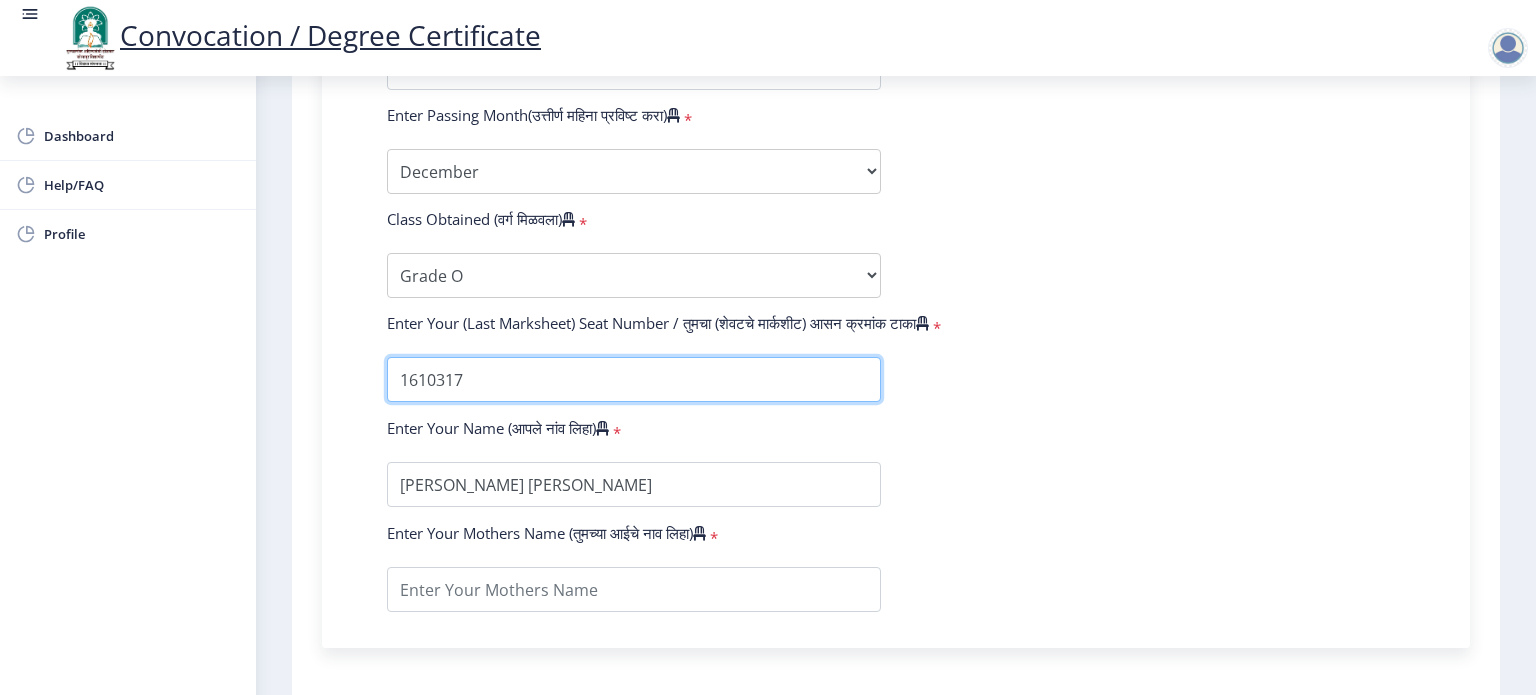 scroll, scrollTop: 1100, scrollLeft: 0, axis: vertical 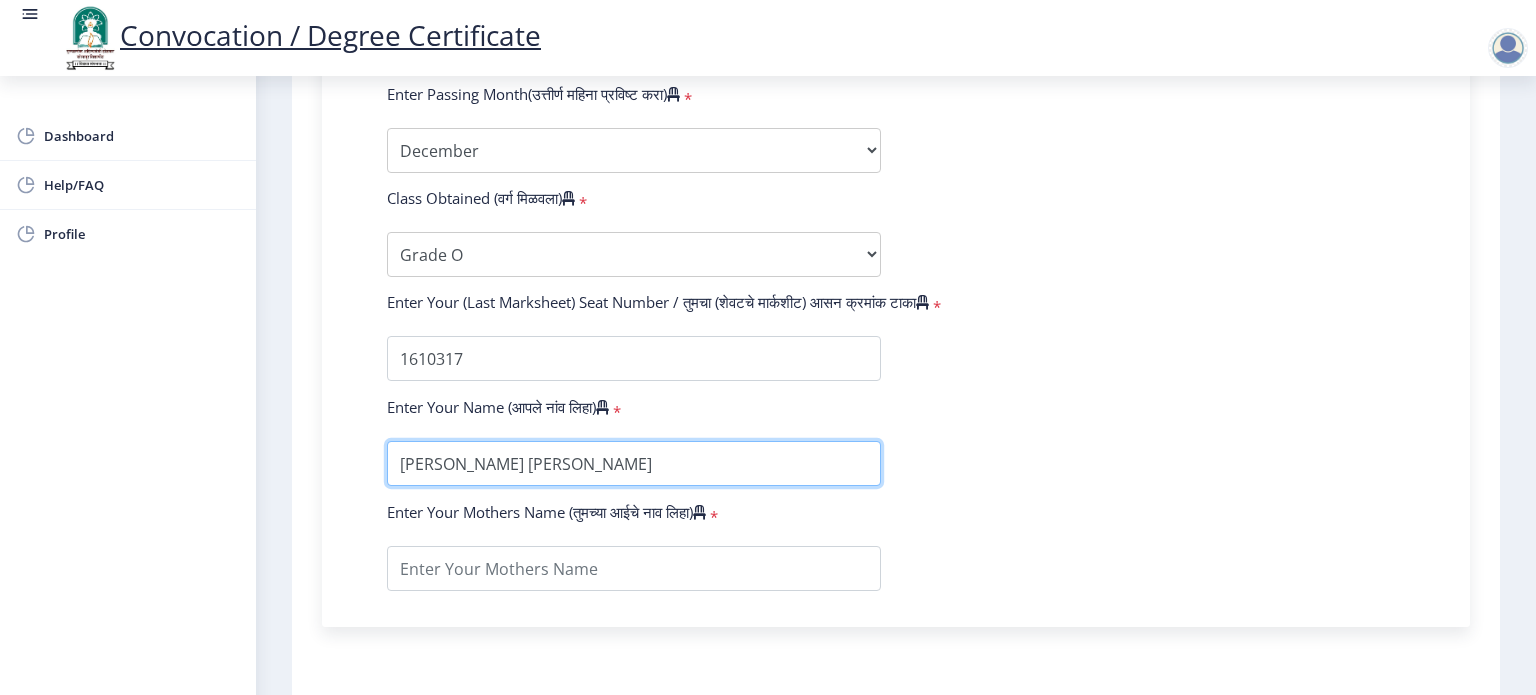click at bounding box center [634, 463] 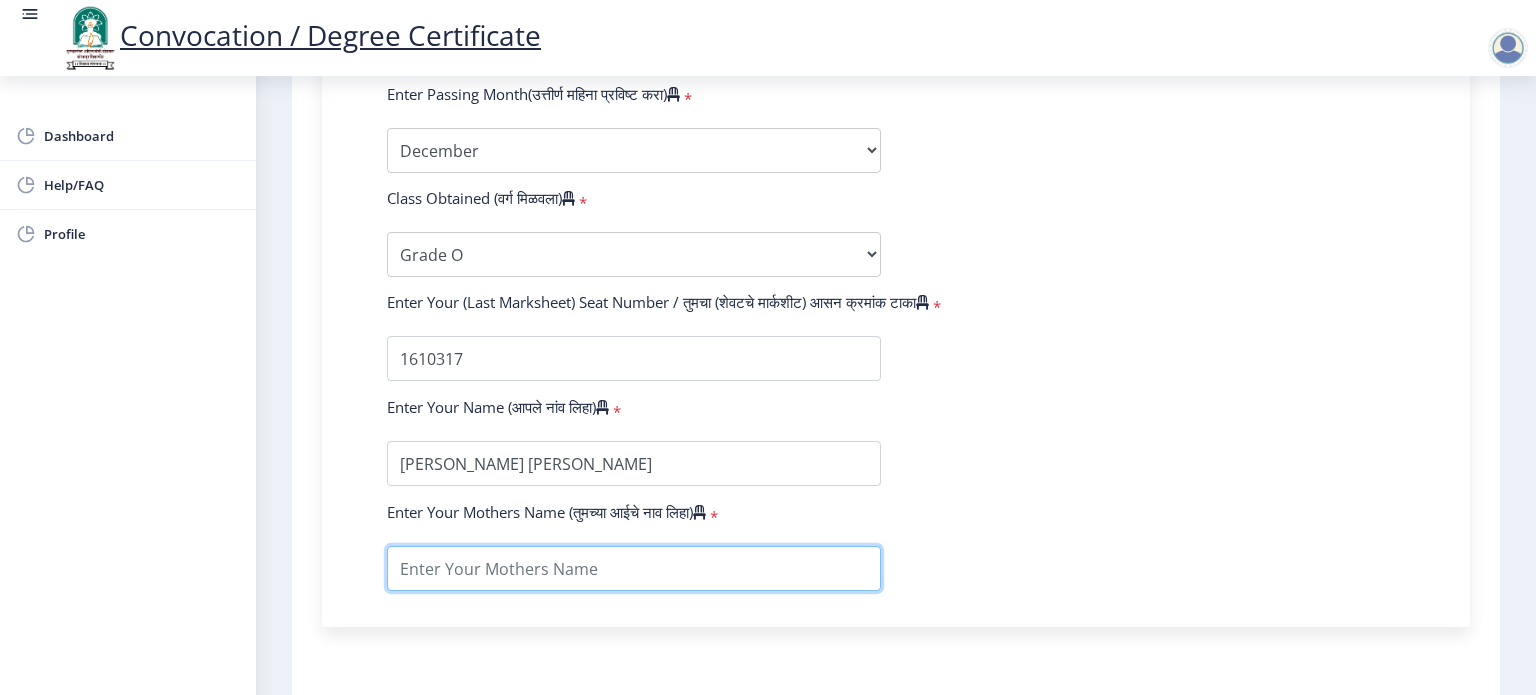 click at bounding box center [634, 568] 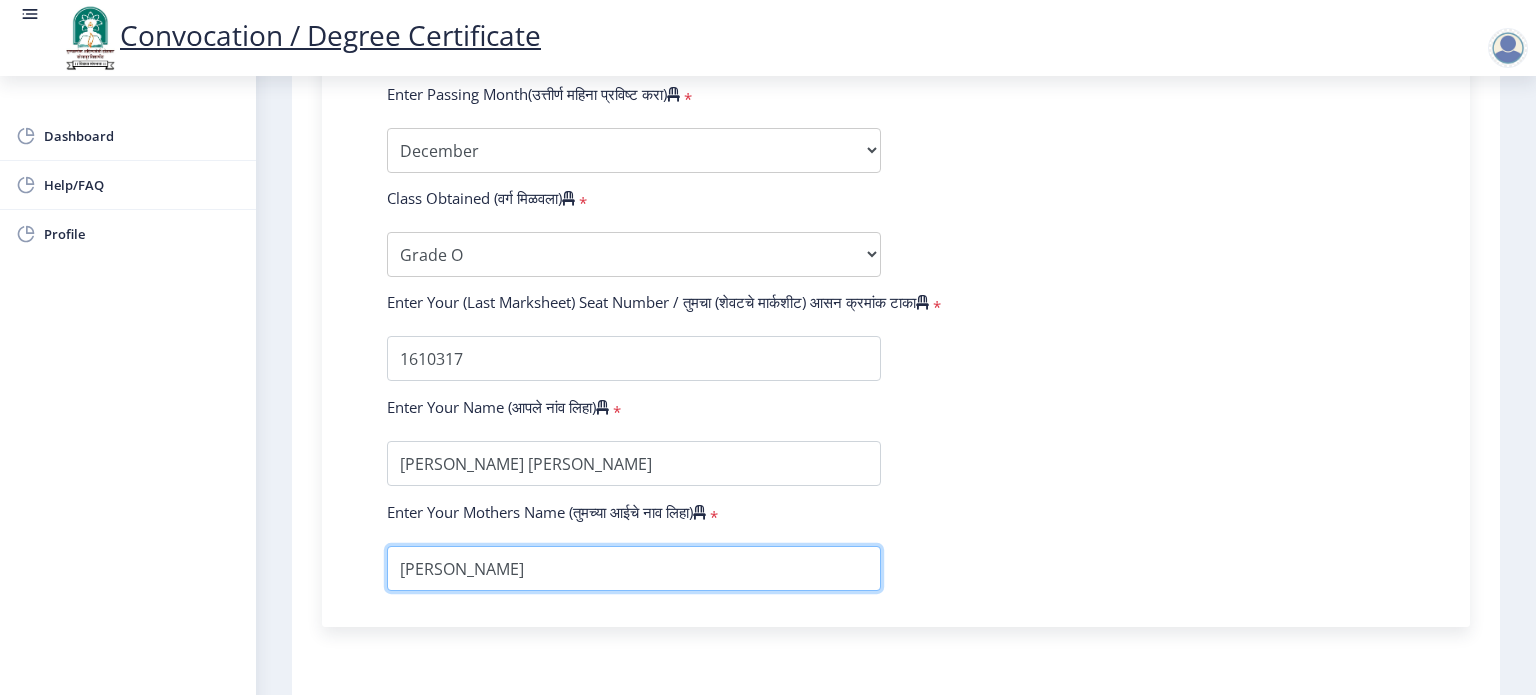 type on "[PERSON_NAME]" 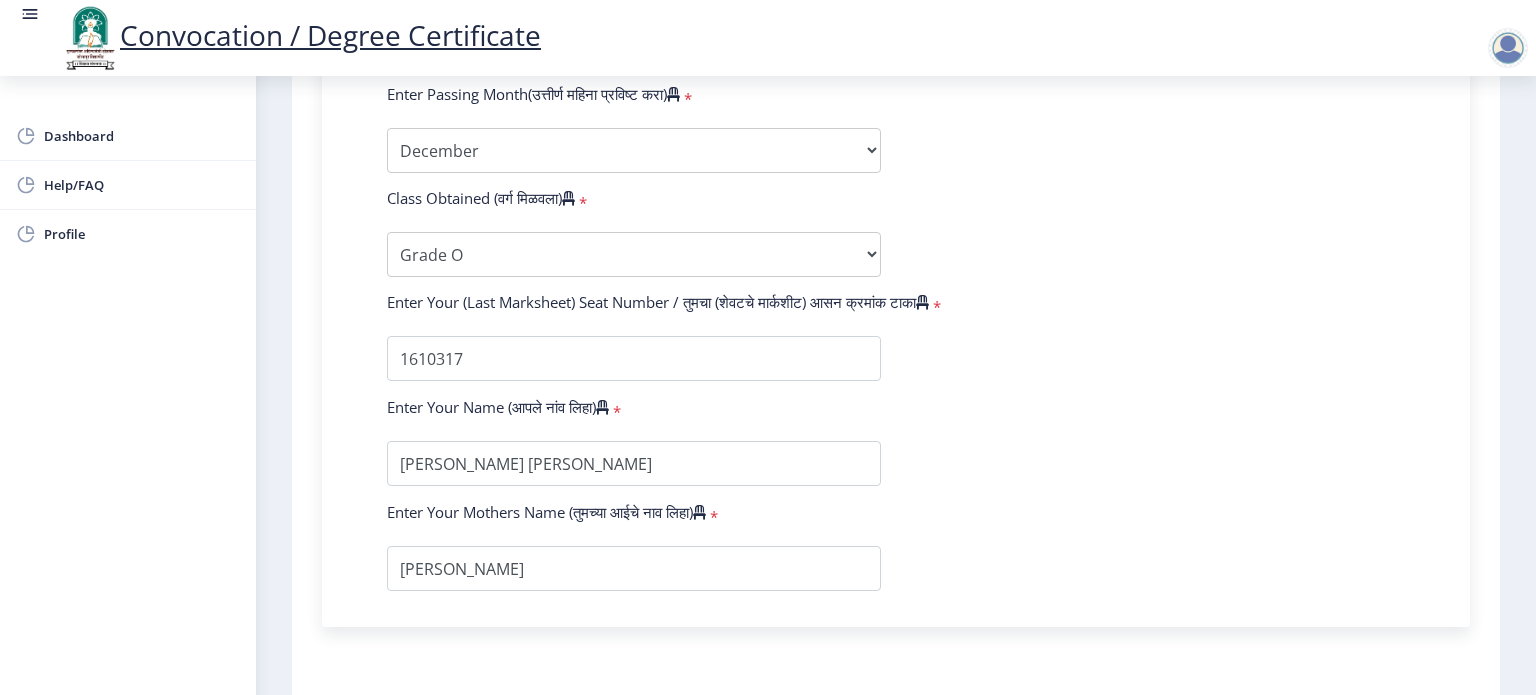 click on "Enter Your PRN Number (तुमचा पीआरएन (कायम नोंदणी क्रमांक) एंटर करा)   * Student Type (विद्यार्थी प्रकार)    * Select Student Type Regular External College Name(कॉलेजचे नाव)   * P.A.H. [GEOGRAPHIC_DATA],[GEOGRAPHIC_DATA] Select College Name Course Name(अभ्यासक्रमाचे नाव)   * Select Course Name Select Course Name Enter passing Year(उत्तीर्ण वर्ष प्रविष्ट करा)   *  2025   2024   2023   2022   2021   2020   2019   2018   2017   2016   2015   2014   2013   2012   2011   2010   2009   2008   2007   2006   2005   2004   2003   2002   2001   2000   1999   1998   1997   1996   1995   1994   1993   1992   1991   1990   1989   1988   1987   1986   1985   1984   1983   1982   1981   1980   1979   1978   1977   1976  Enter Passing Month(उत्तीर्ण महिना प्रविष्ट करा)   * March" 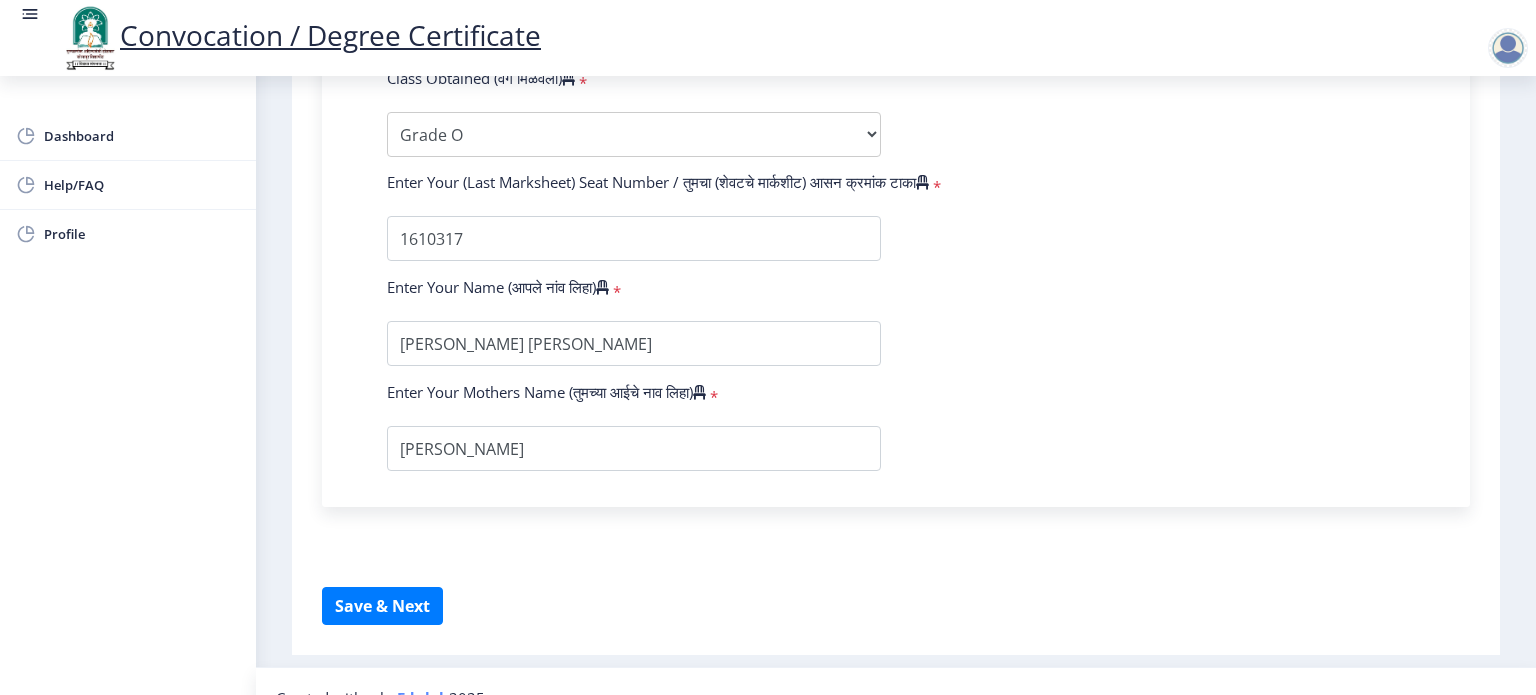 scroll, scrollTop: 1240, scrollLeft: 0, axis: vertical 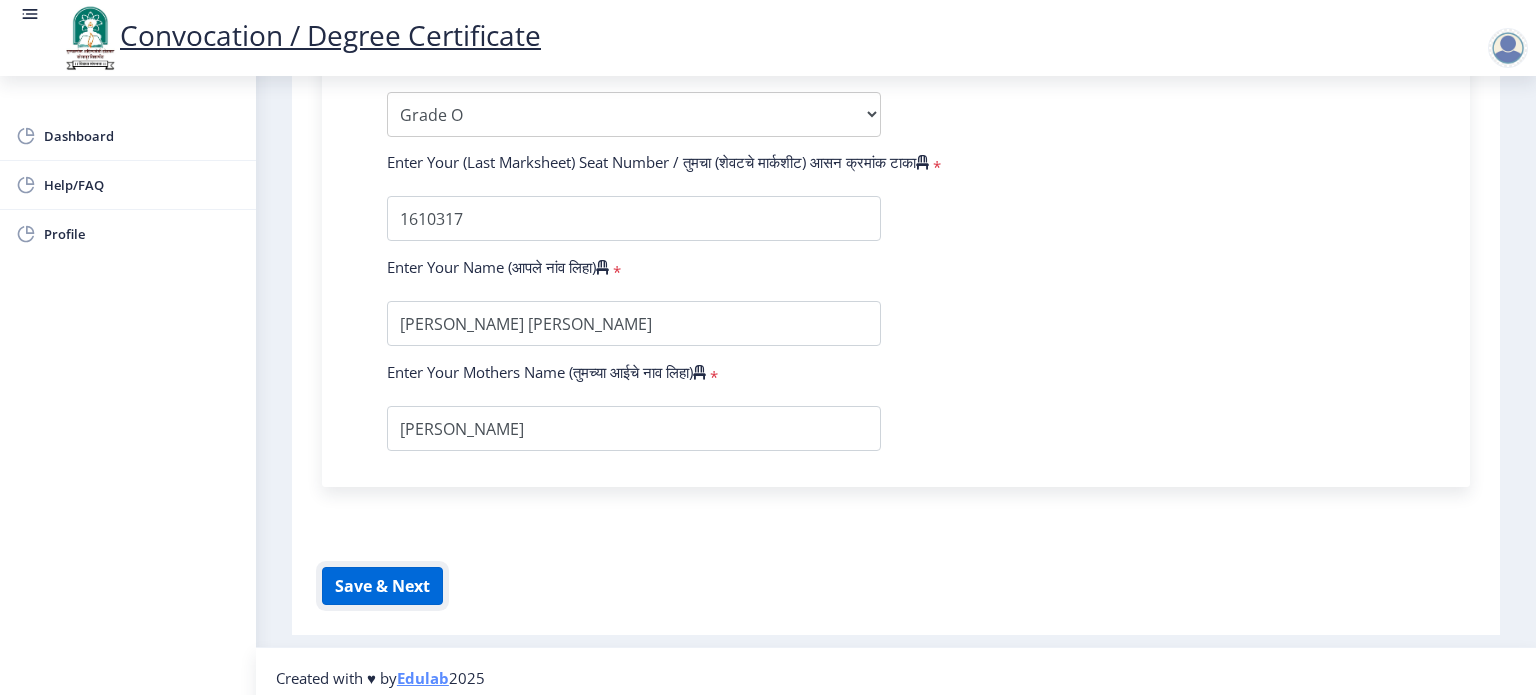 click on "Save & Next" 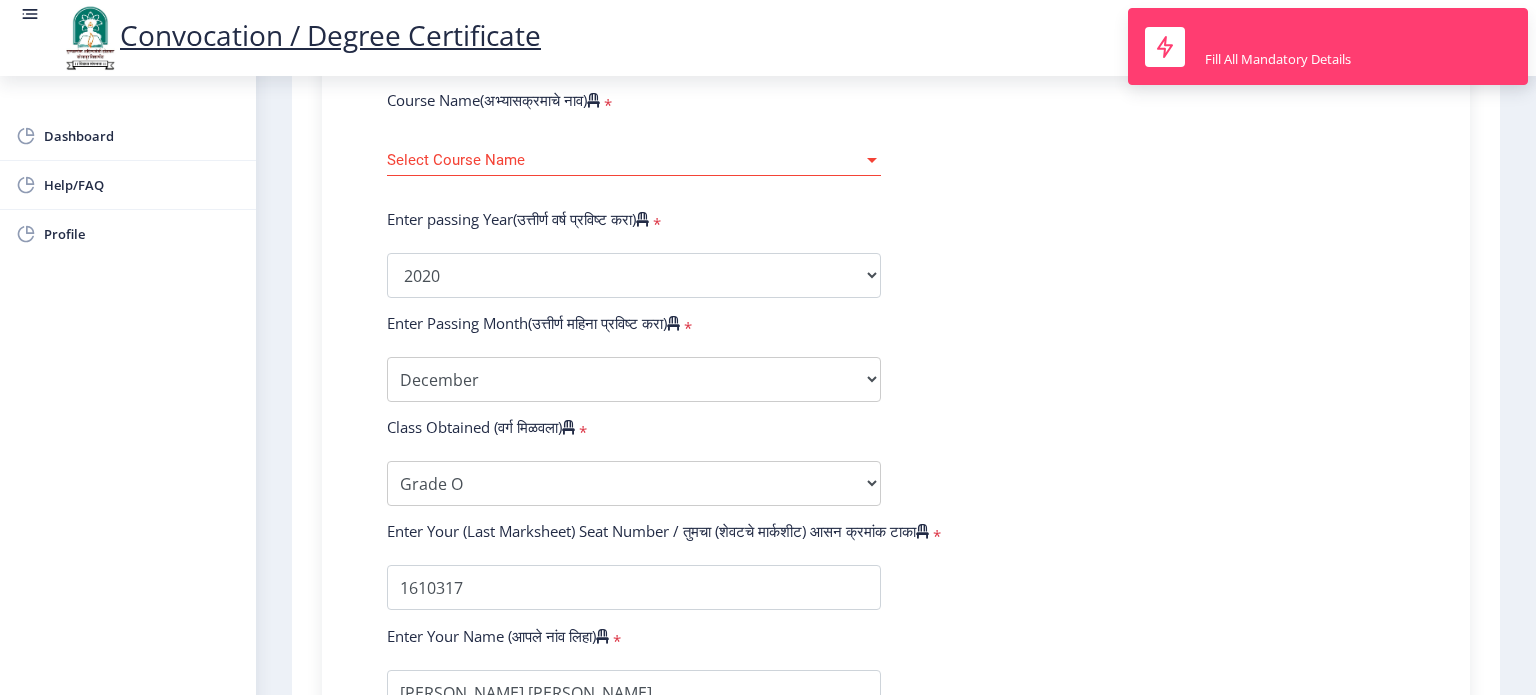 scroll, scrollTop: 840, scrollLeft: 0, axis: vertical 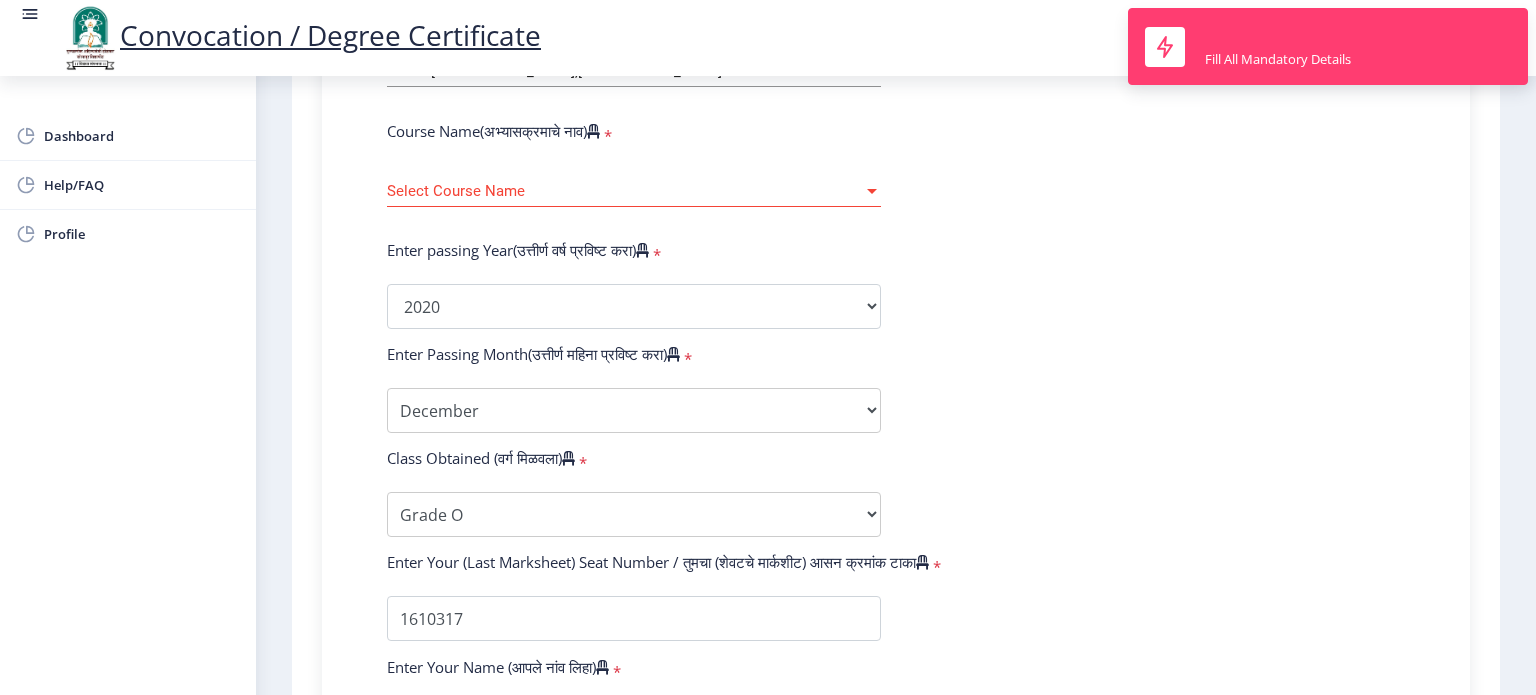 click on "Select Course Name Select Course Name" 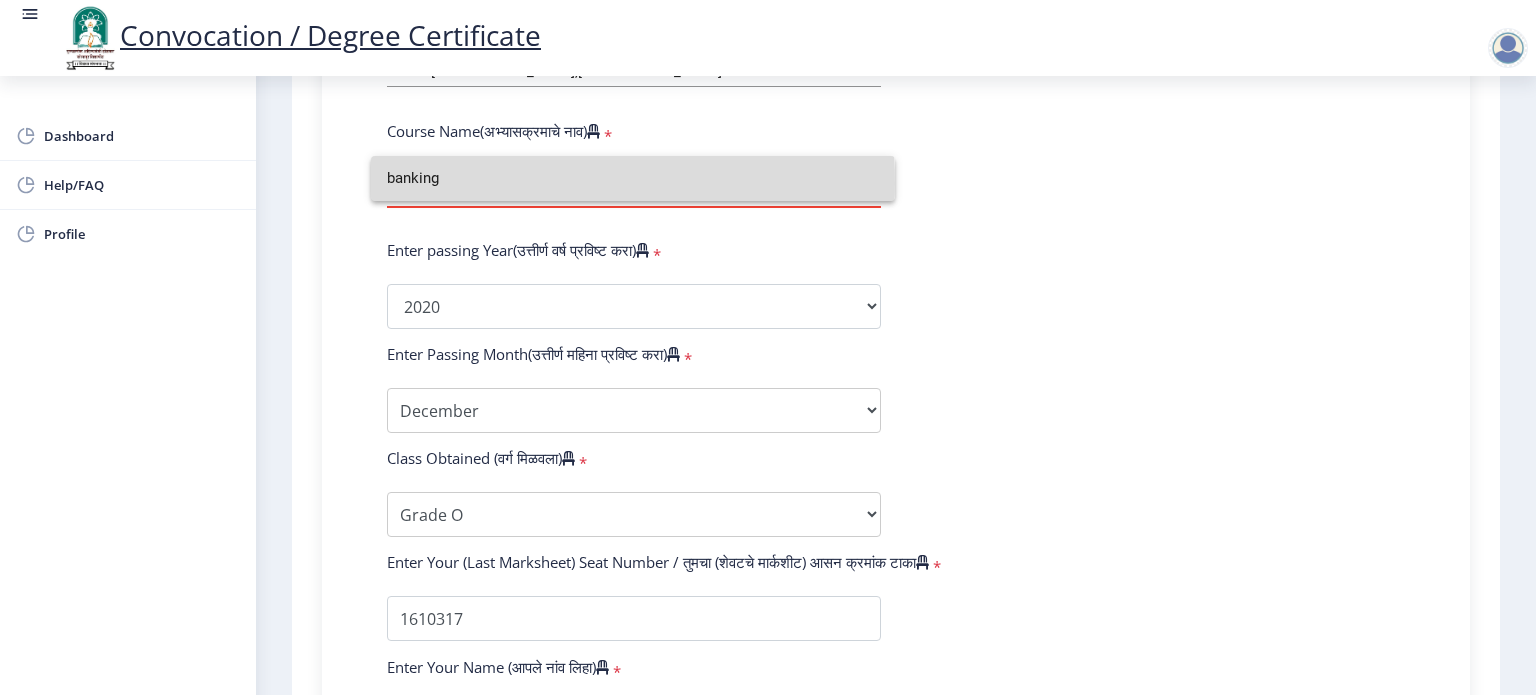click on "banking" at bounding box center (633, 178) 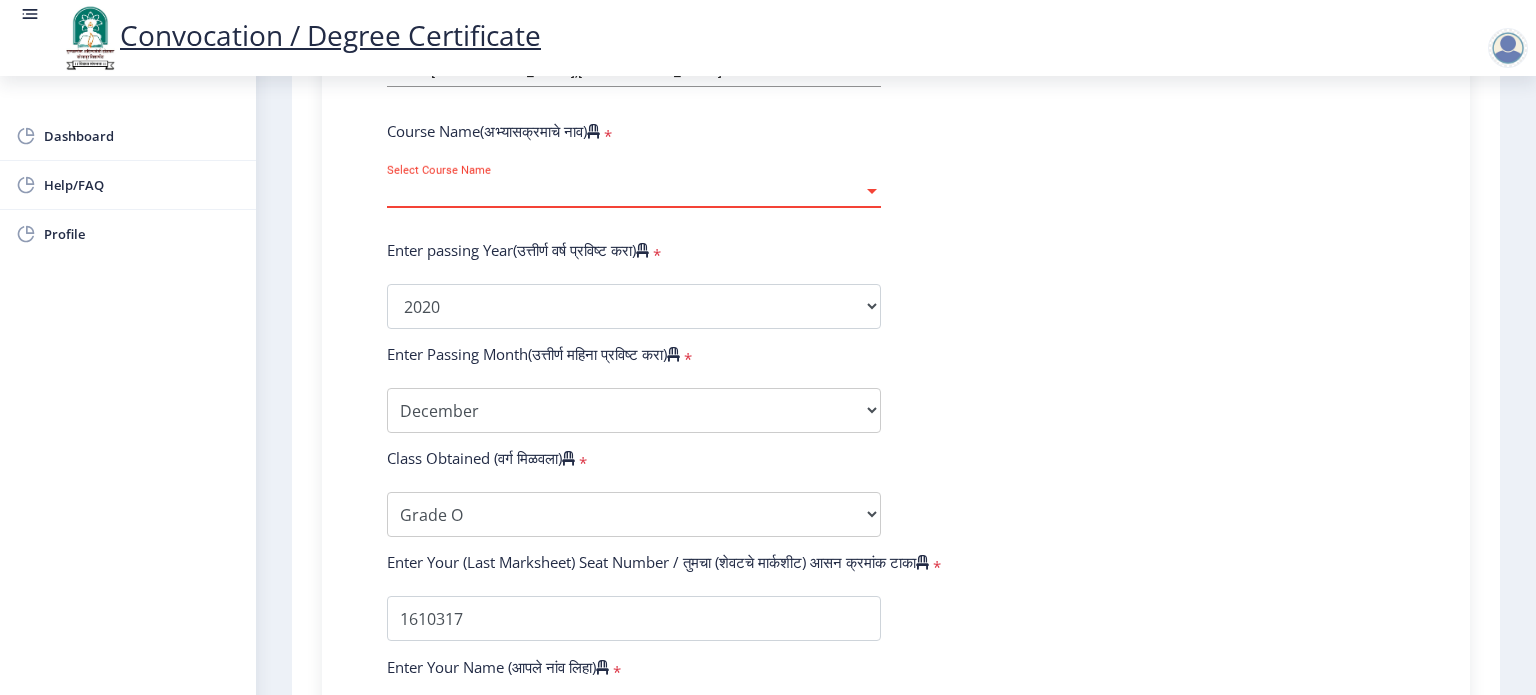 click on "Select Course Name" at bounding box center (625, 191) 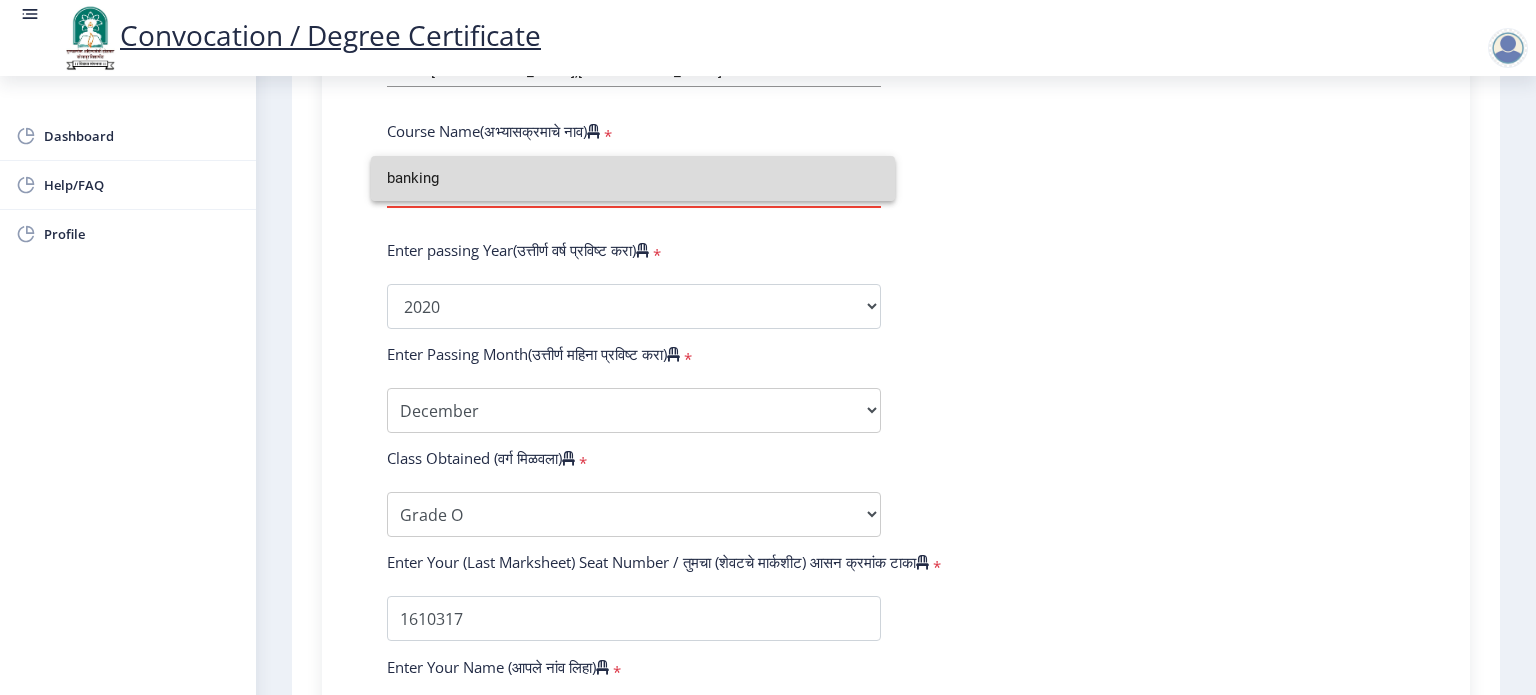 click on "banking" at bounding box center (633, 178) 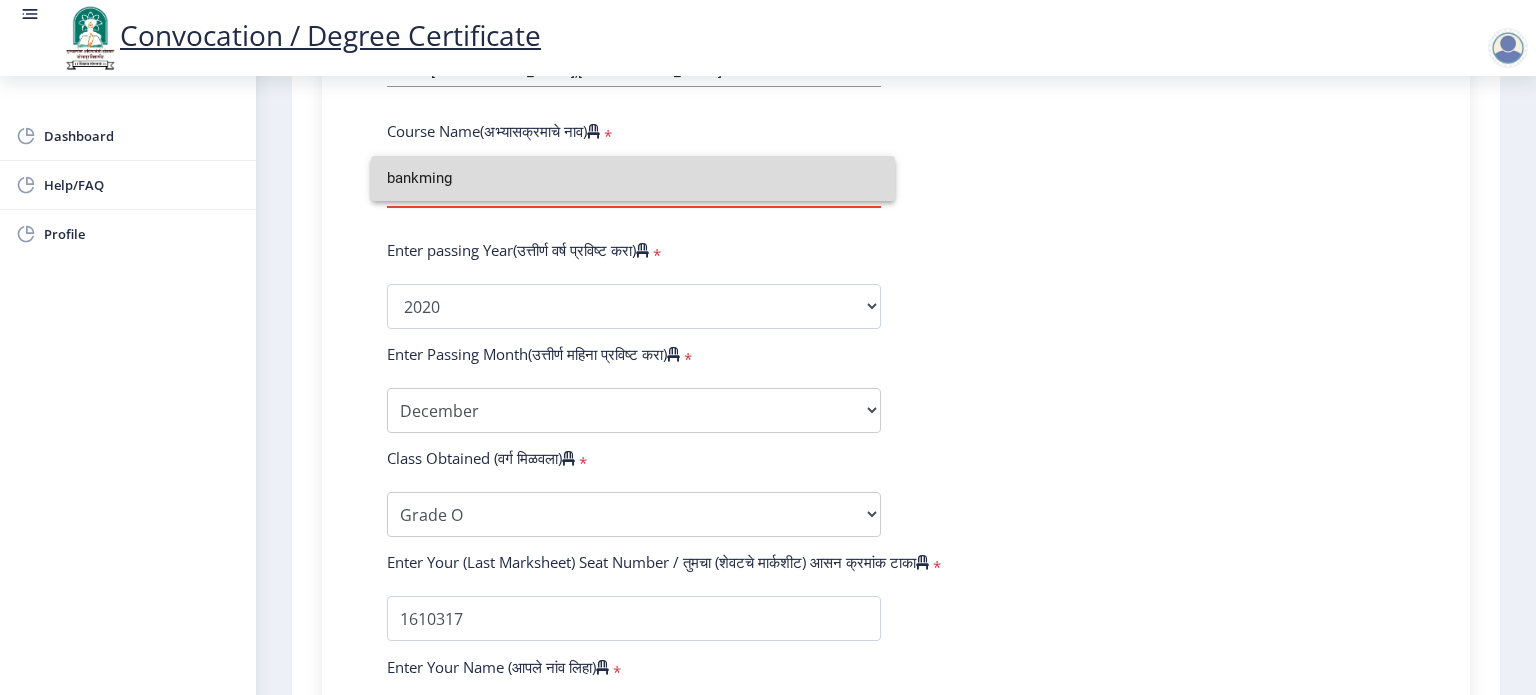 drag, startPoint x: 514, startPoint y: 175, endPoint x: 161, endPoint y: 212, distance: 354.9338 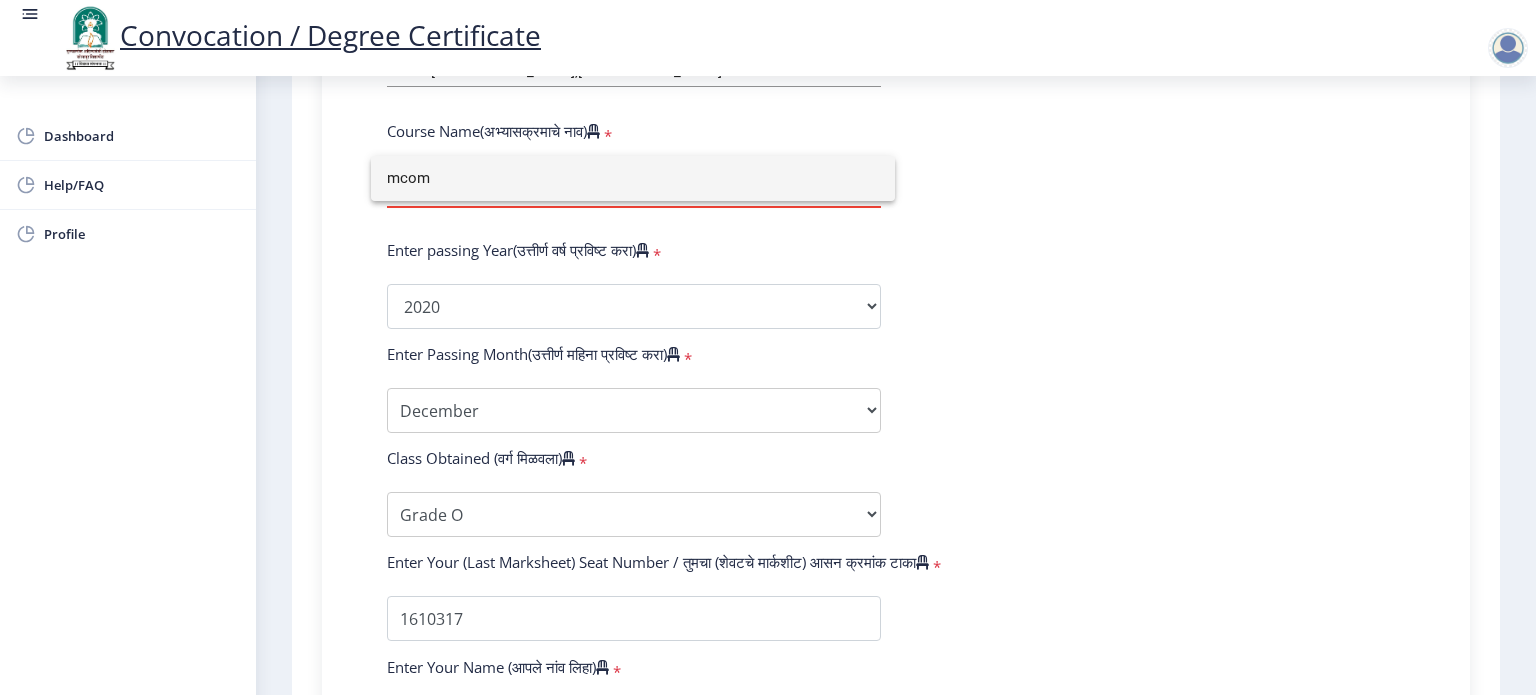 type on "mcom" 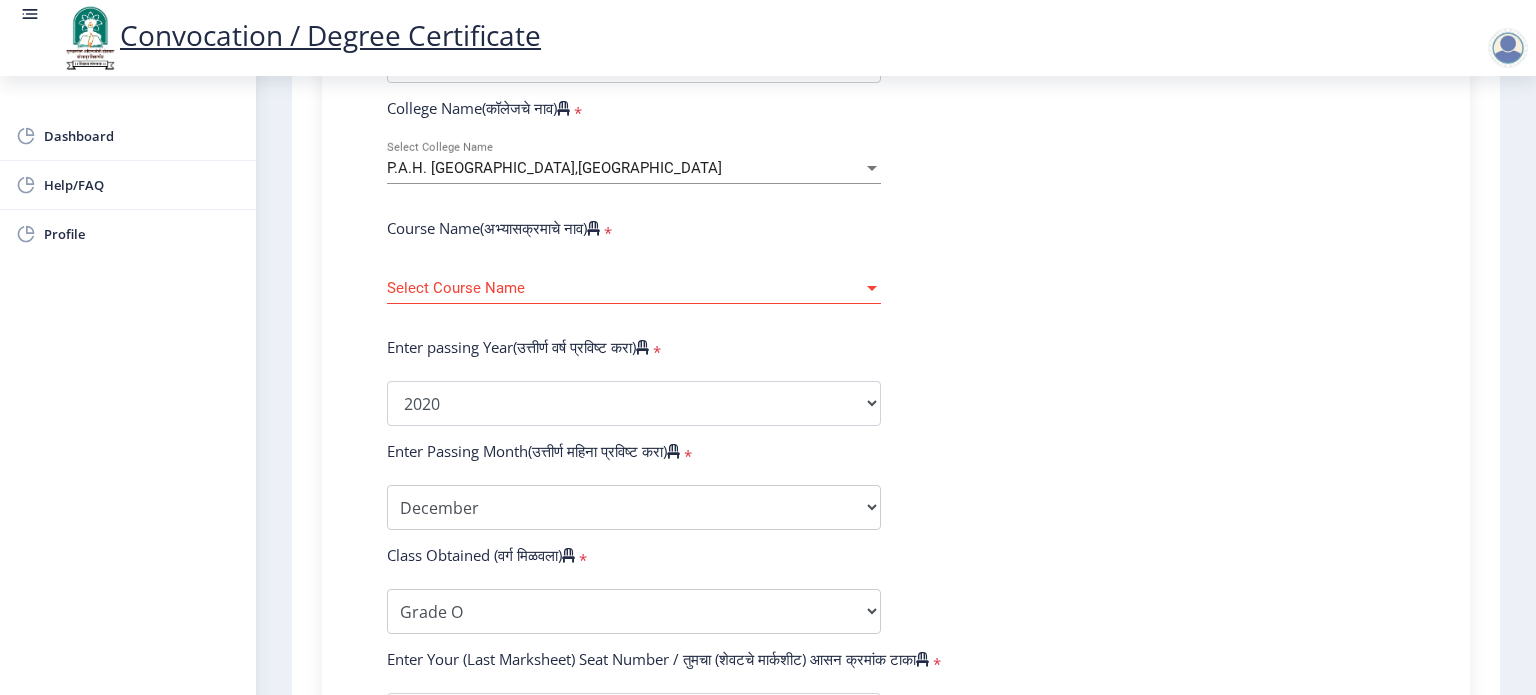 scroll, scrollTop: 740, scrollLeft: 0, axis: vertical 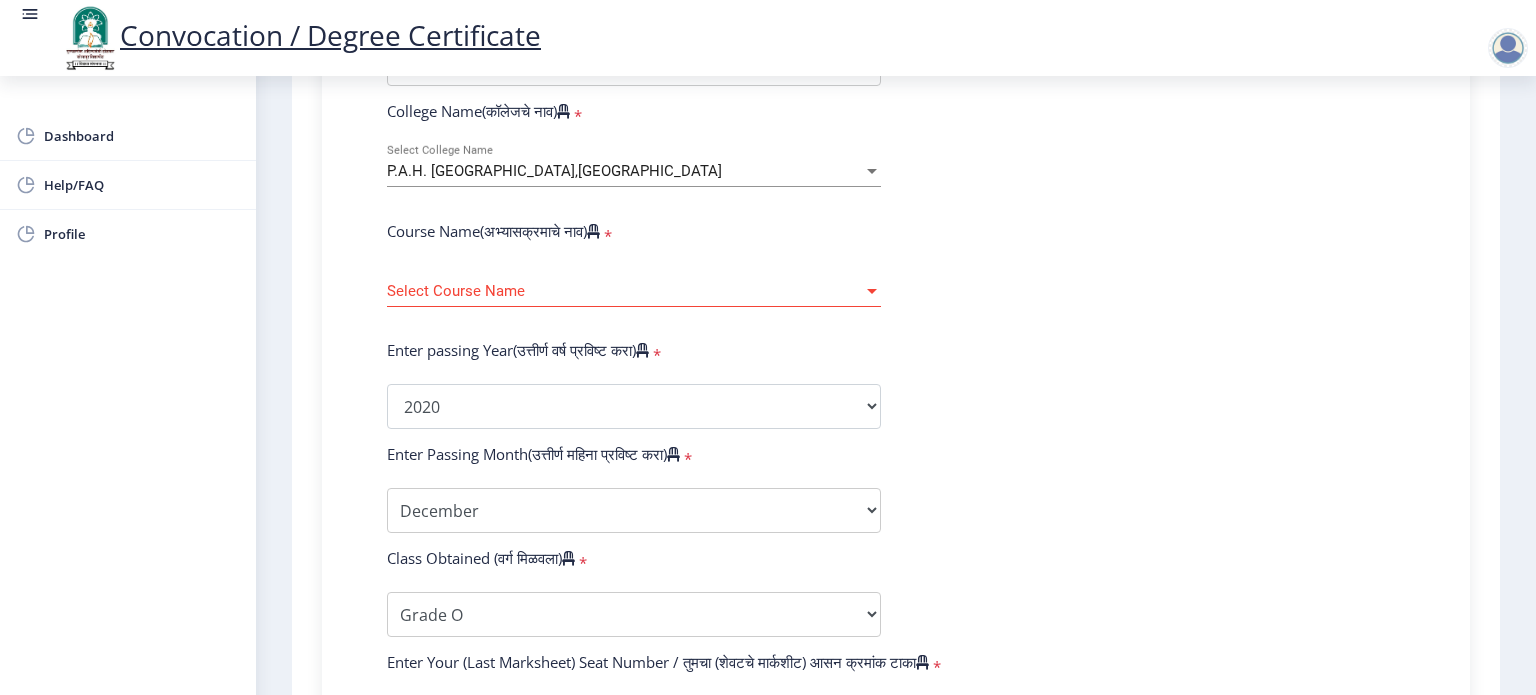 click on "Enter Your PRN Number (तुमचा पीआरएन (कायम नोंदणी क्रमांक) एंटर करा)   * Student Type (विद्यार्थी प्रकार)    * Select Student Type Regular External College Name(कॉलेजचे नाव)   * P.A.H. [GEOGRAPHIC_DATA],[GEOGRAPHIC_DATA] Select College Name Course Name(अभ्यासक्रमाचे नाव)   * Select Course Name Select Course Name Enter passing Year(उत्तीर्ण वर्ष प्रविष्ट करा)   *  2025   2024   2023   2022   2021   2020   2019   2018   2017   2016   2015   2014   2013   2012   2011   2010   2009   2008   2007   2006   2005   2004   2003   2002   2001   2000   1999   1998   1997   1996   1995   1994   1993   1992   1991   1990   1989   1988   1987   1986   1985   1984   1983   1982   1981   1980   1979   1978   1977   1976  Enter Passing Month(उत्तीर्ण महिना प्रविष्ट करा)   * March" 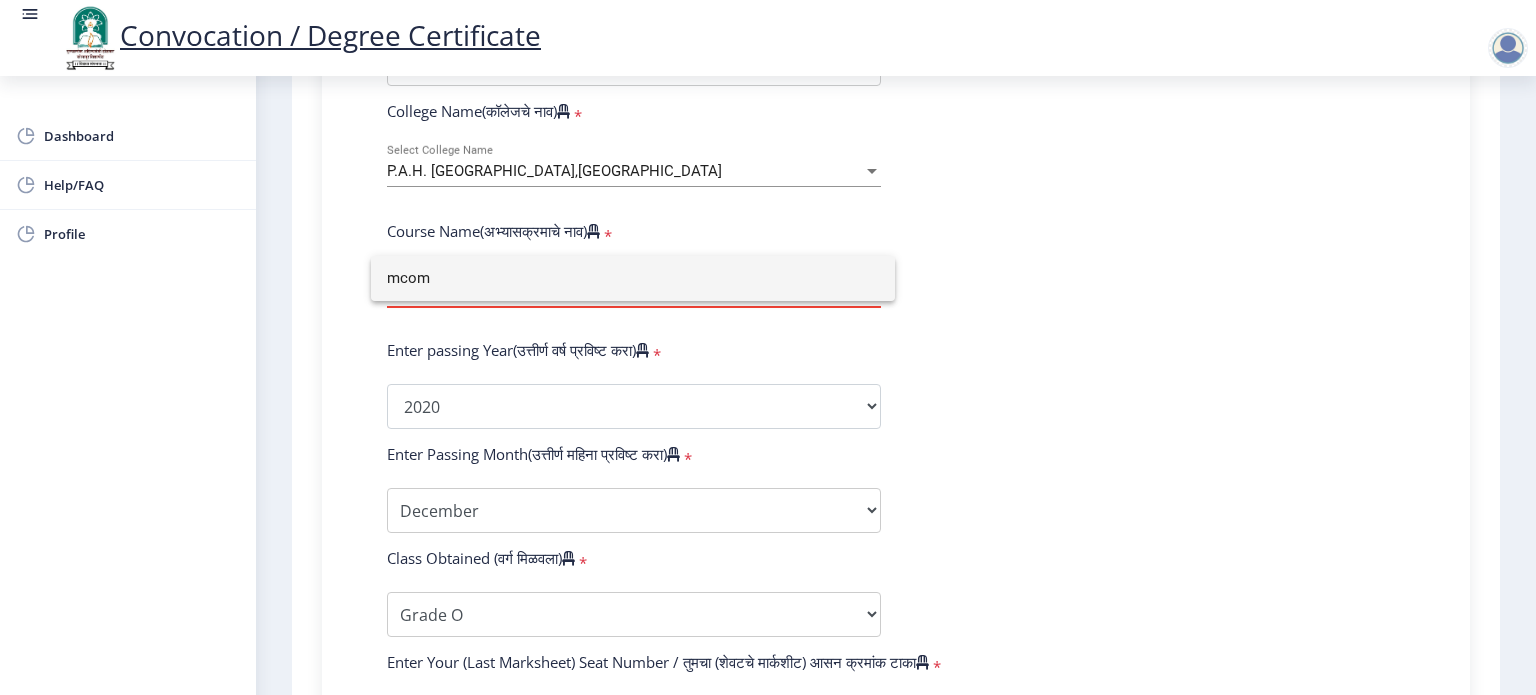 click on "mcom" at bounding box center (633, 278) 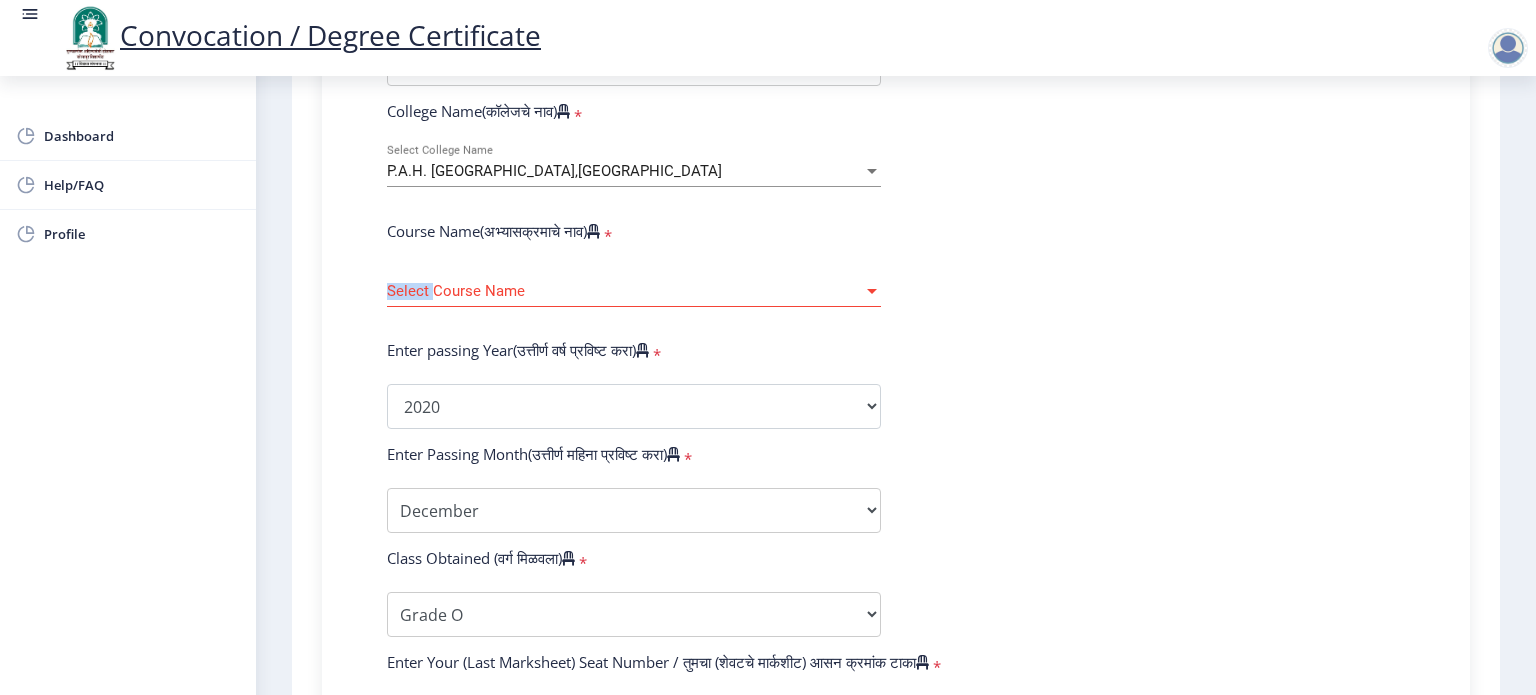 click on "Select Course Name Select Course Name" 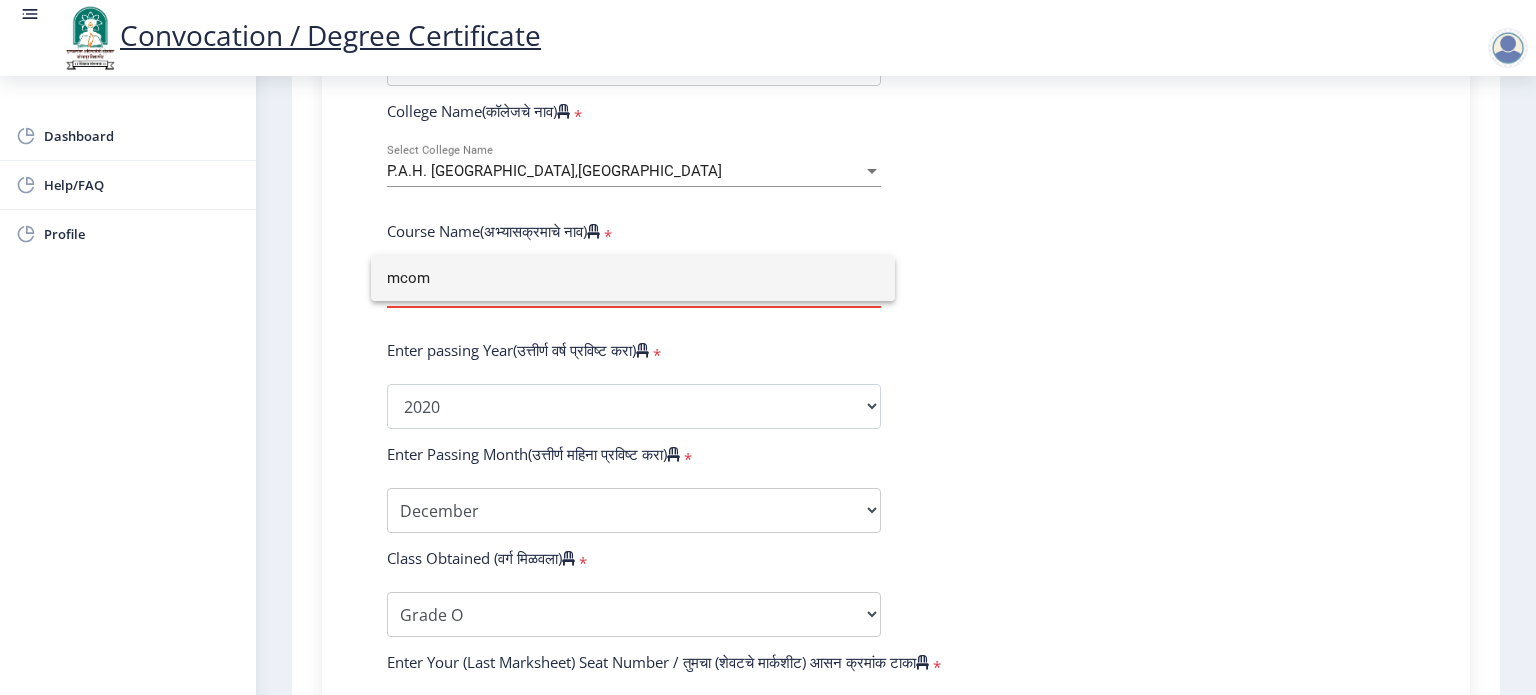 click on "mcom" at bounding box center [633, 278] 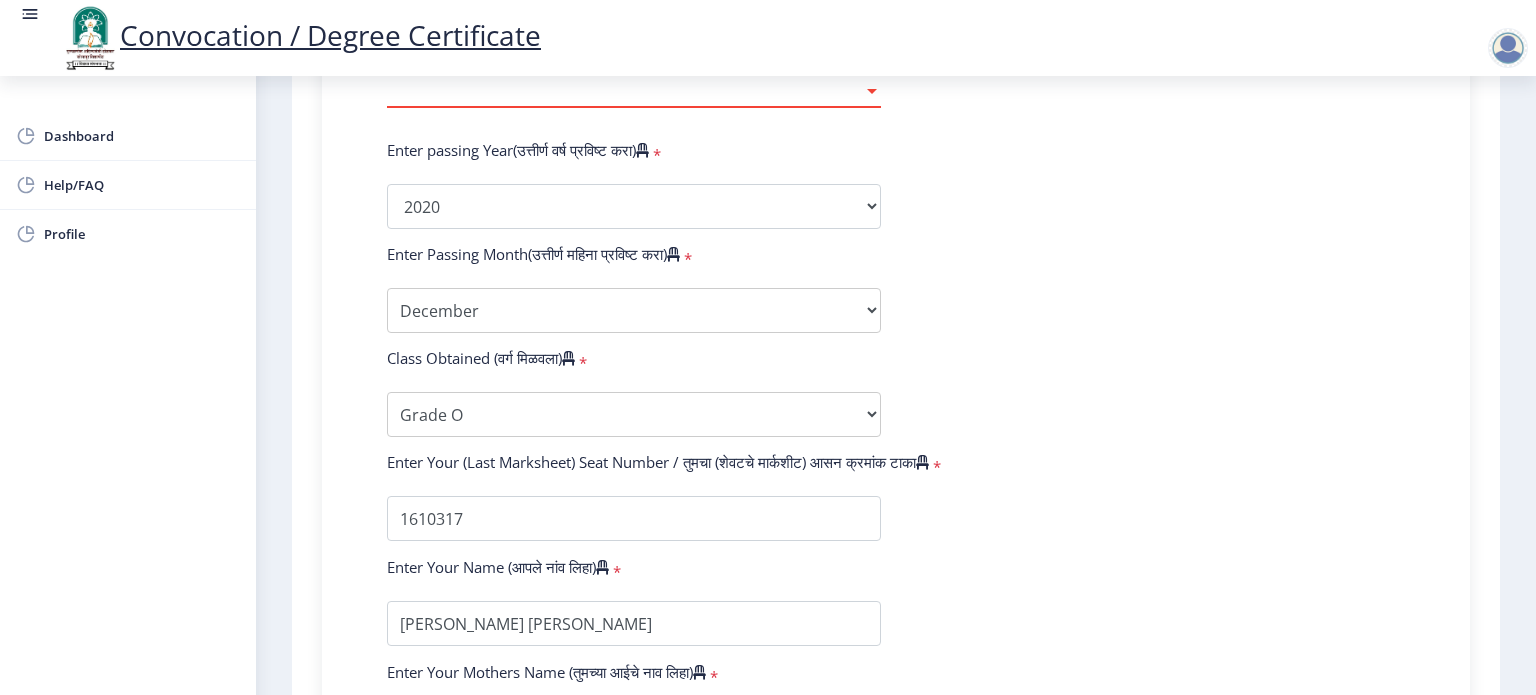 scroll, scrollTop: 1240, scrollLeft: 0, axis: vertical 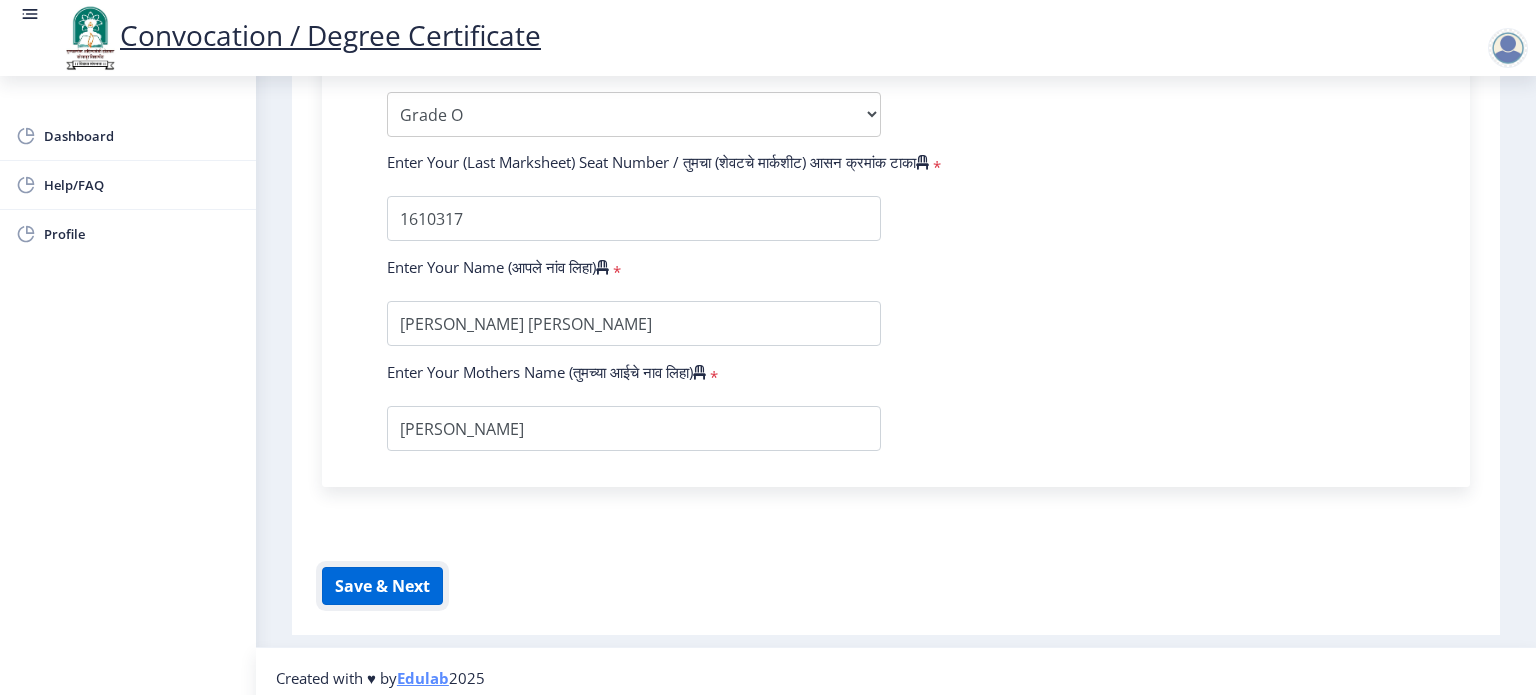 click on "Save & Next" 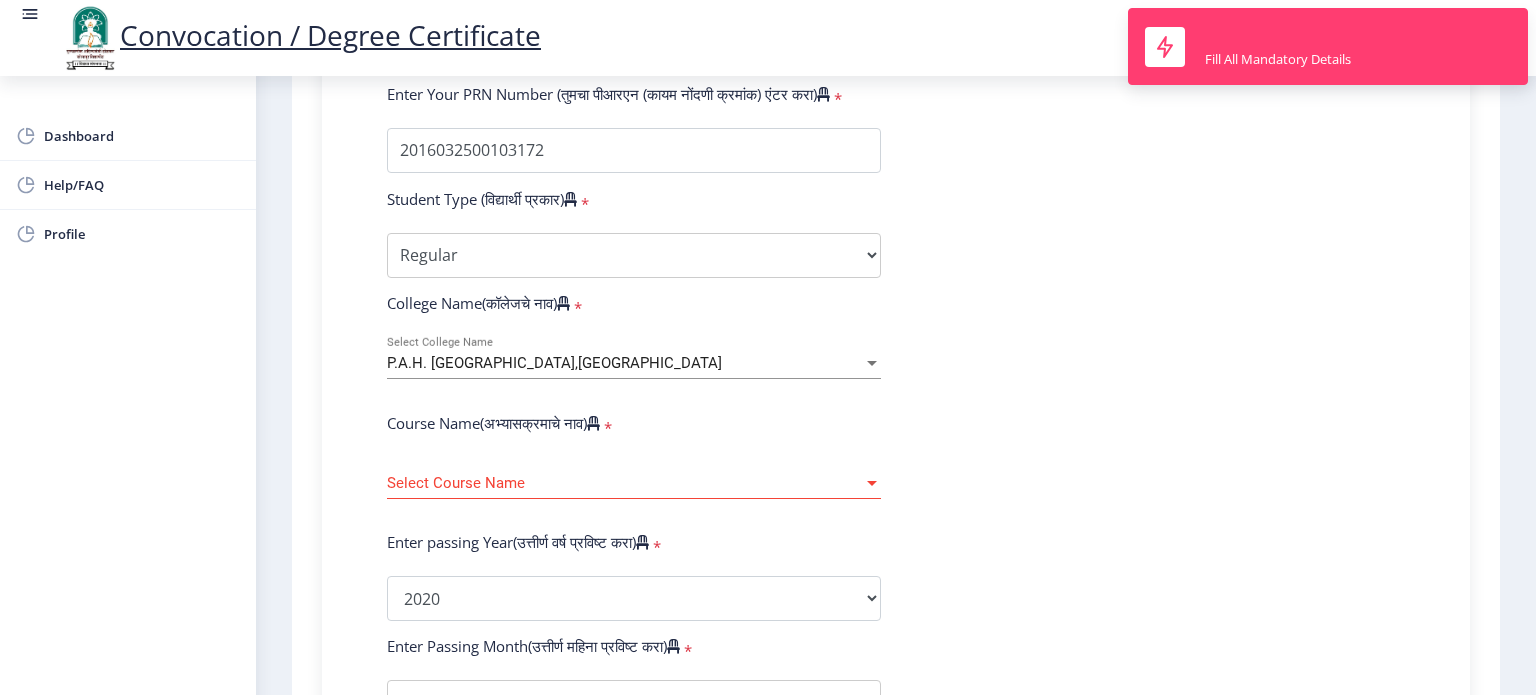 scroll, scrollTop: 540, scrollLeft: 0, axis: vertical 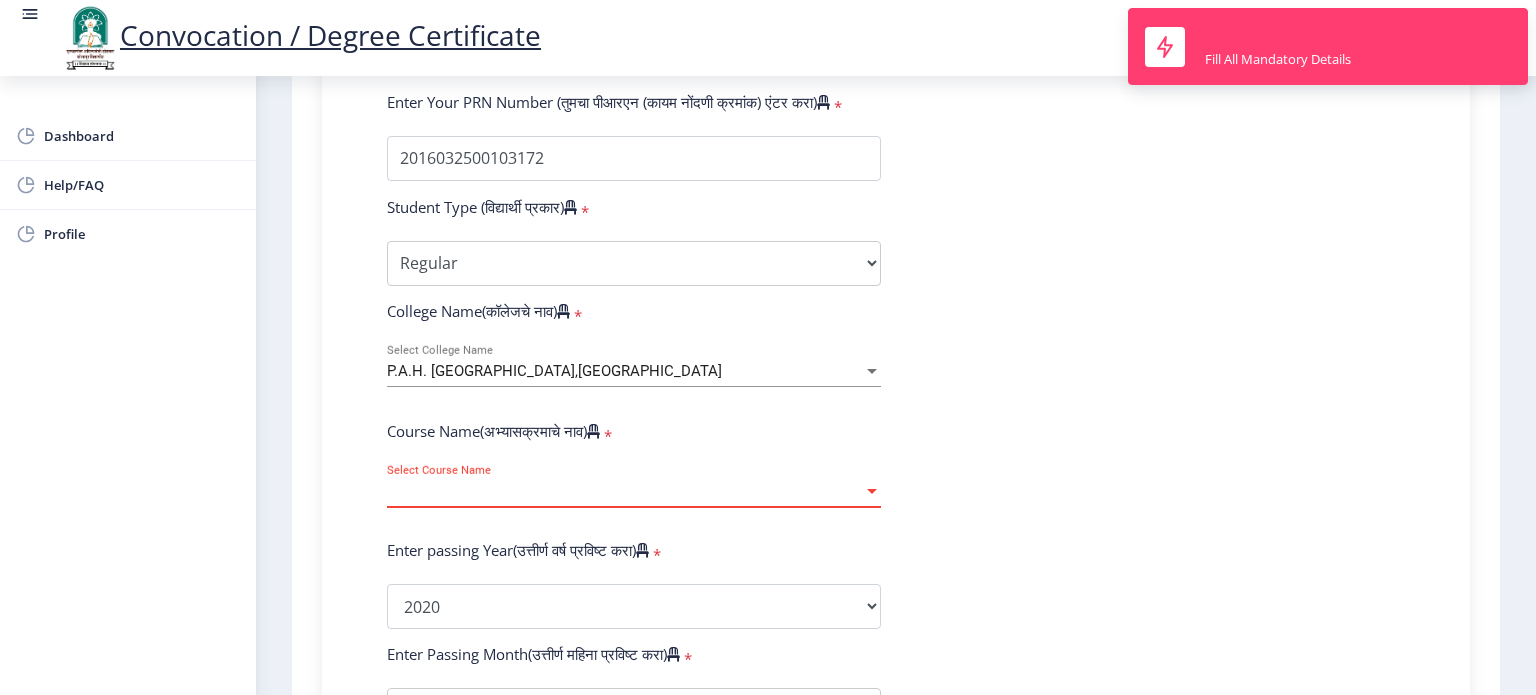 click on "Select Course Name" at bounding box center [625, 491] 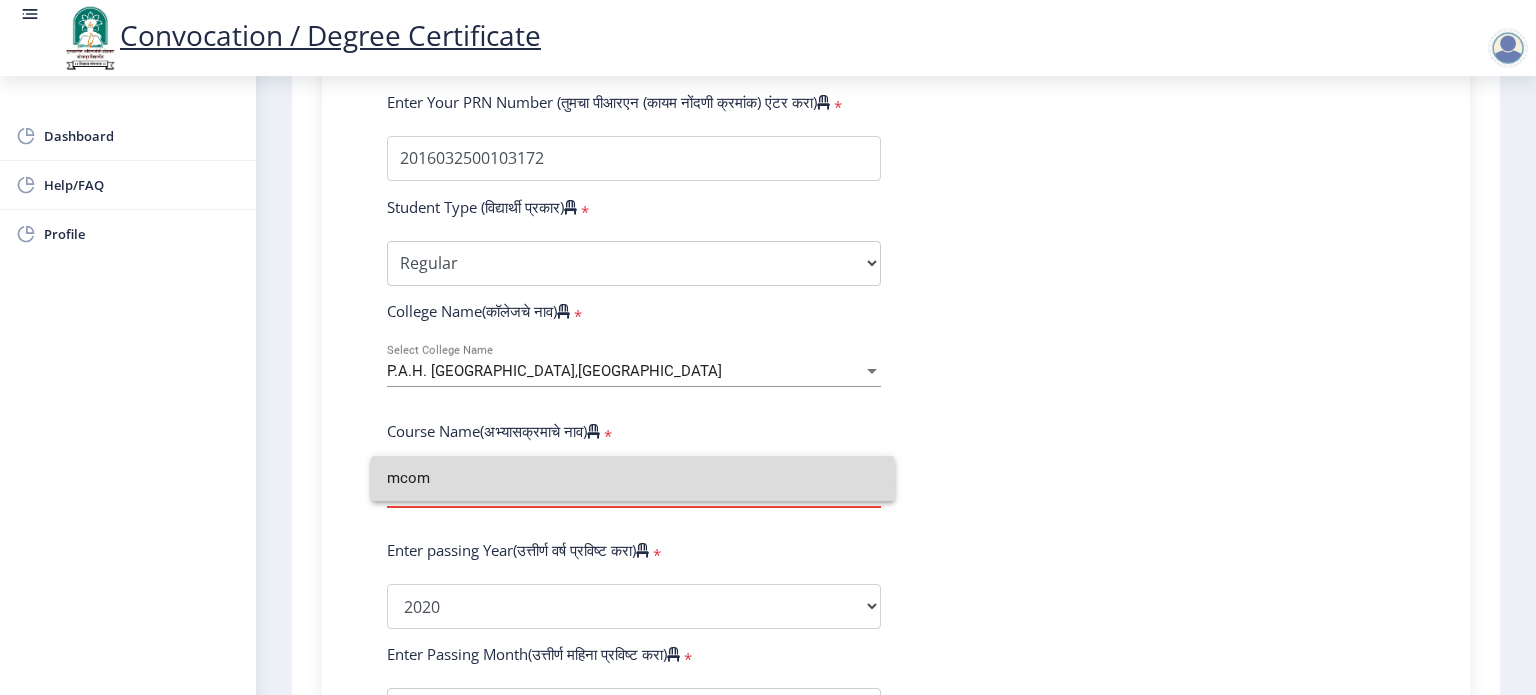 click on "mcom" at bounding box center (633, 478) 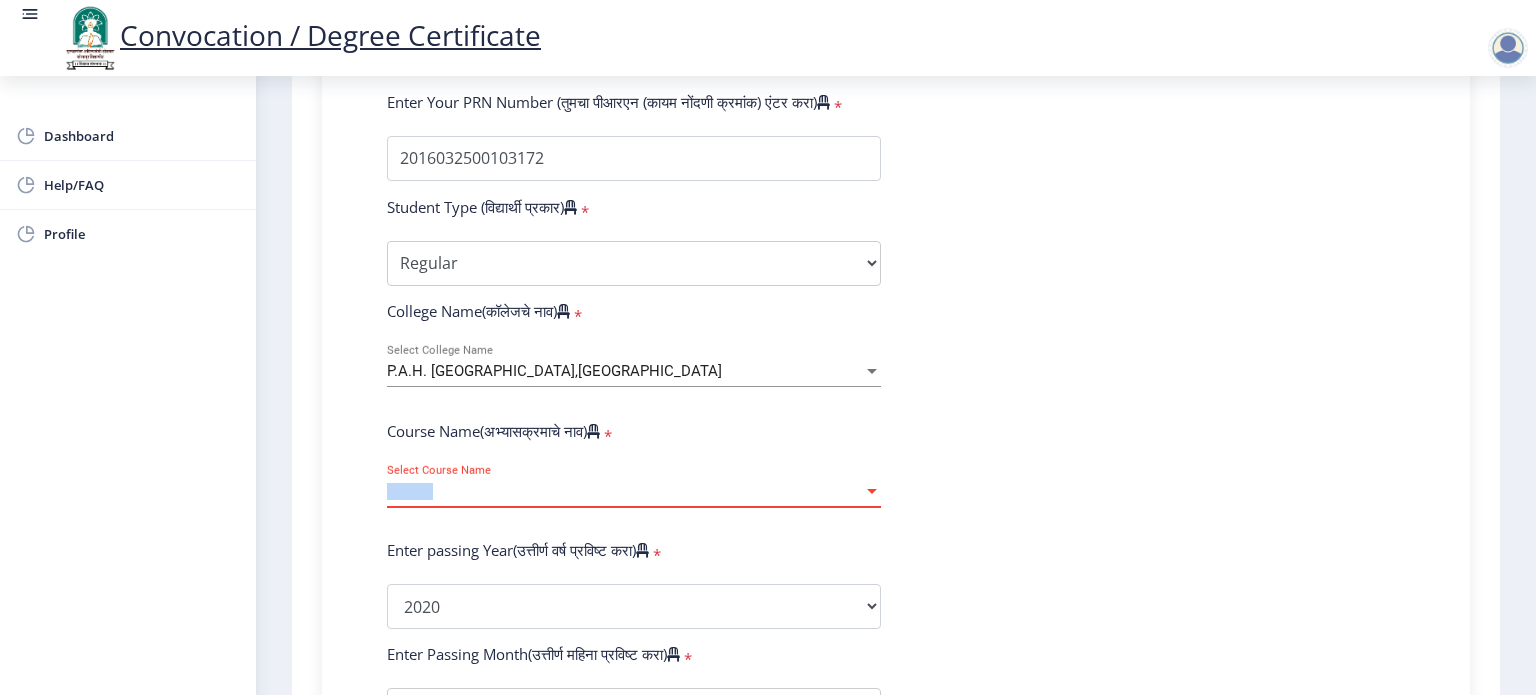 click on "Select Course Name" at bounding box center (625, 491) 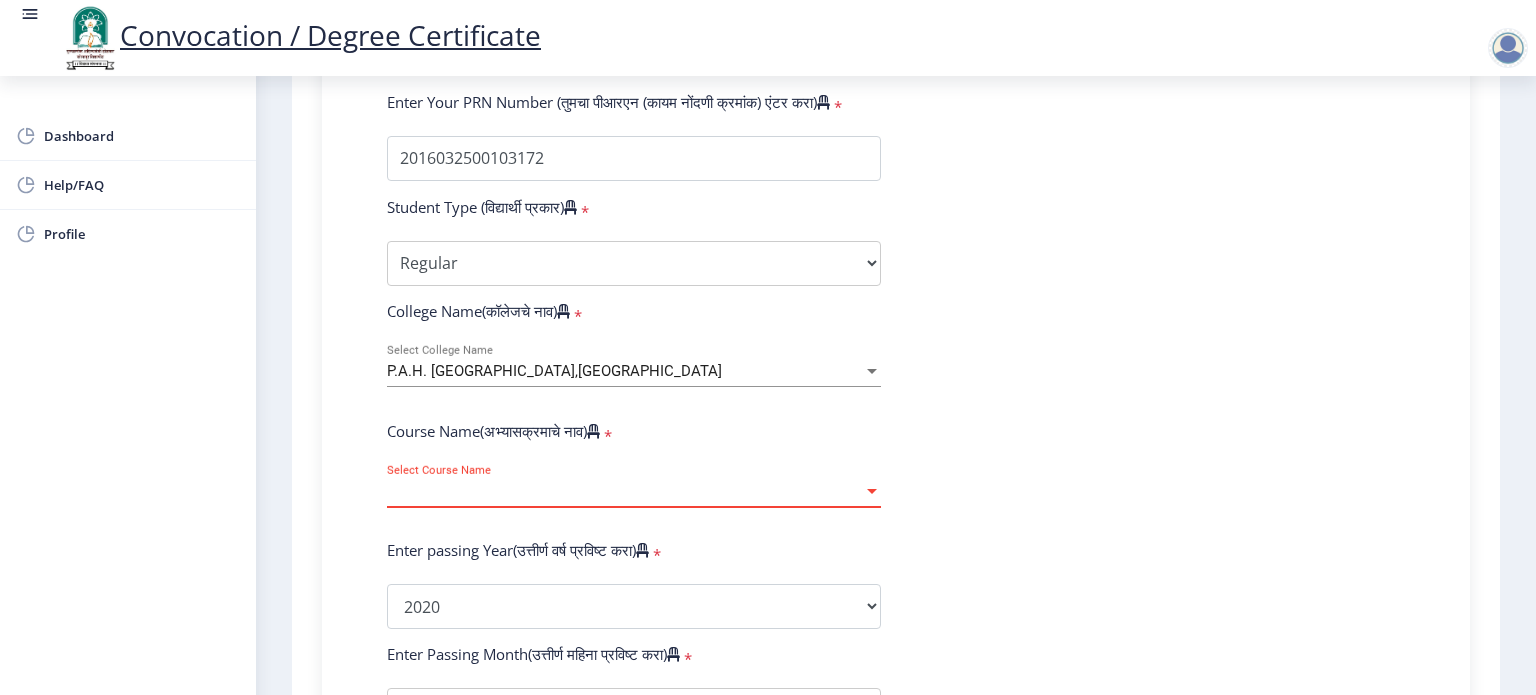 click on "Select Course Name" at bounding box center [625, 491] 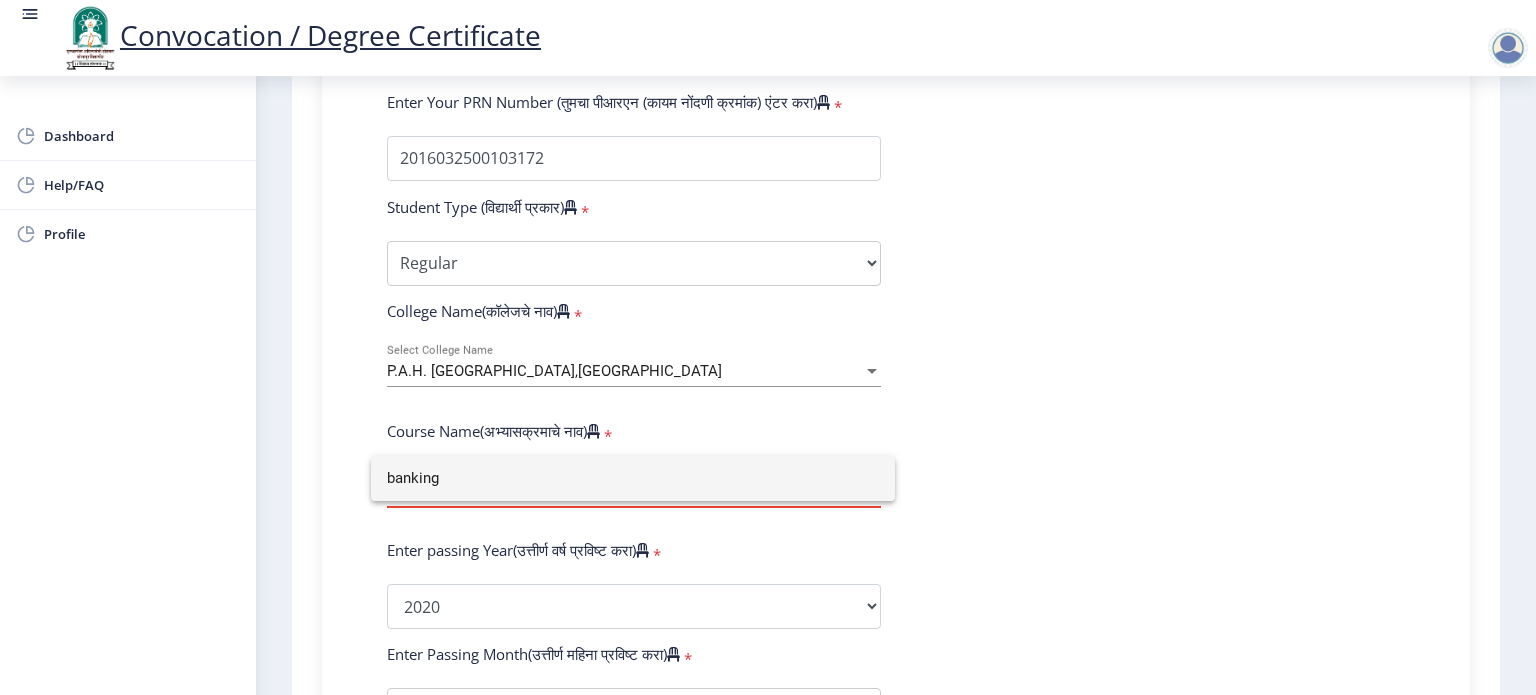 type on "banking" 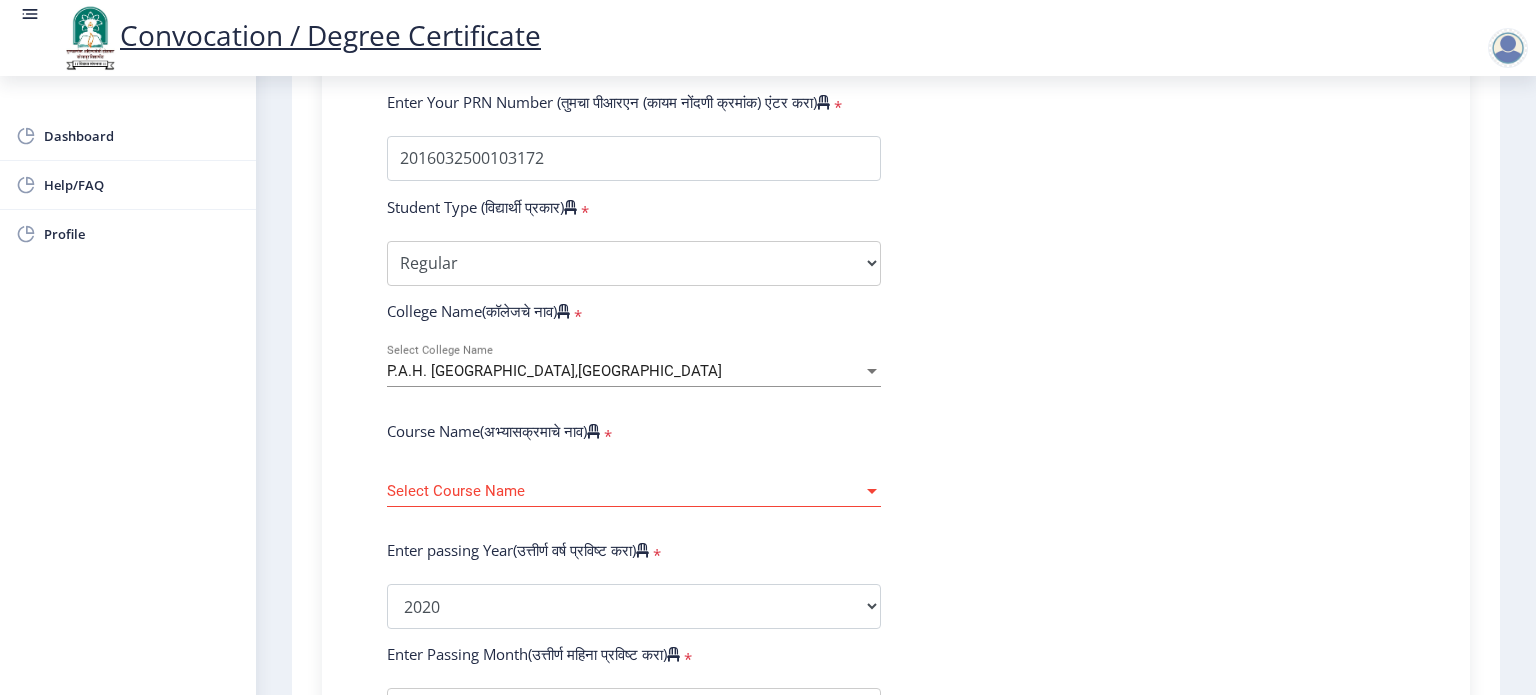 click on "Select Course Name" at bounding box center (625, 491) 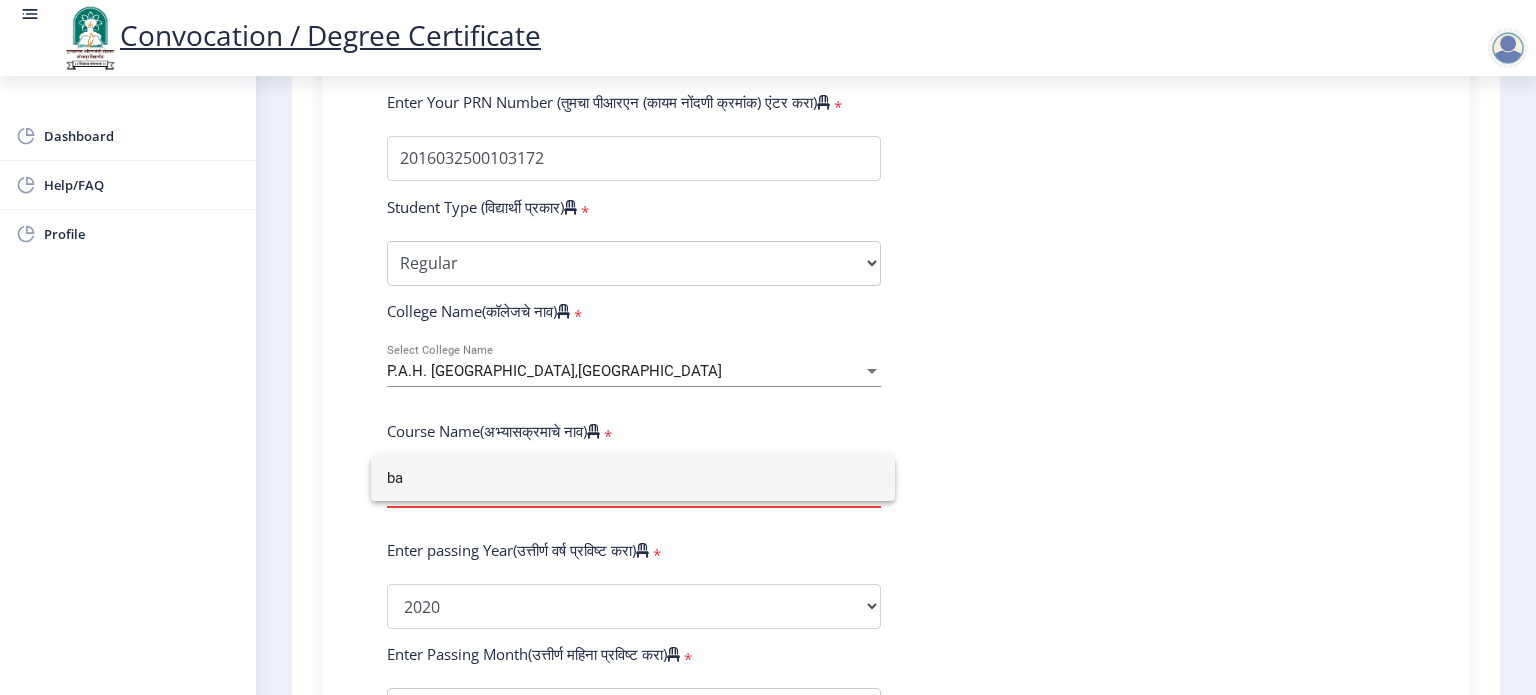 type on "b" 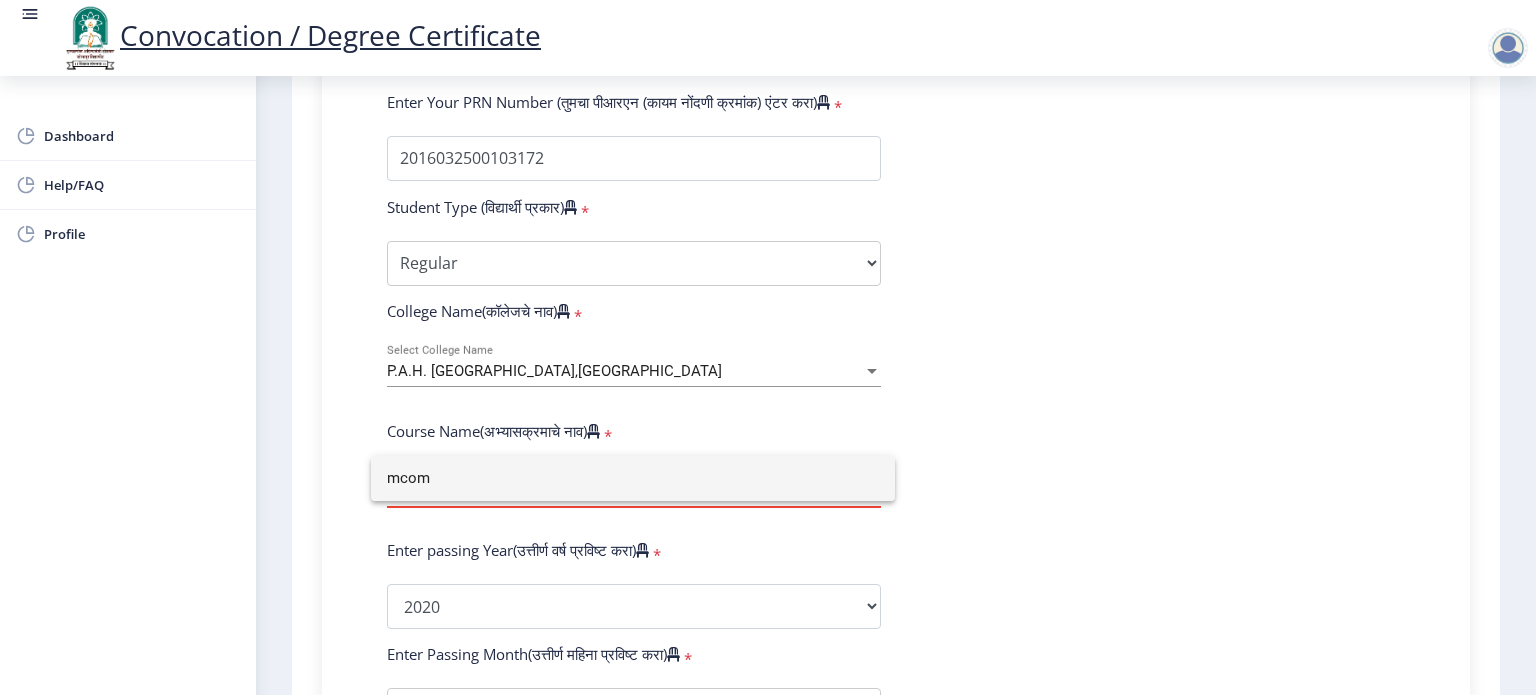 type on "mcom" 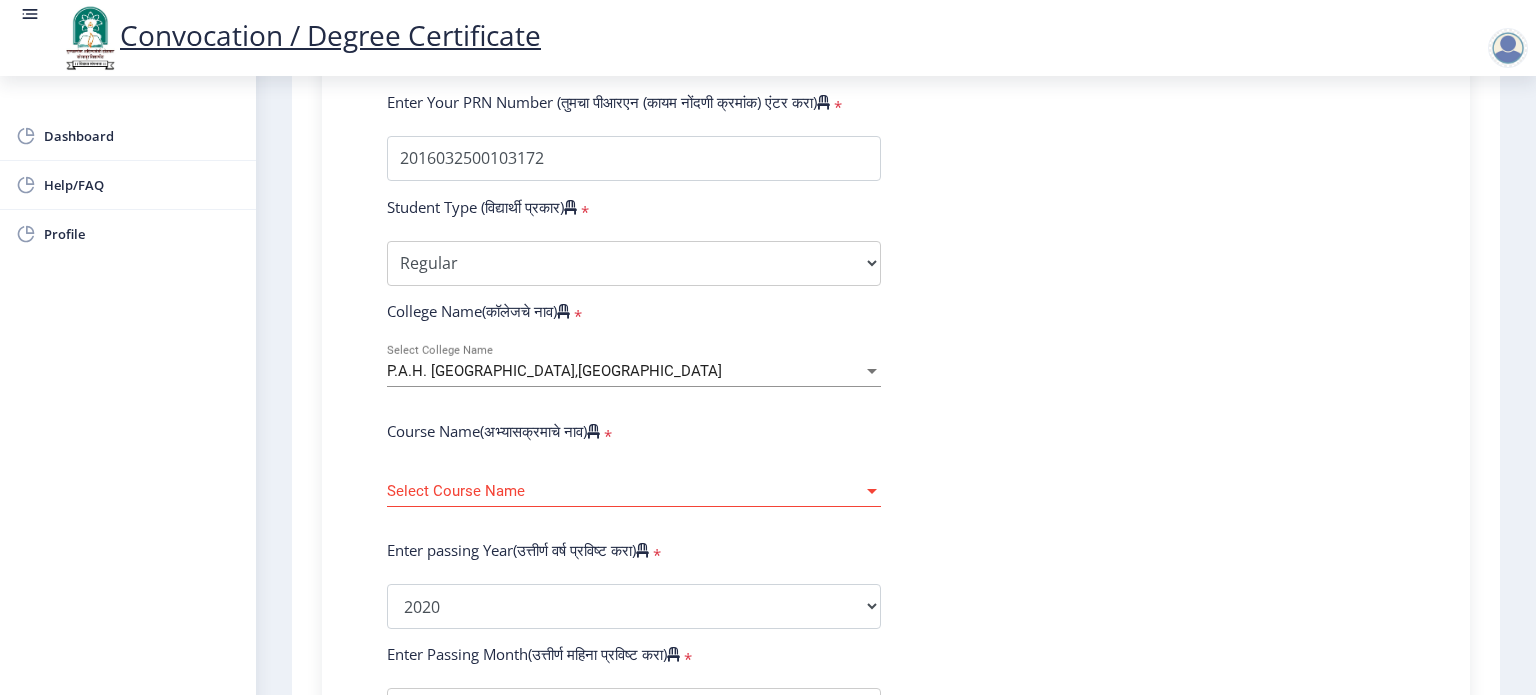 click on "Select Course Name" at bounding box center [625, 491] 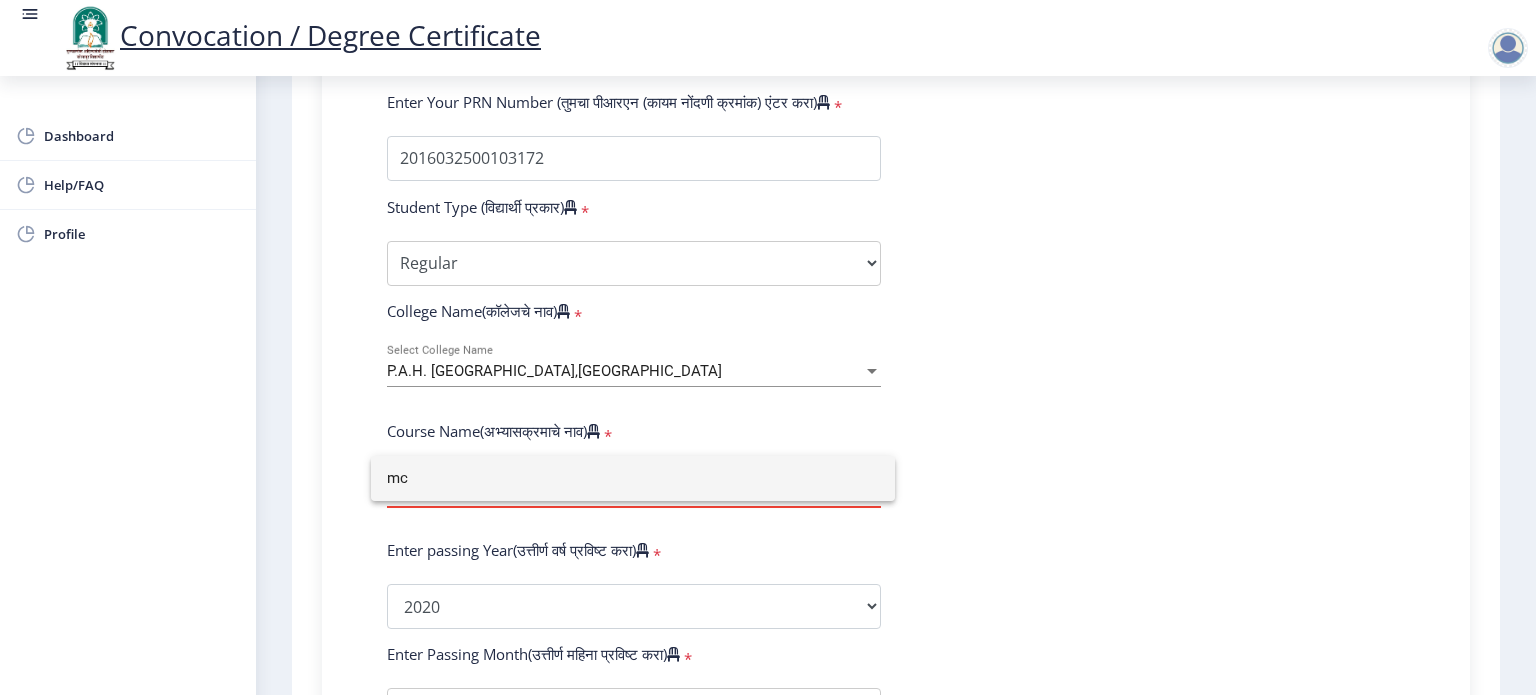 type on "m" 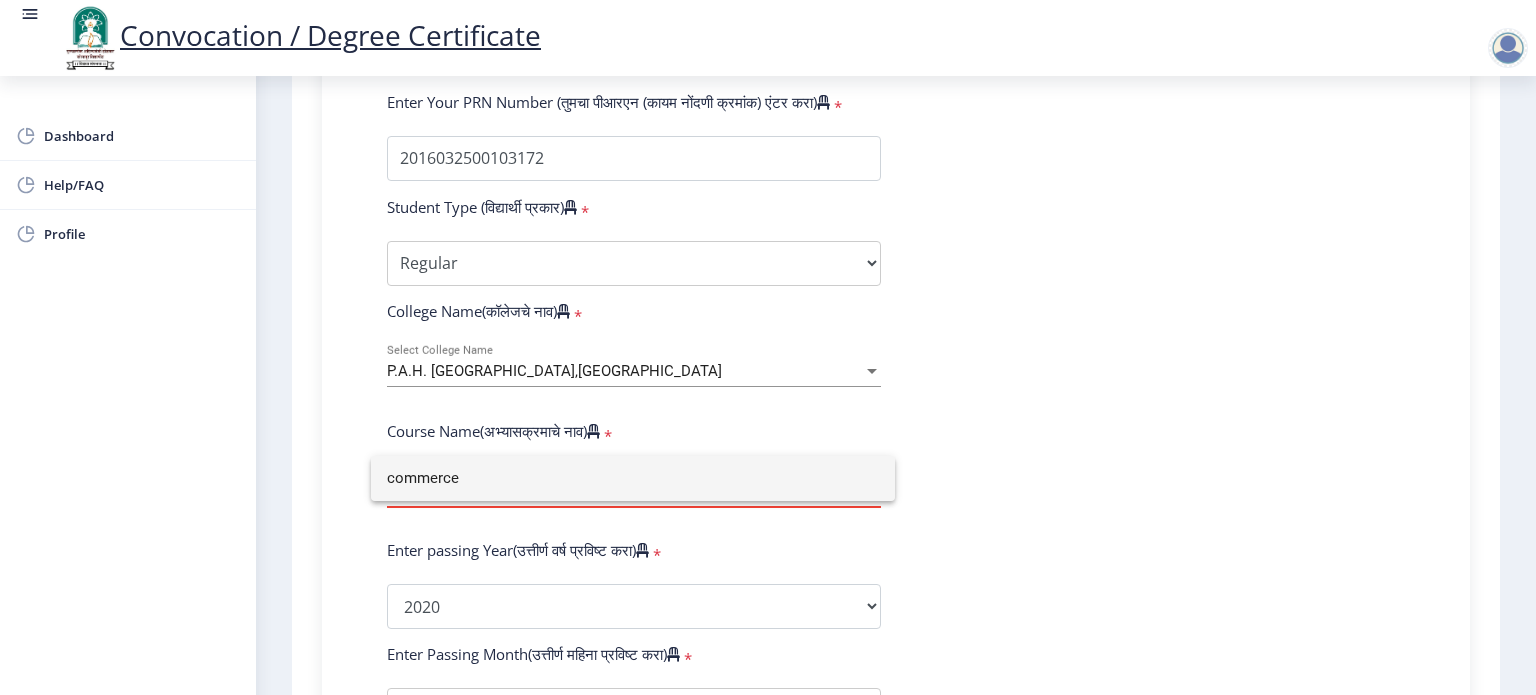 type on "commerce" 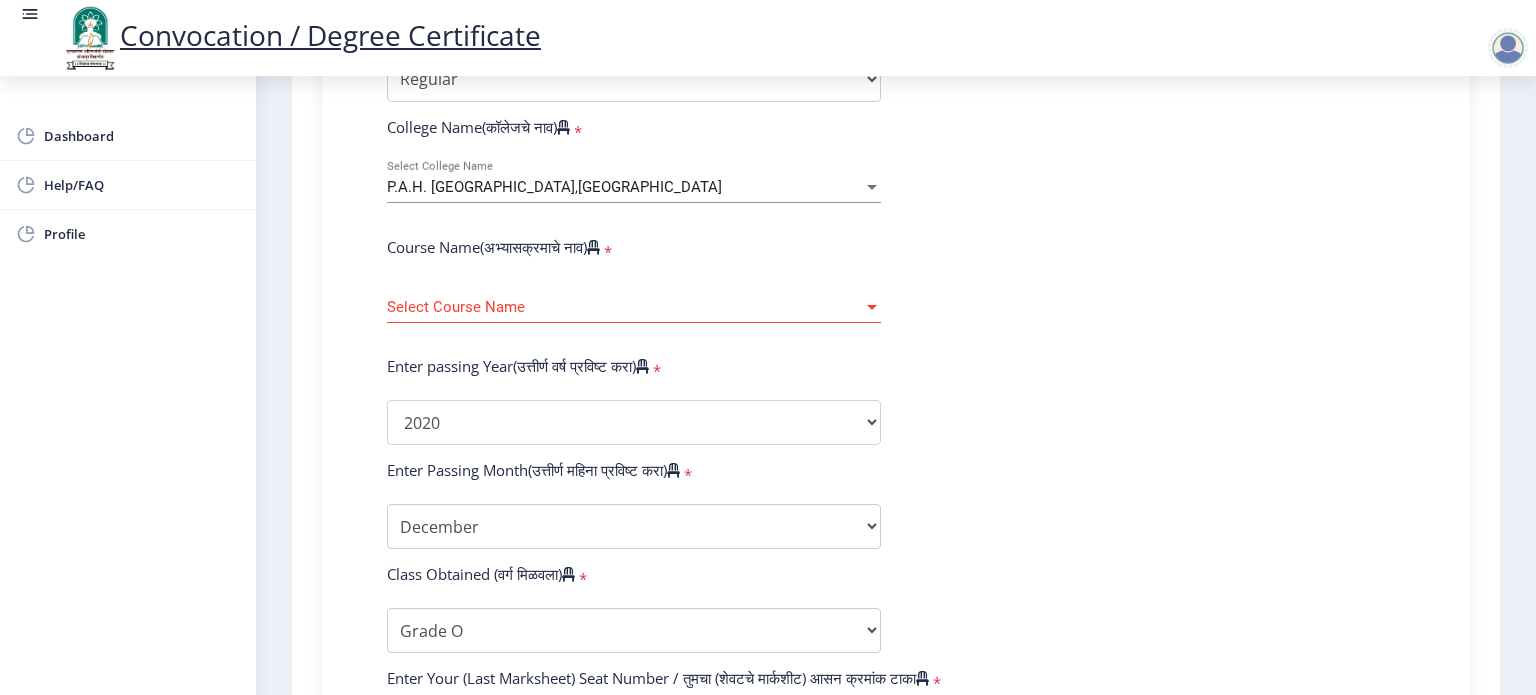 scroll, scrollTop: 740, scrollLeft: 0, axis: vertical 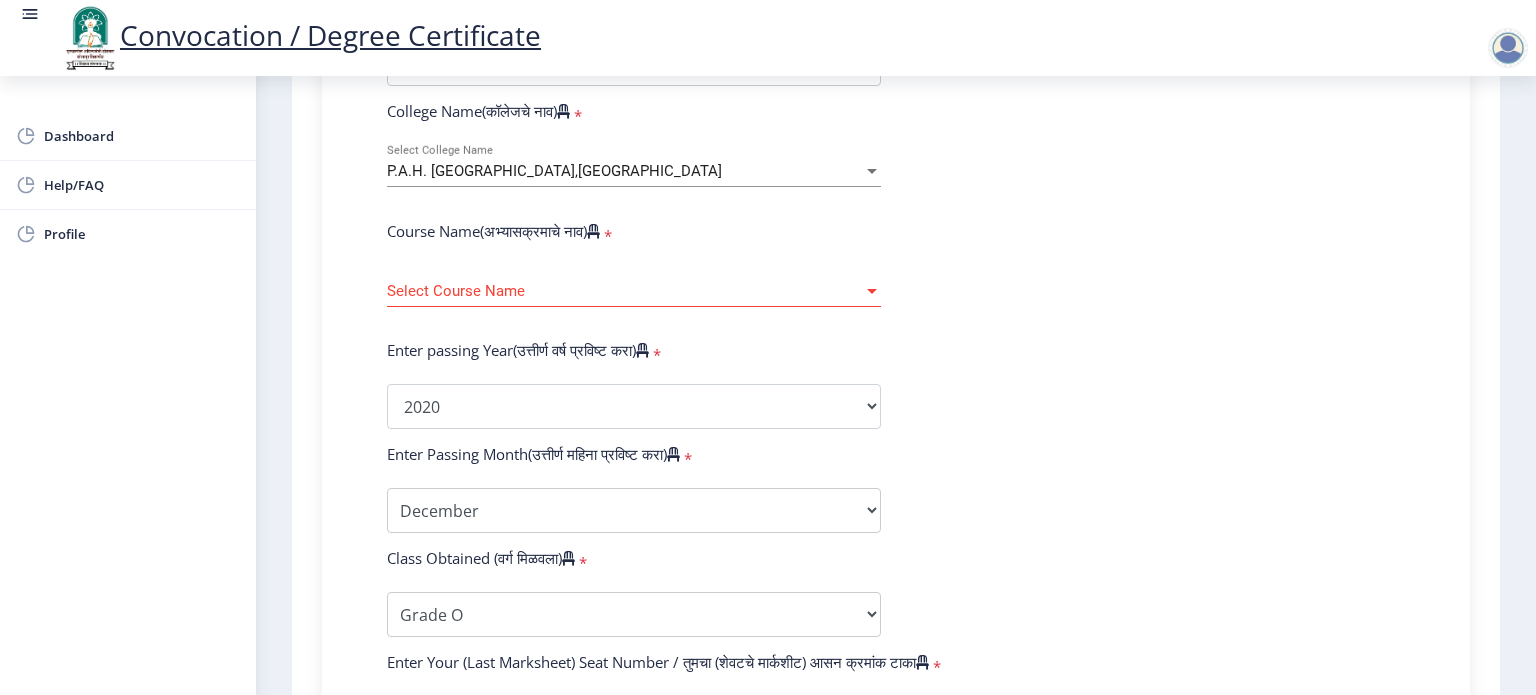click on "Select Course Name Select Course Name" 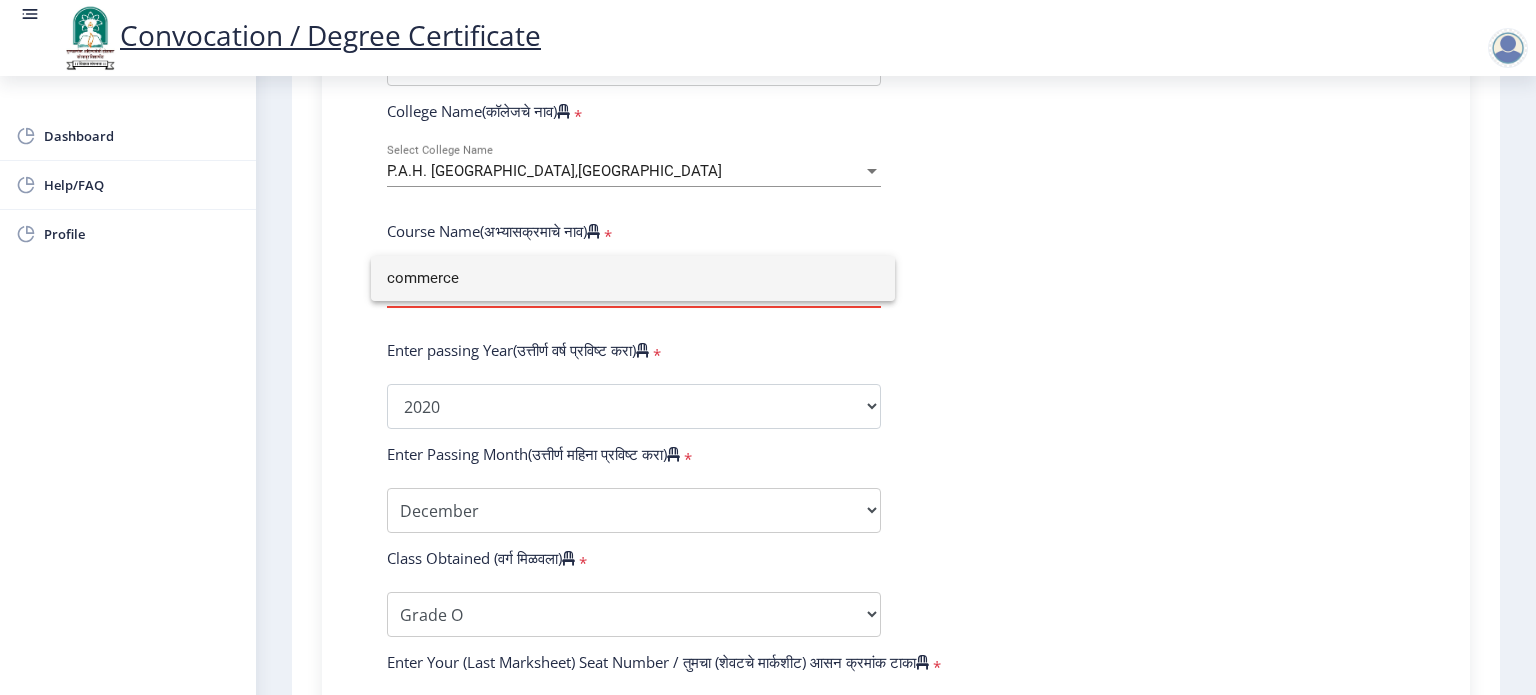 click on "commerce" at bounding box center [633, 278] 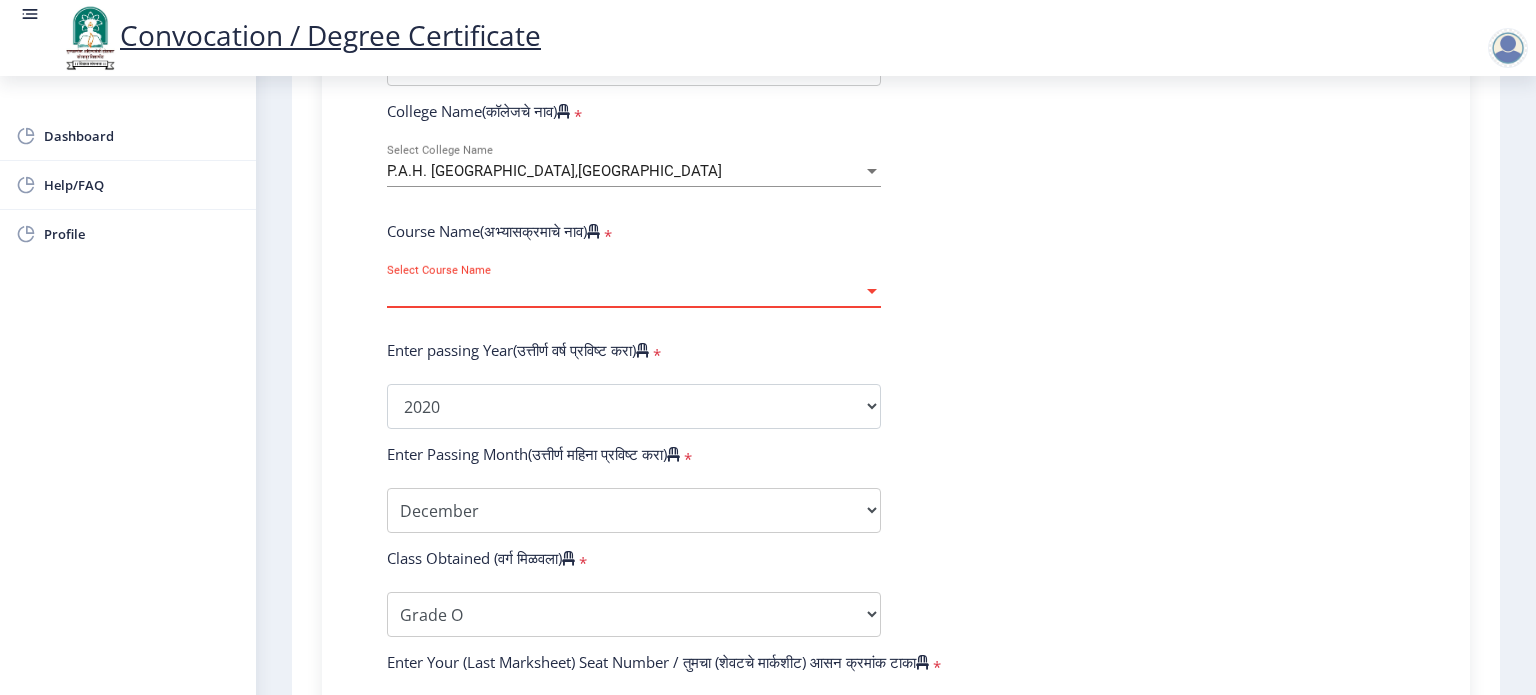 click on "Select Course Name" at bounding box center (625, 291) 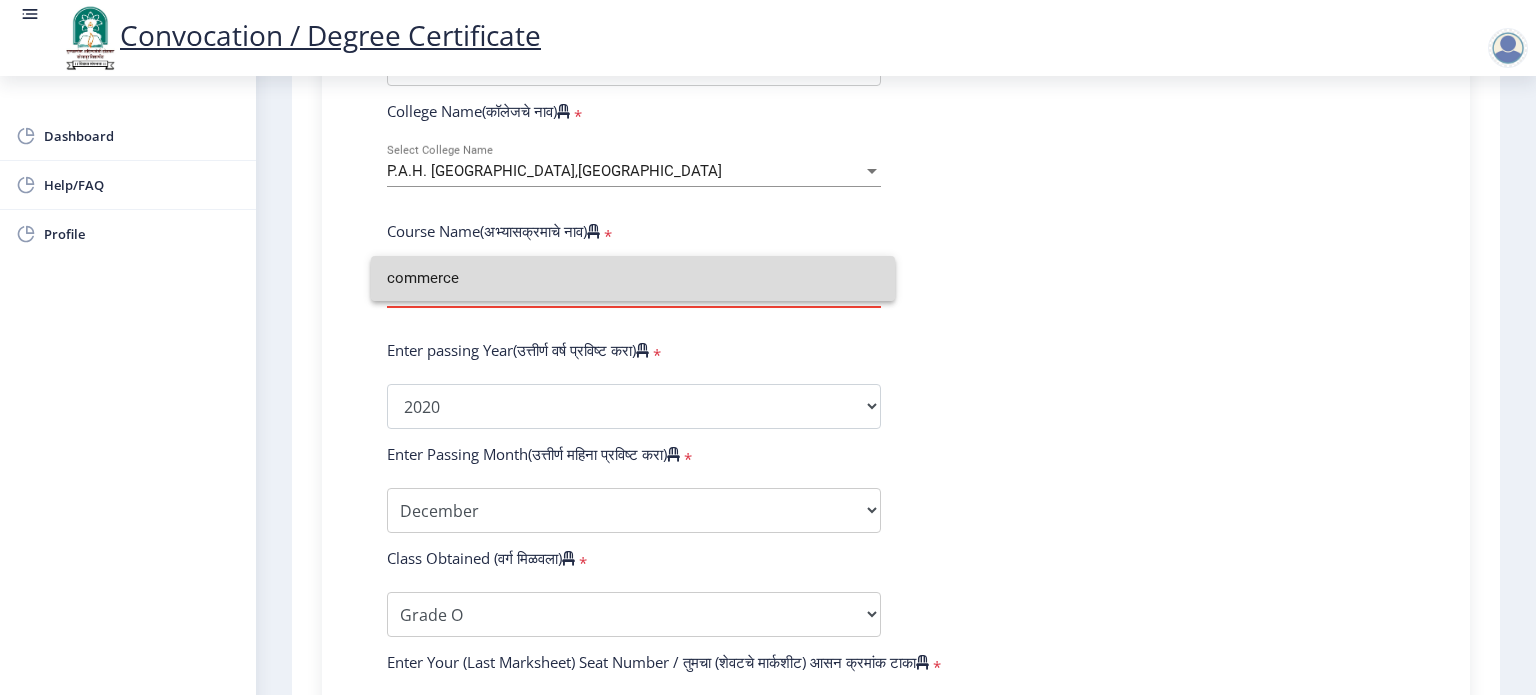click on "commerce" at bounding box center [633, 278] 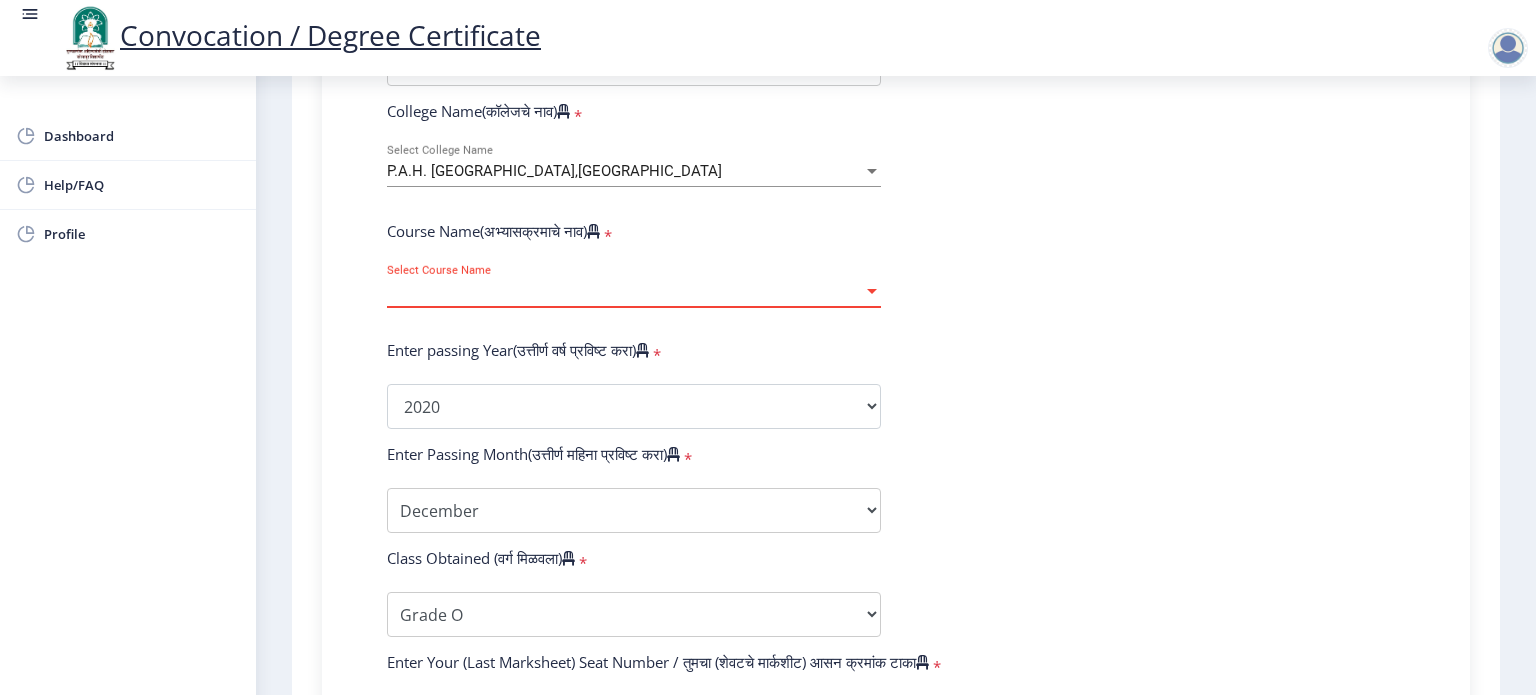 click on "Select Course Name" at bounding box center (625, 291) 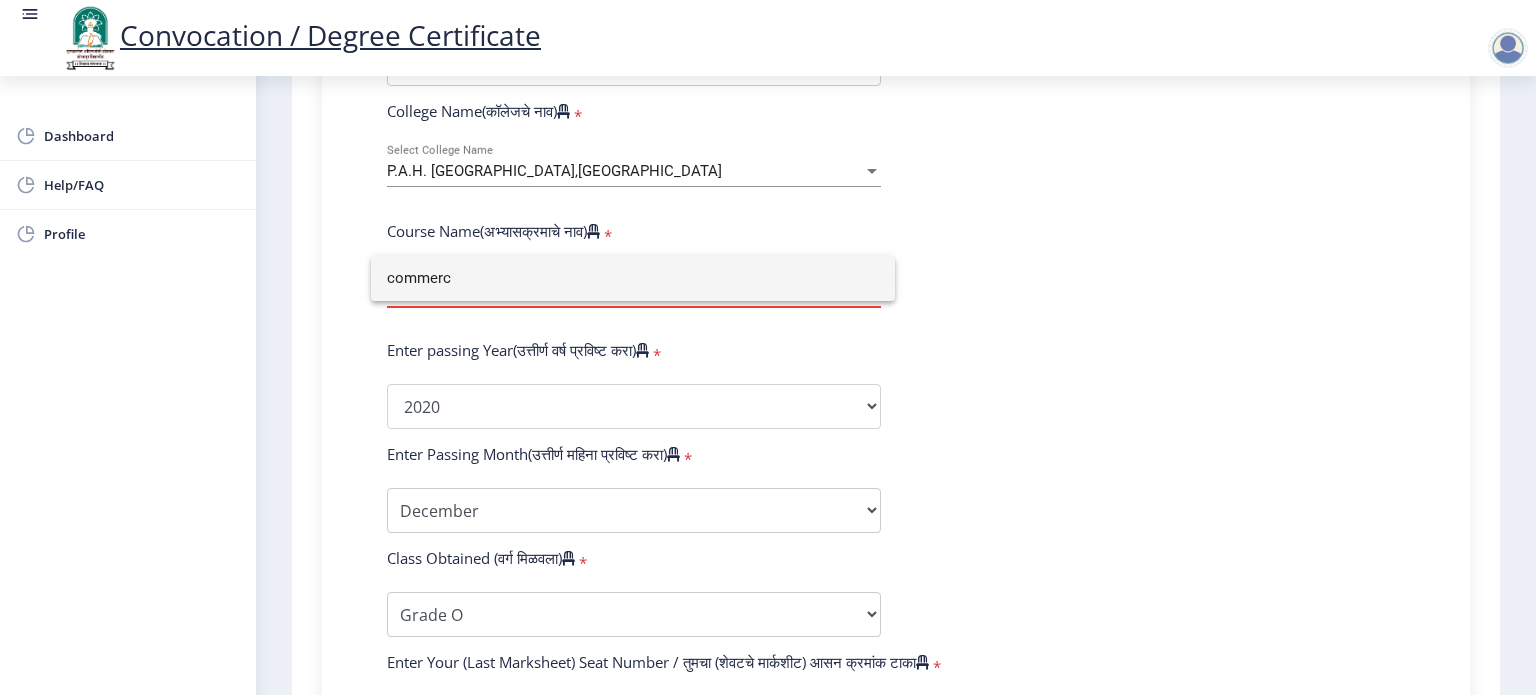 type on "commerce" 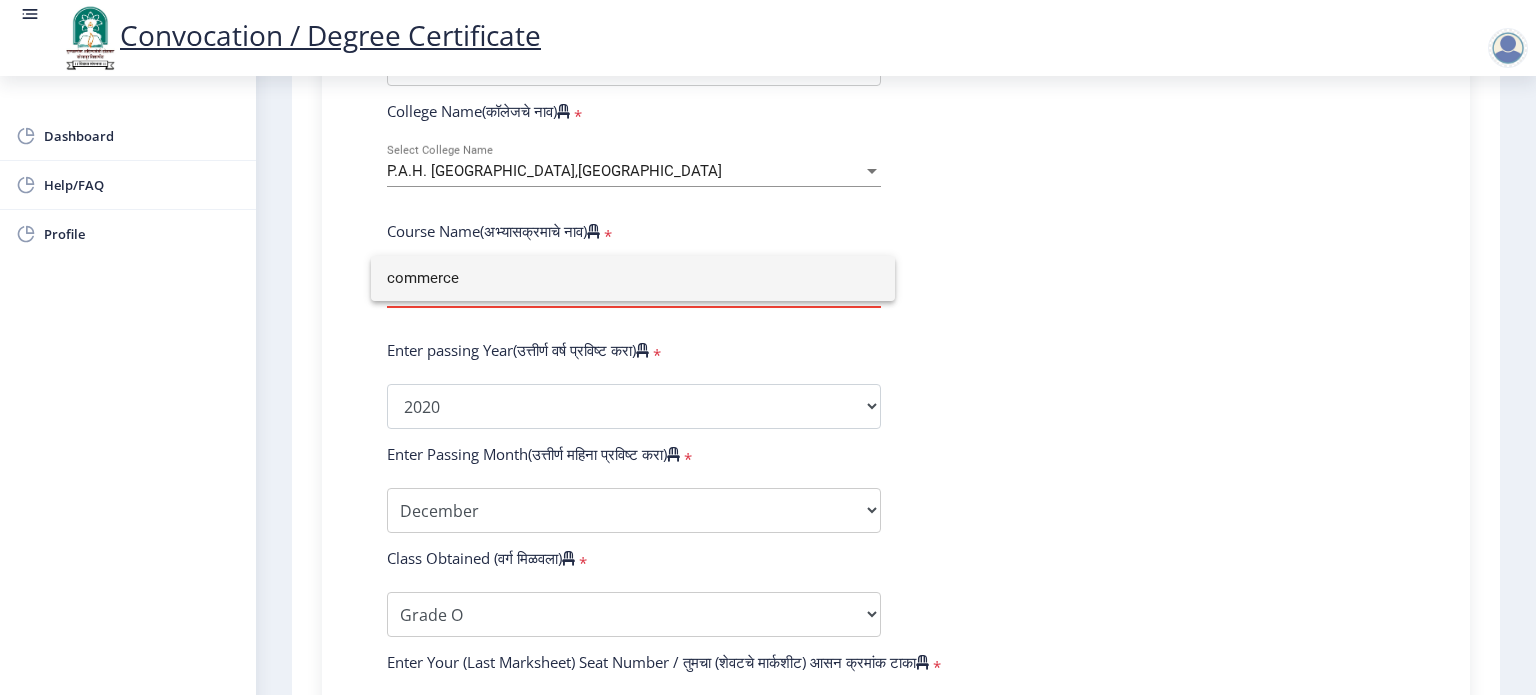 click 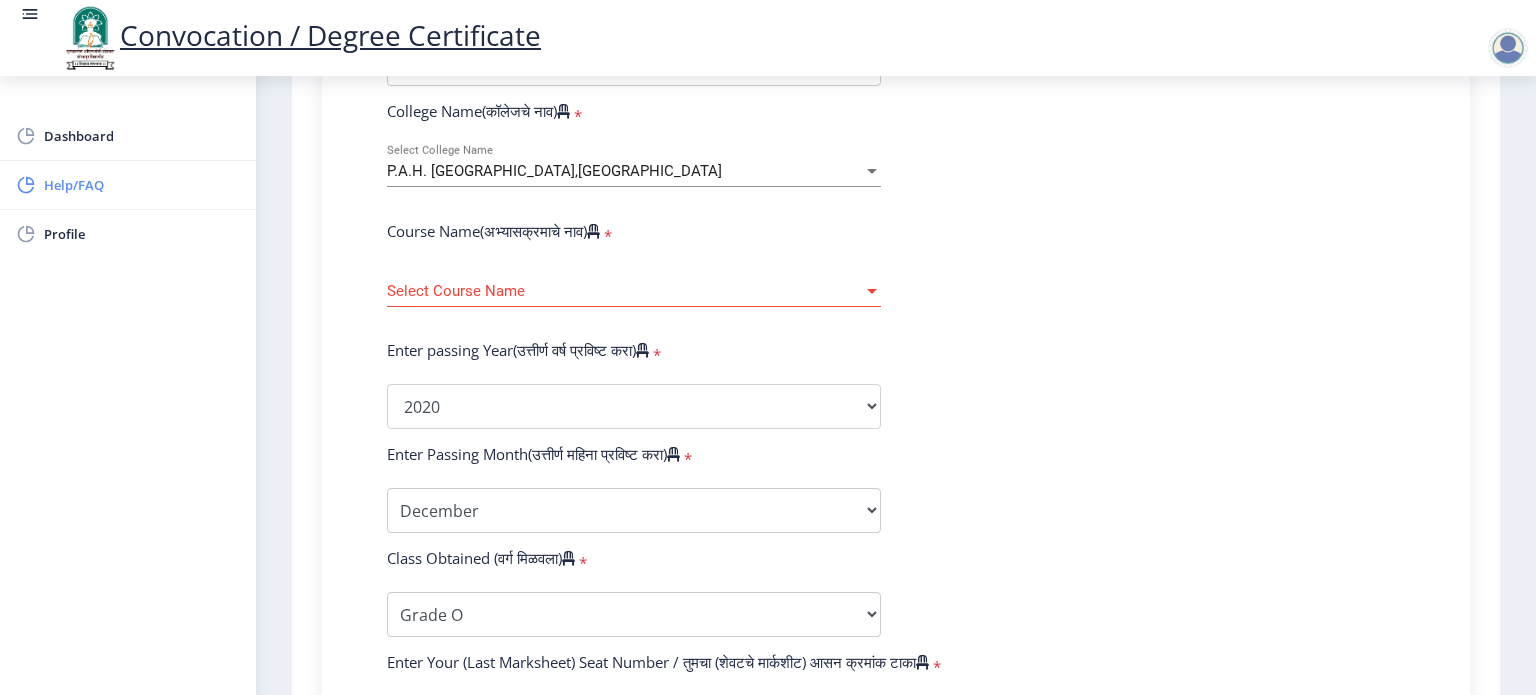 click on "Help/FAQ" 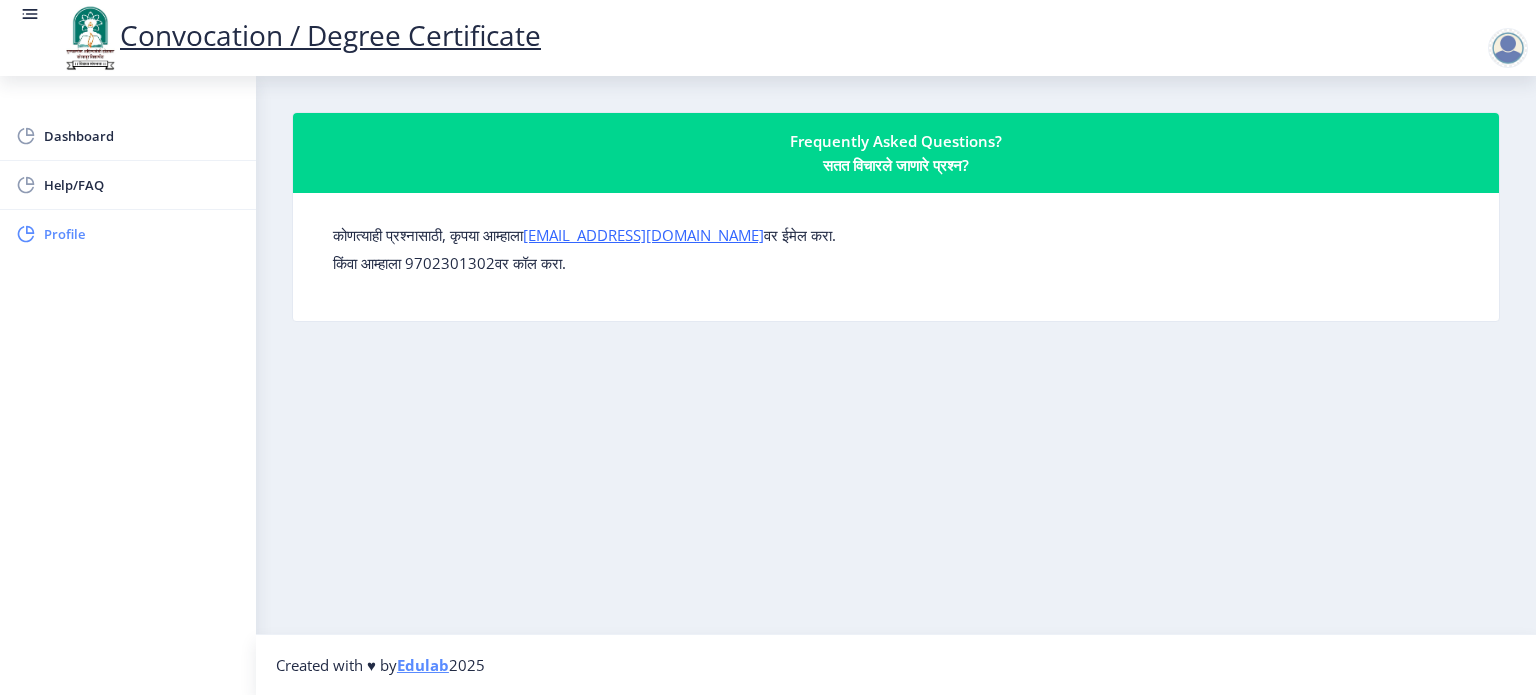 click on "Profile" 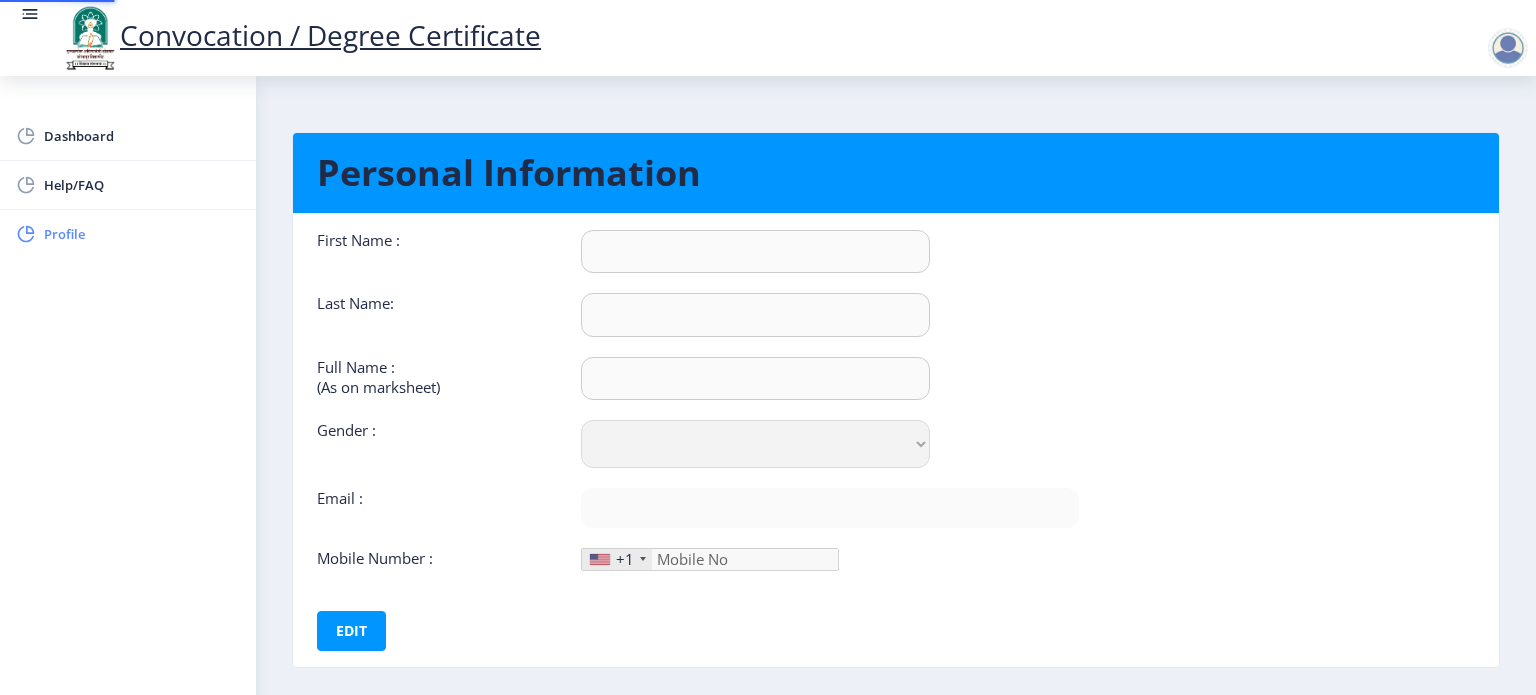 type on "YOGESH [PERSON_NAME]" 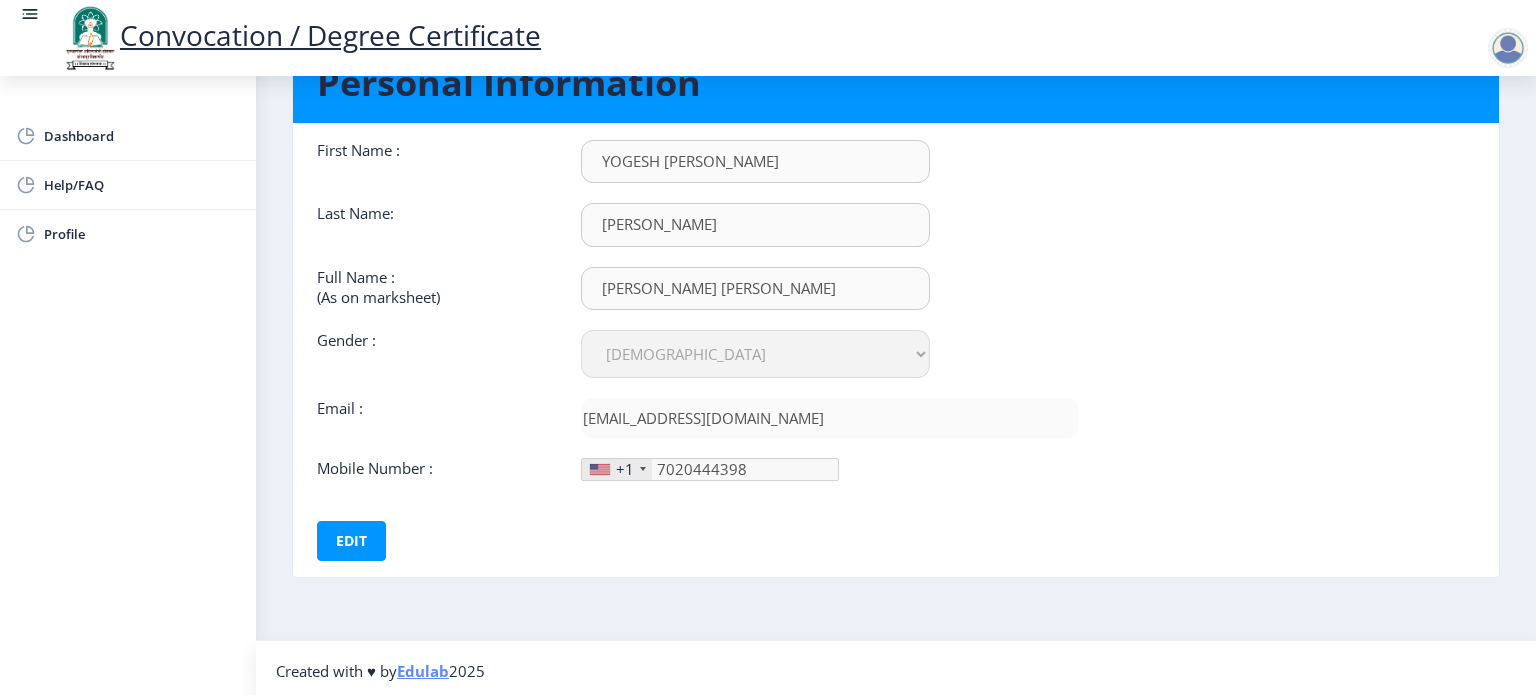 scroll, scrollTop: 92, scrollLeft: 0, axis: vertical 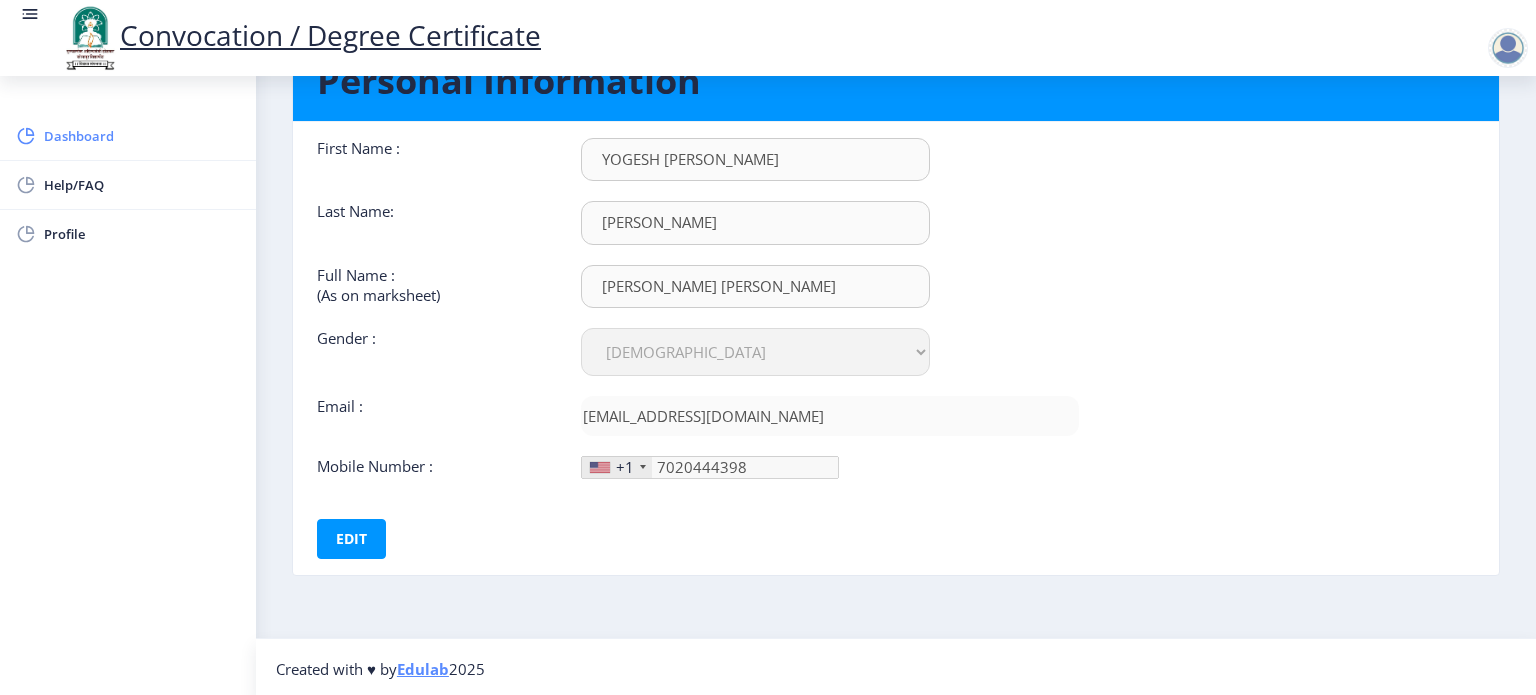 click on "Dashboard" 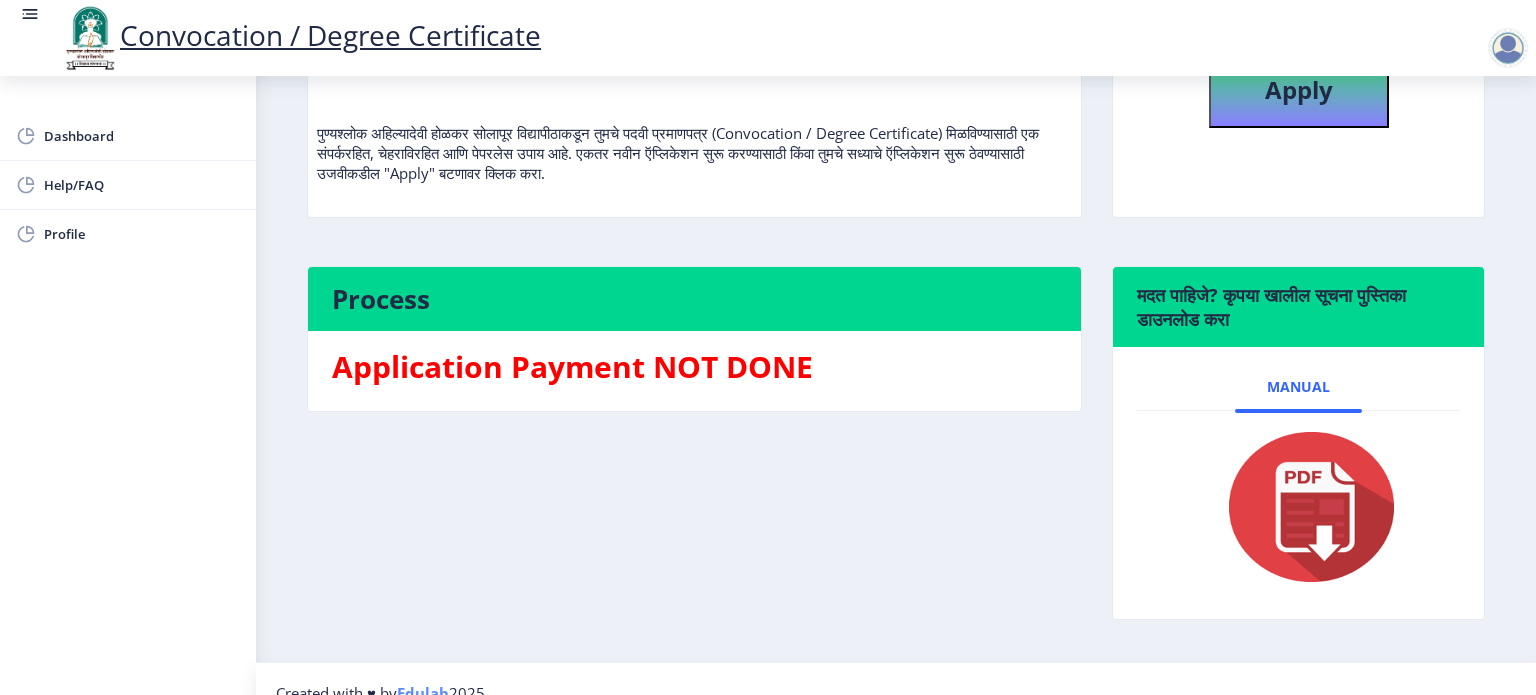 scroll, scrollTop: 272, scrollLeft: 0, axis: vertical 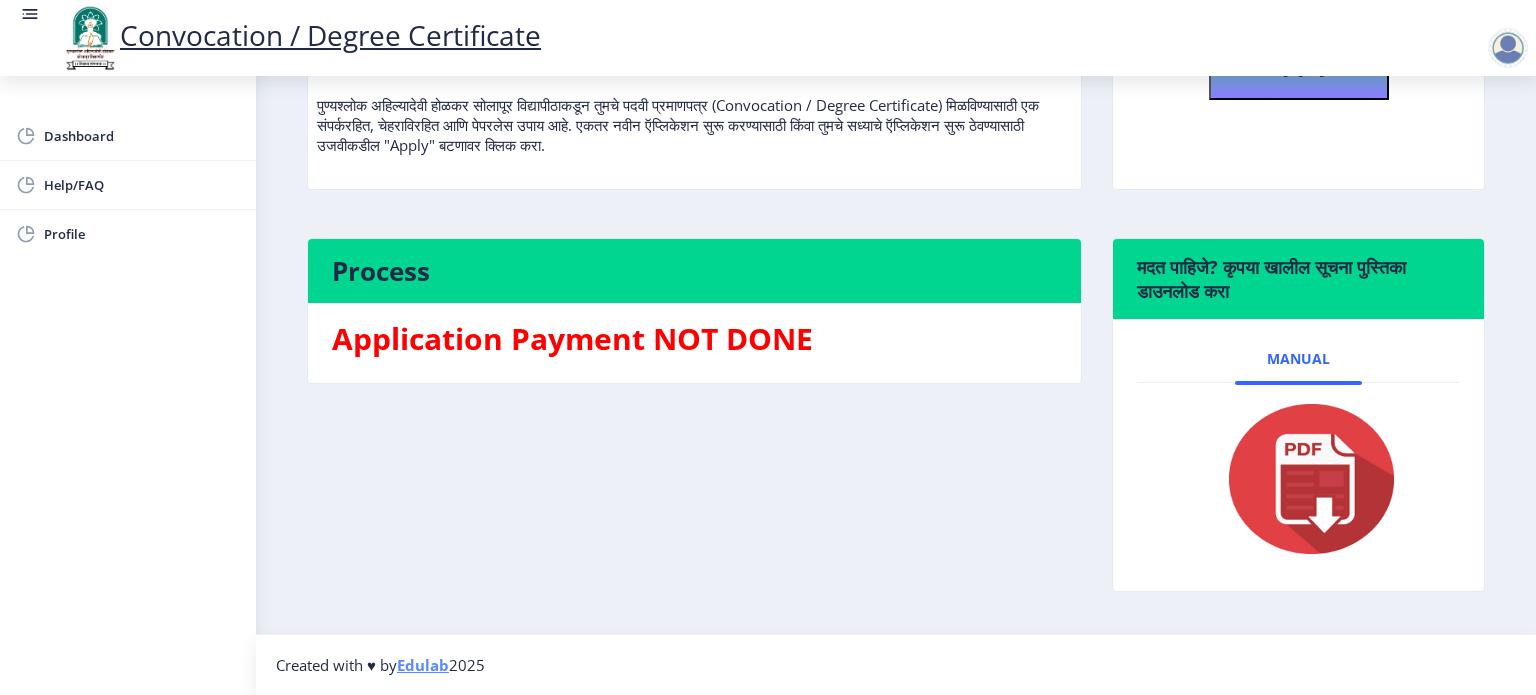 click 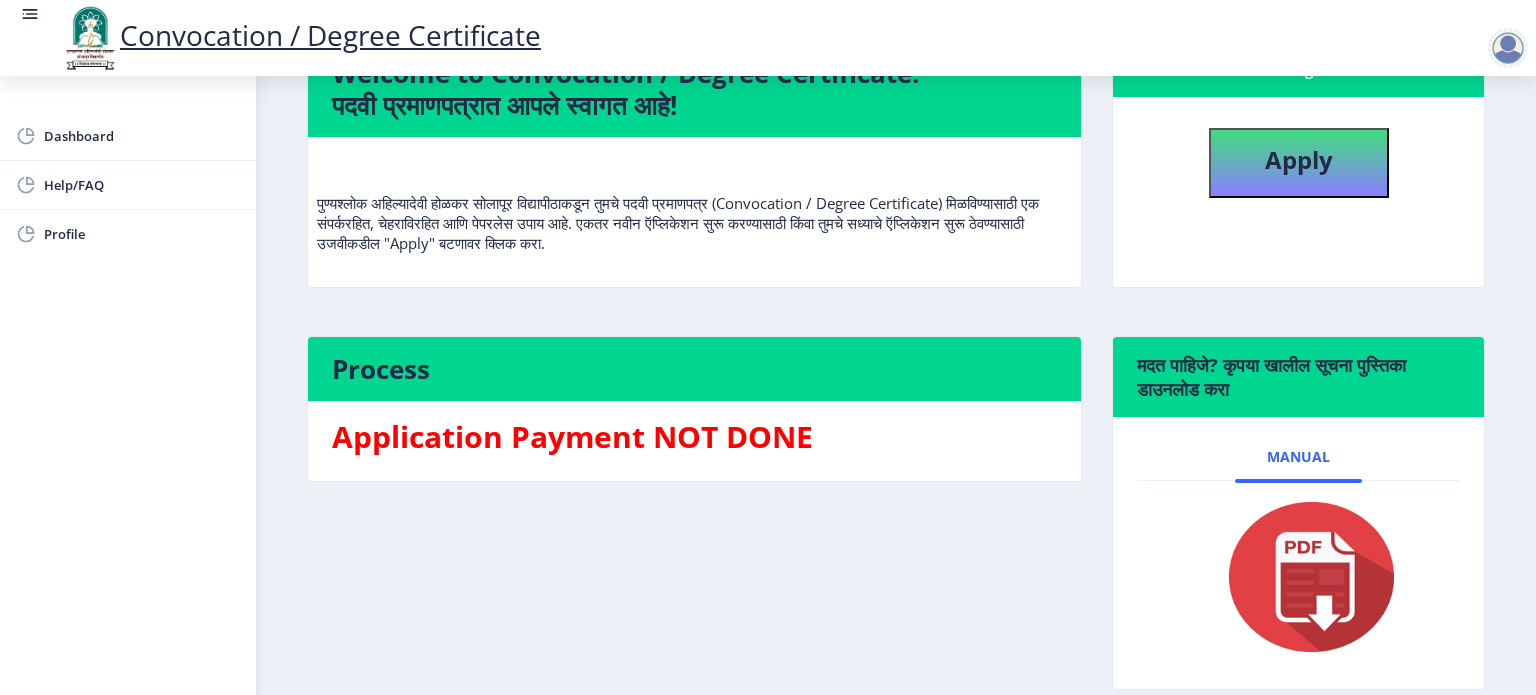 scroll, scrollTop: 0, scrollLeft: 0, axis: both 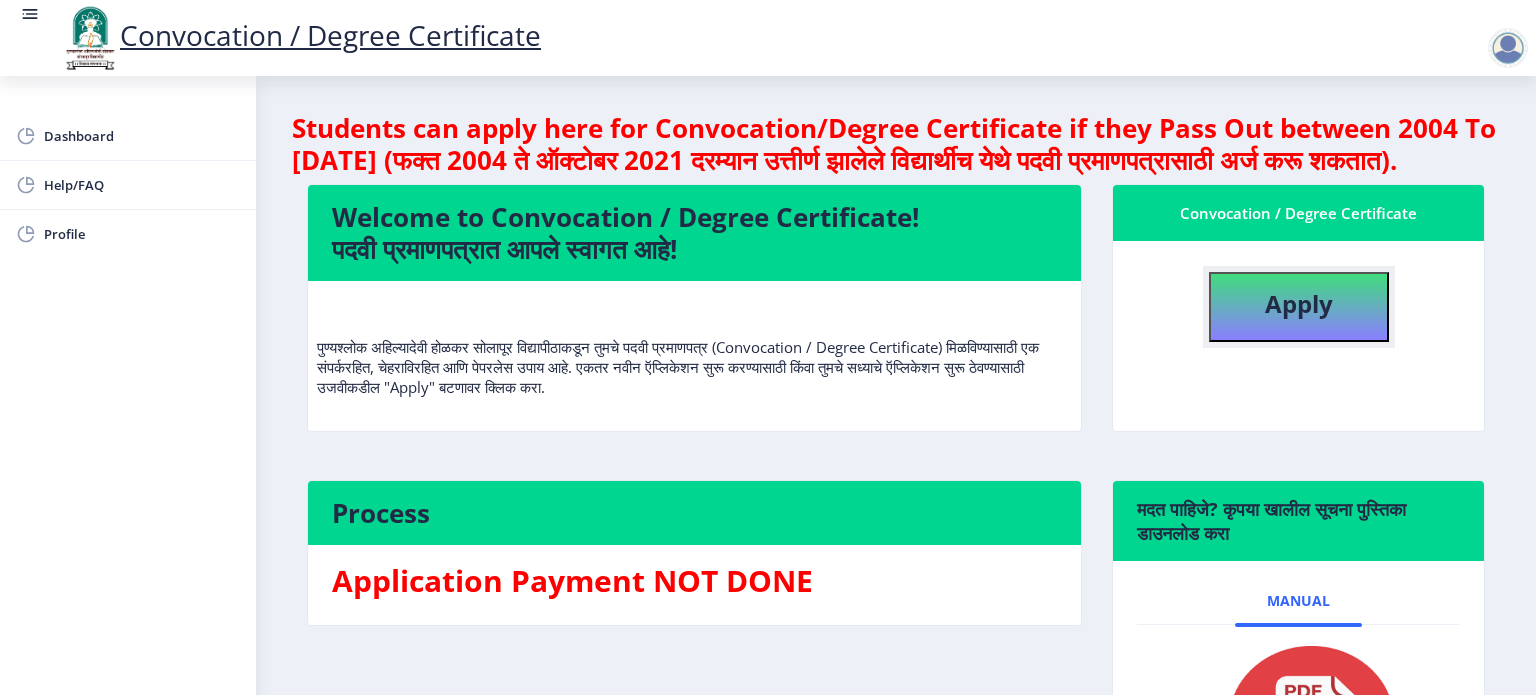 click on "Apply" 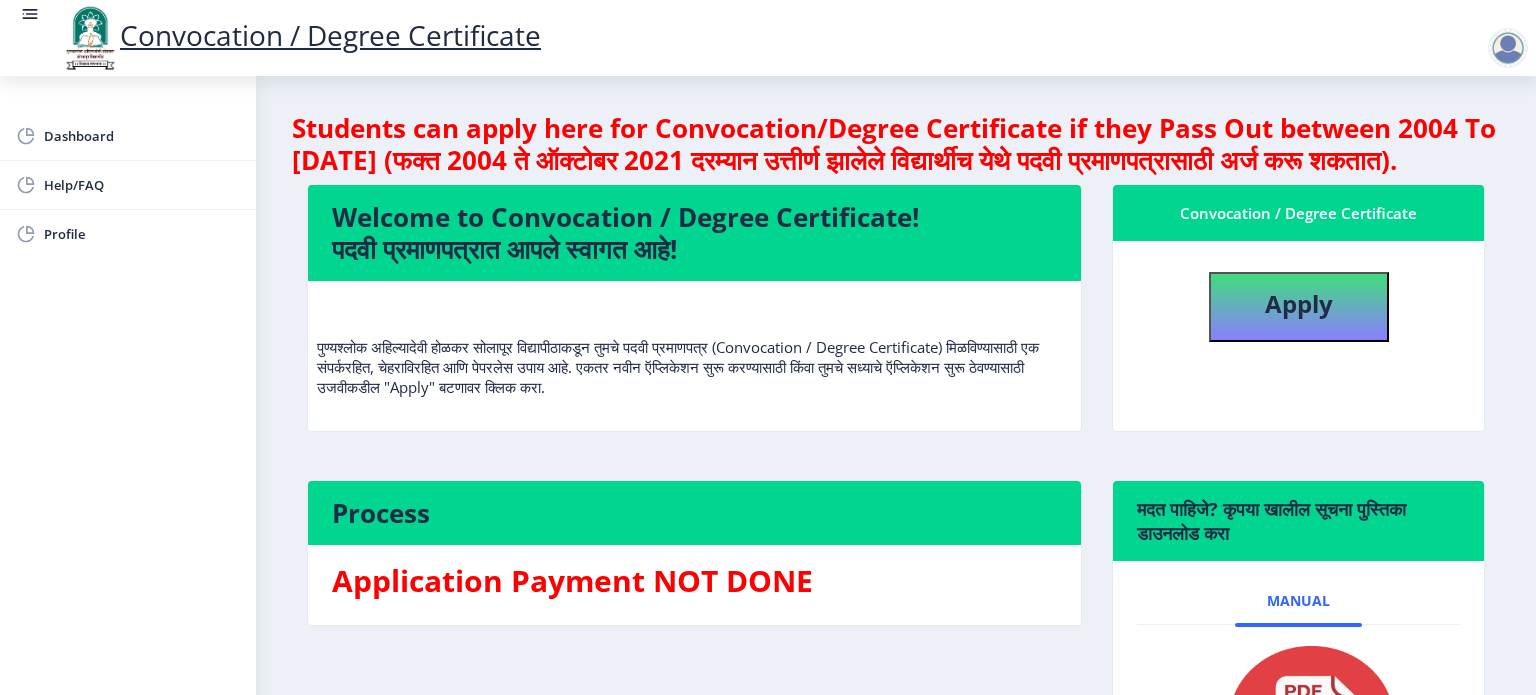 select 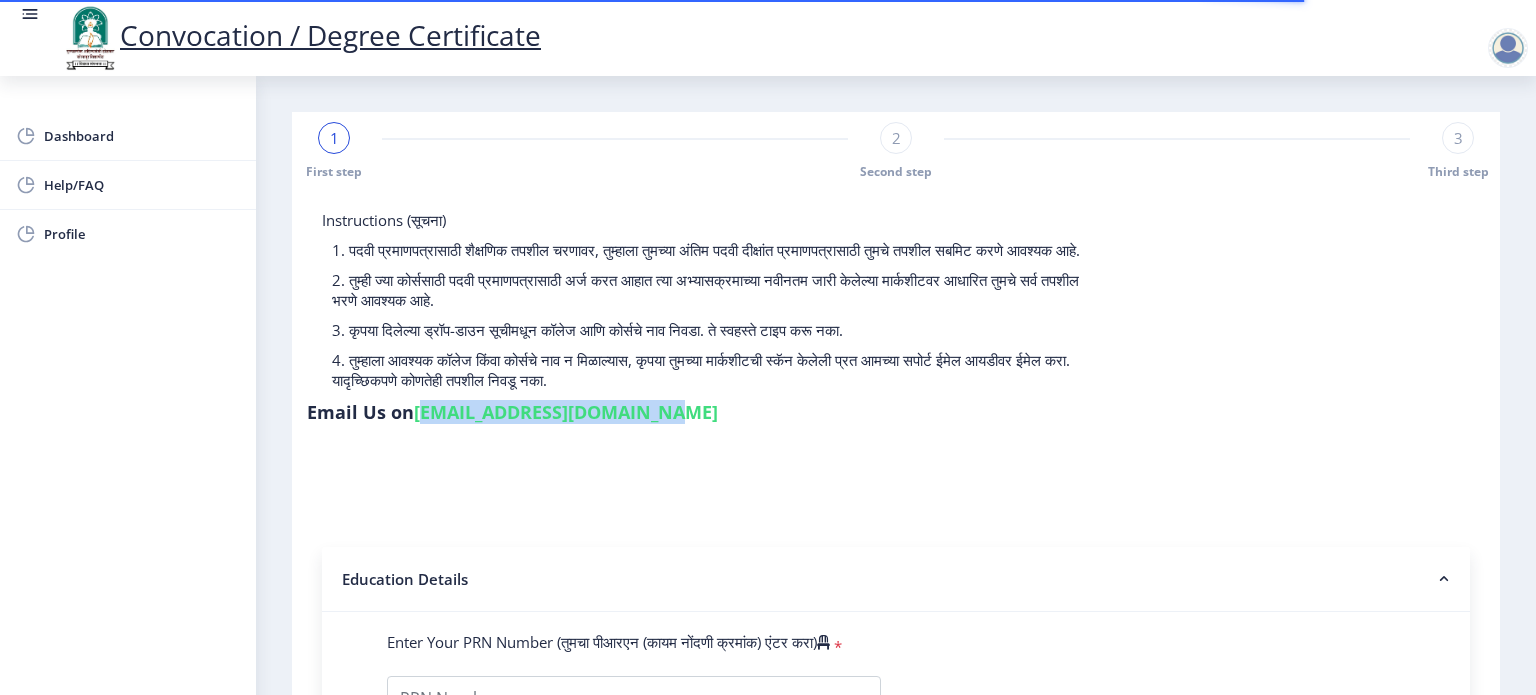 drag, startPoint x: 1430, startPoint y: 211, endPoint x: 1202, endPoint y: 252, distance: 231.65707 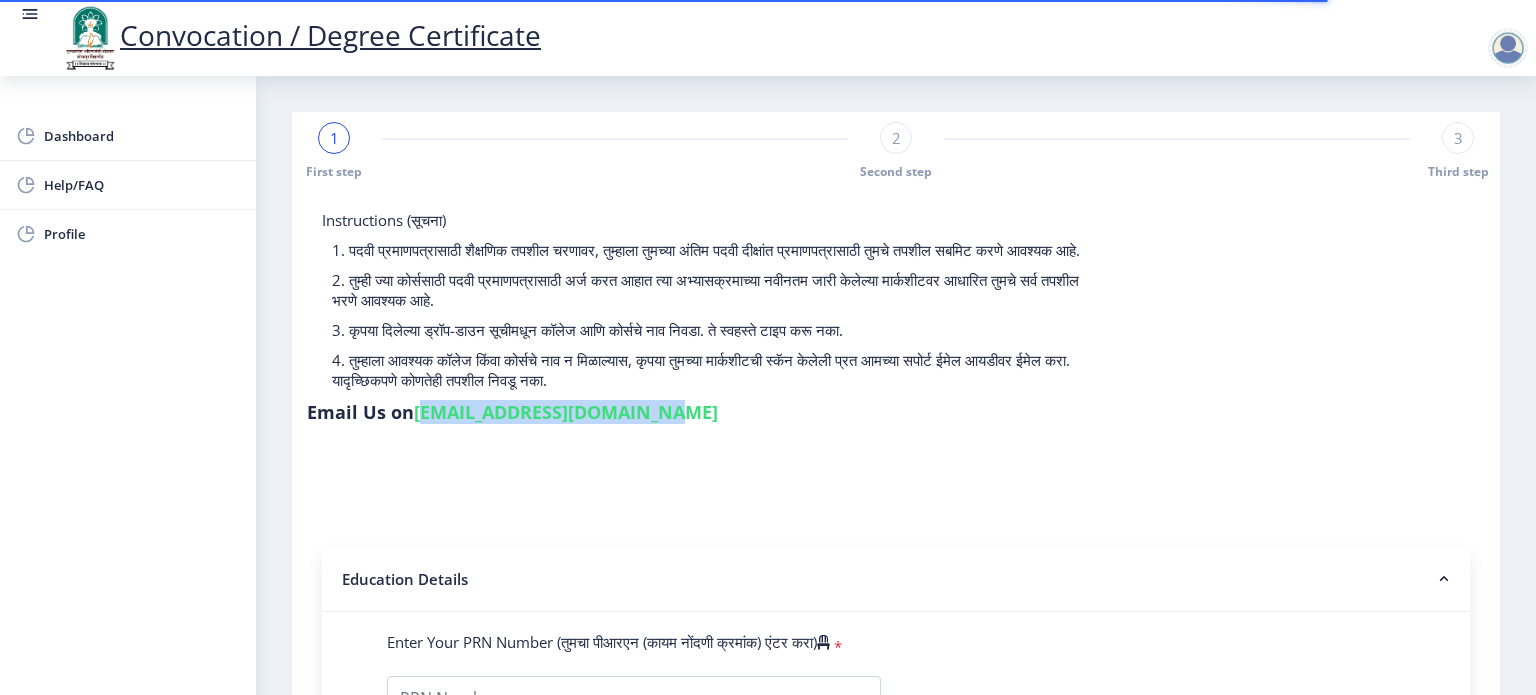 copy on "[EMAIL_ADDRESS][DOMAIN_NAME]" 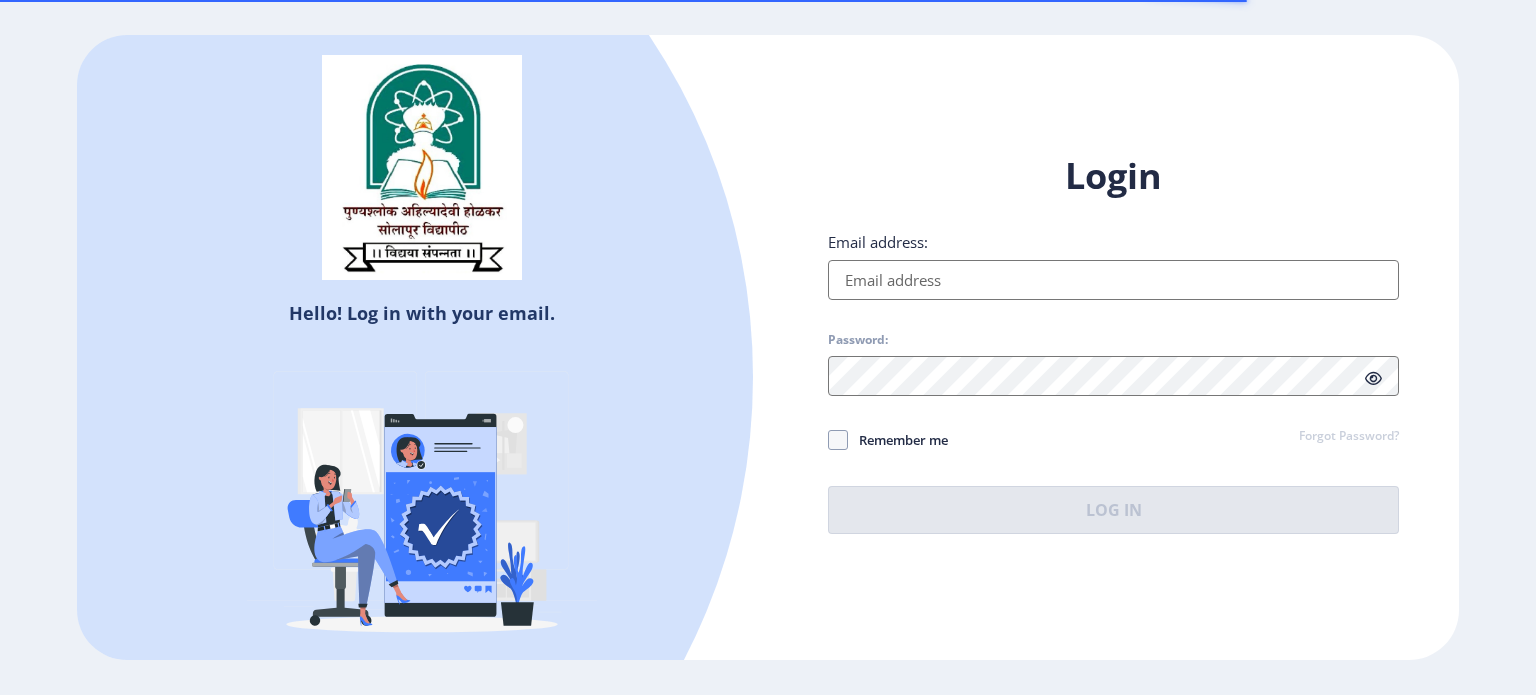 scroll, scrollTop: 0, scrollLeft: 0, axis: both 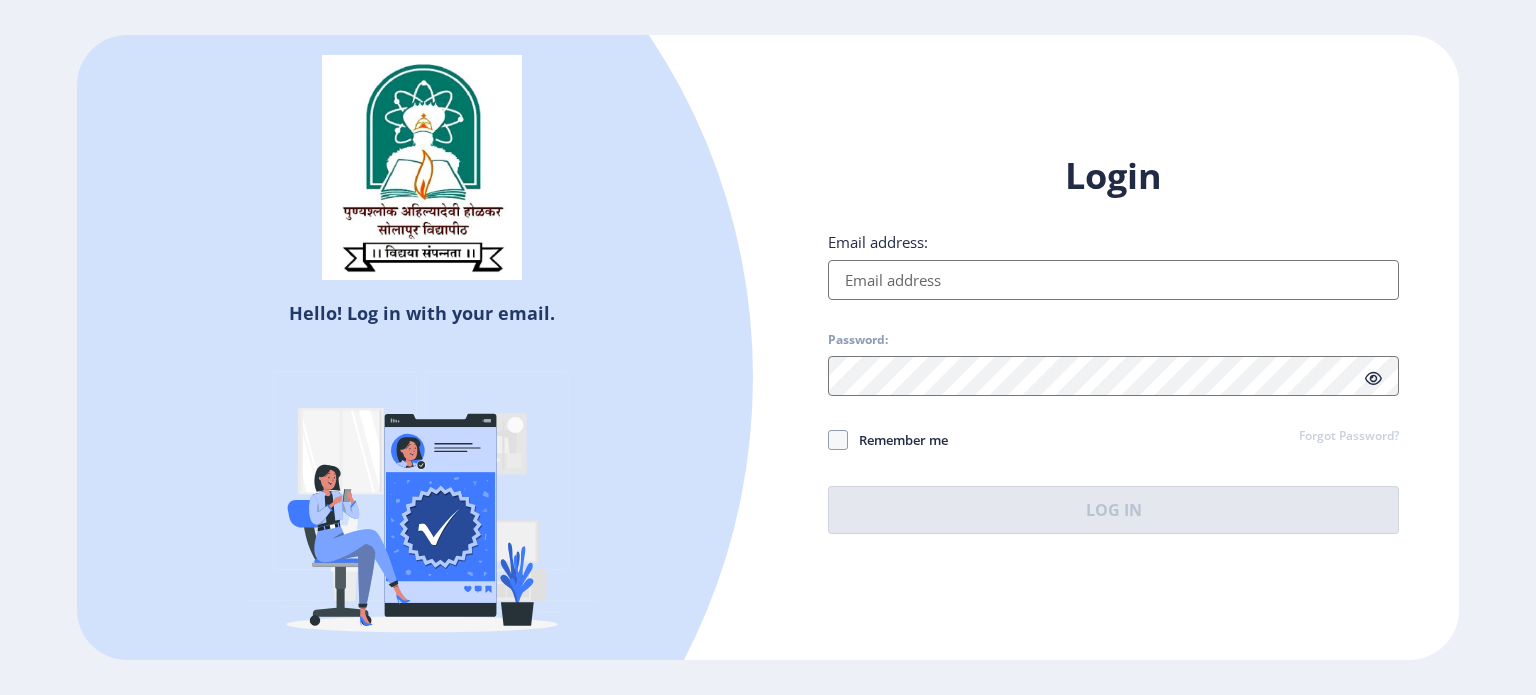 click on "Email address:" at bounding box center [1113, 280] 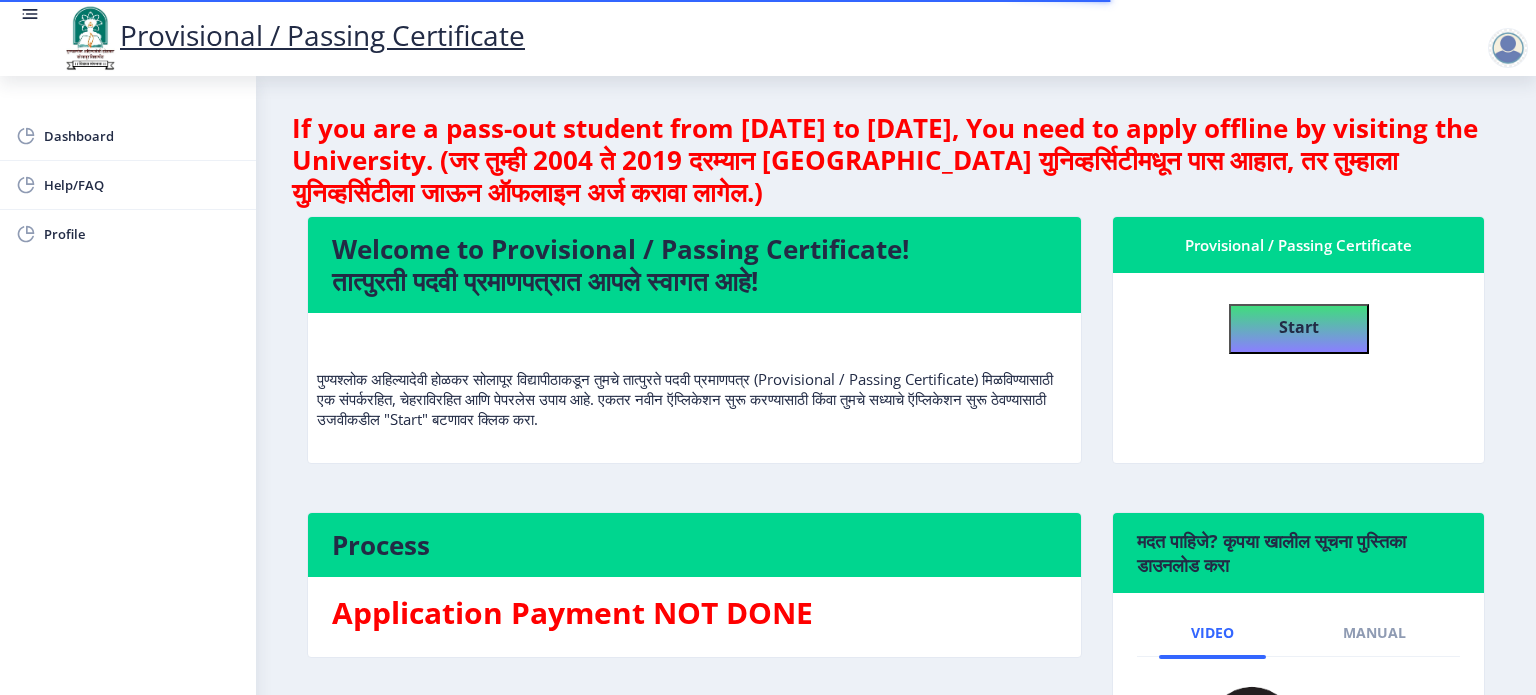 click on "Start" 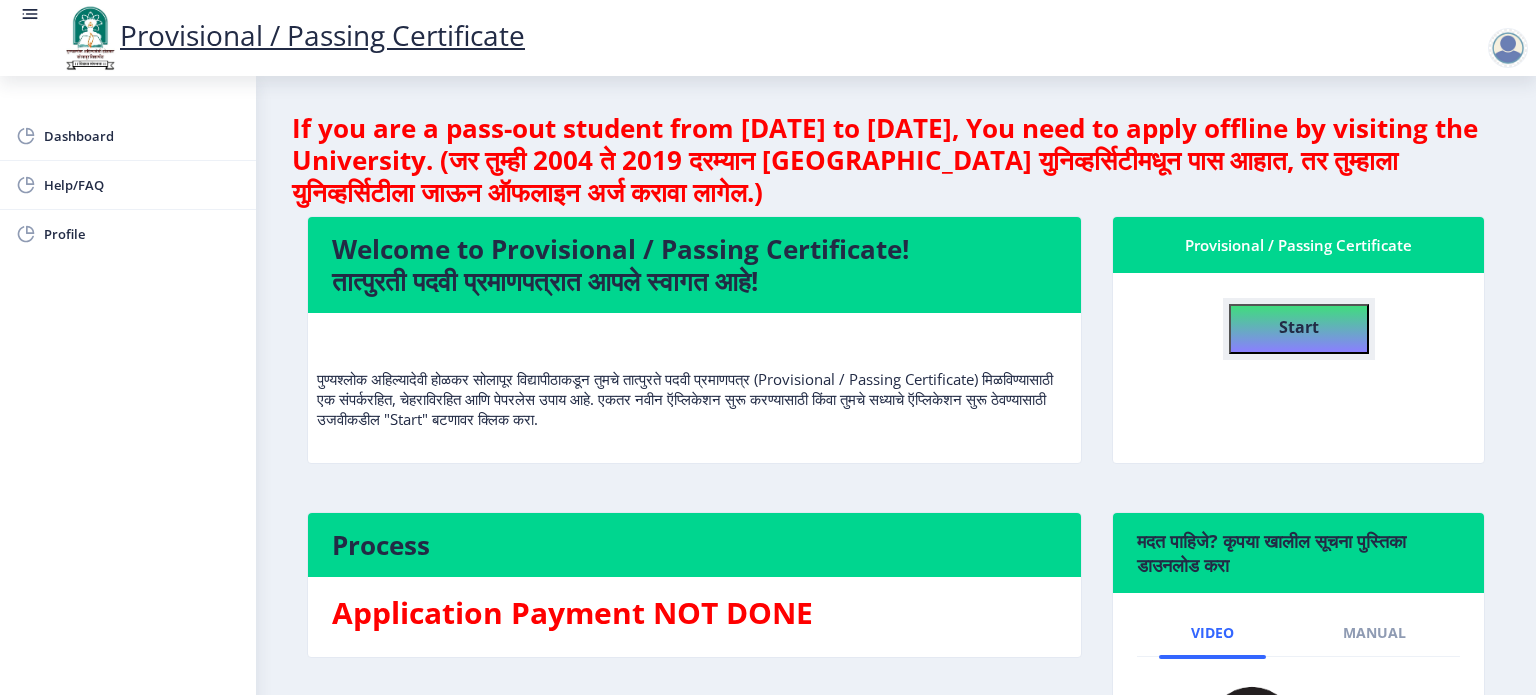 click on "Start" 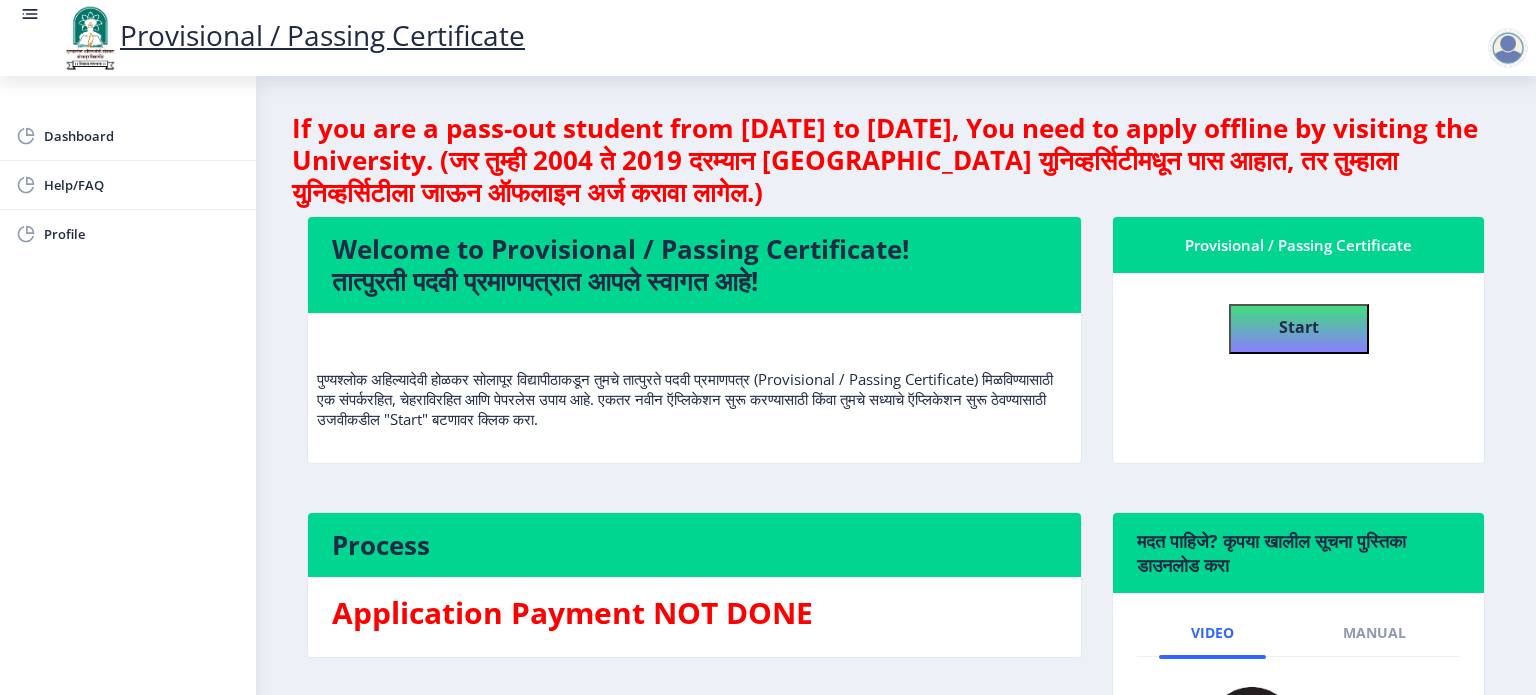 select 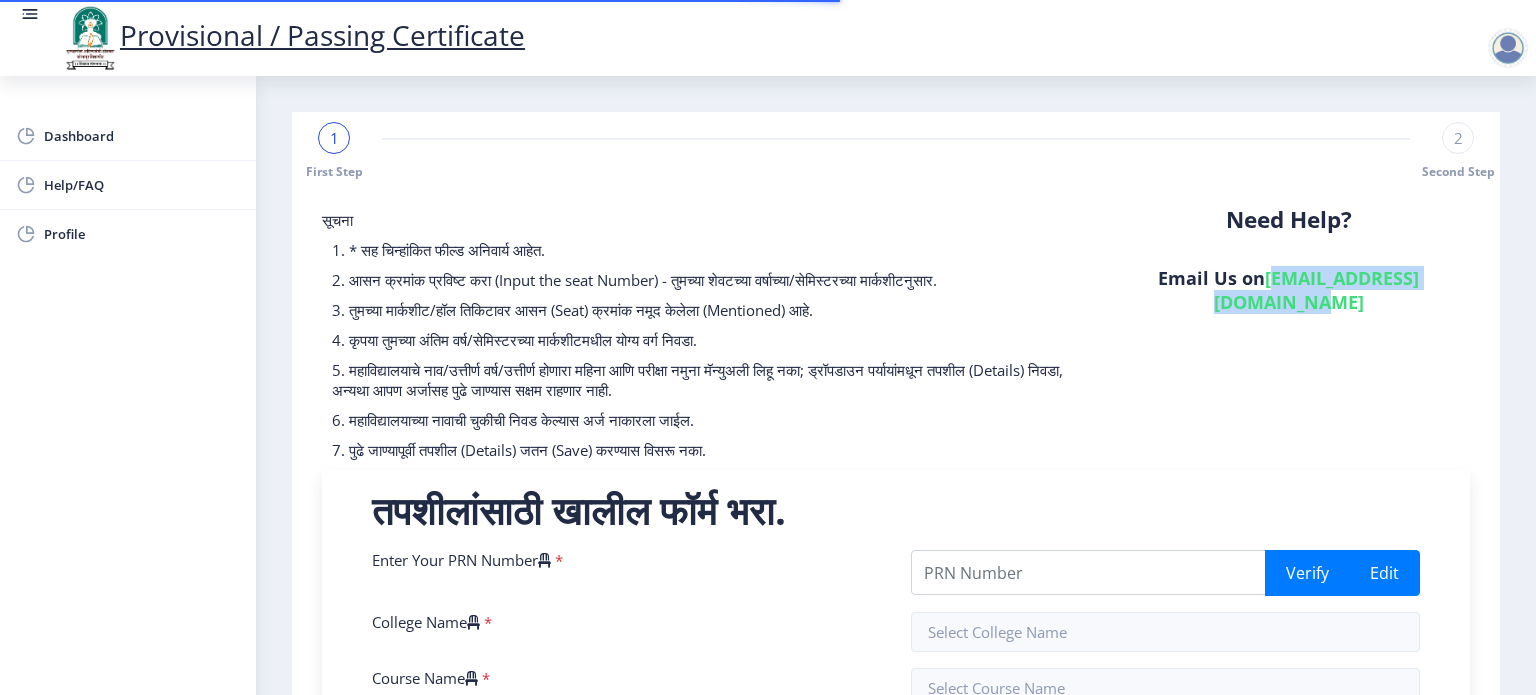 drag, startPoint x: 1227, startPoint y: 279, endPoint x: 1493, endPoint y: 267, distance: 266.27054 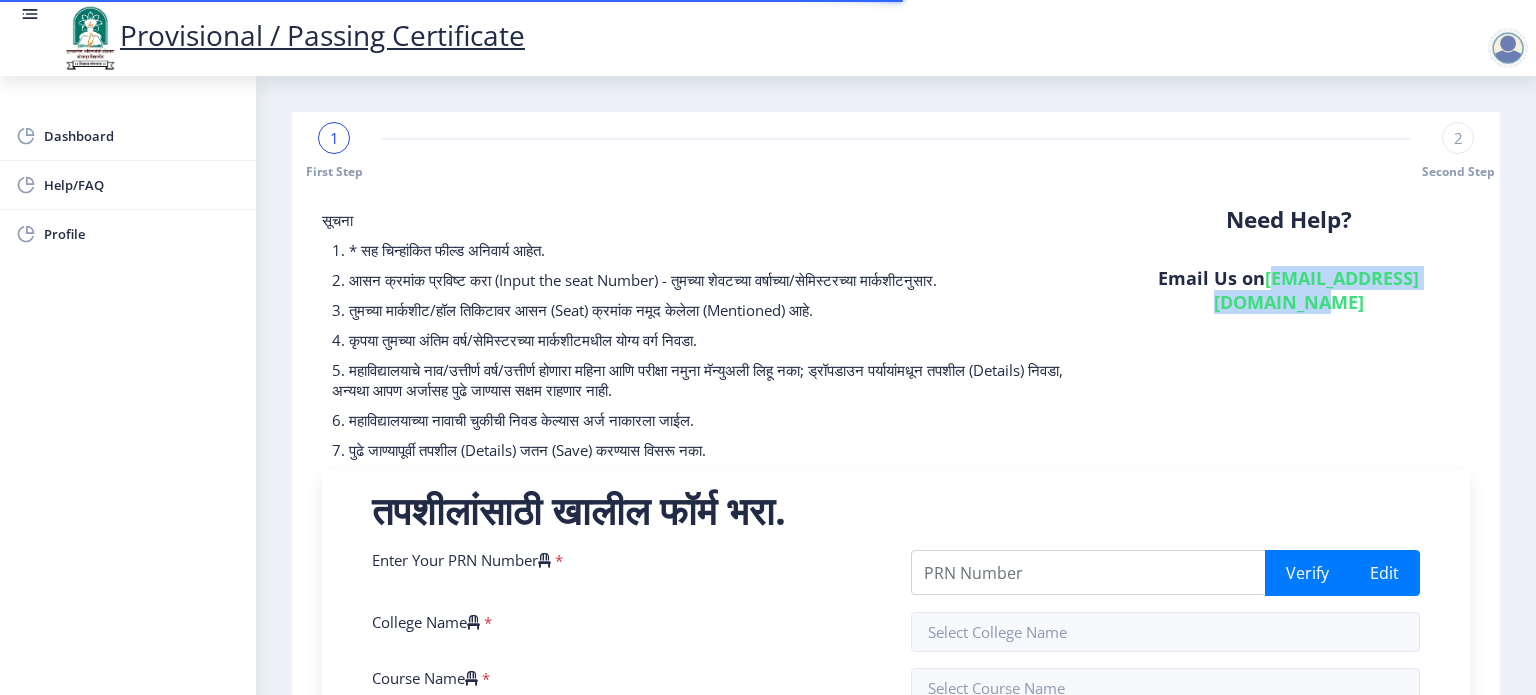 copy on "[EMAIL_ADDRESS][DOMAIN_NAME]" 